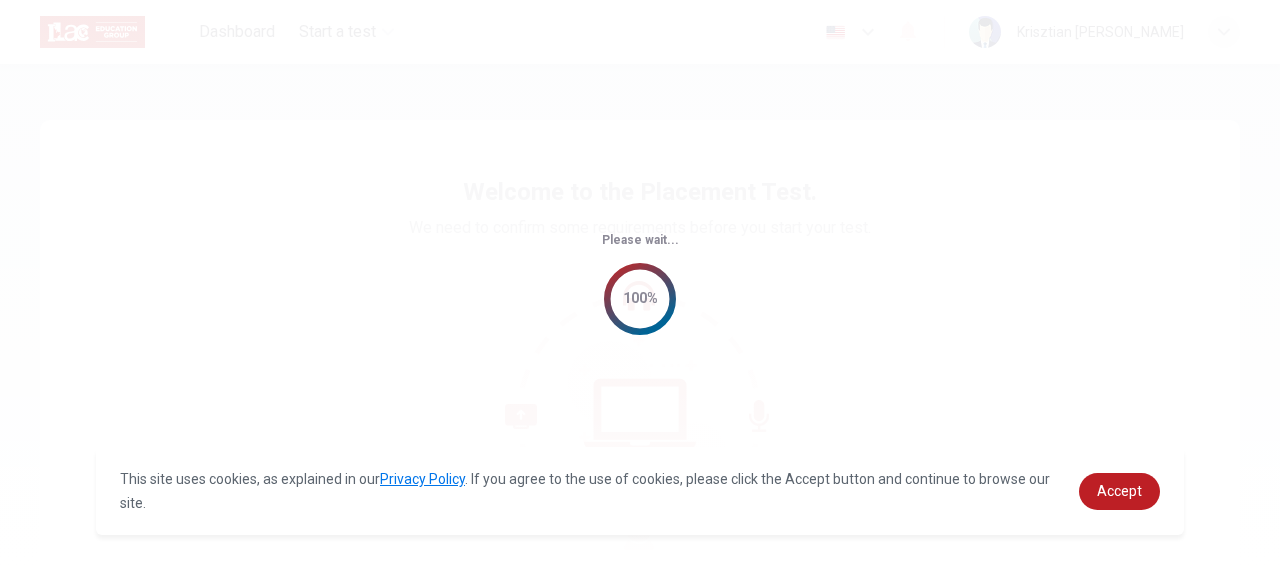 scroll, scrollTop: 0, scrollLeft: 0, axis: both 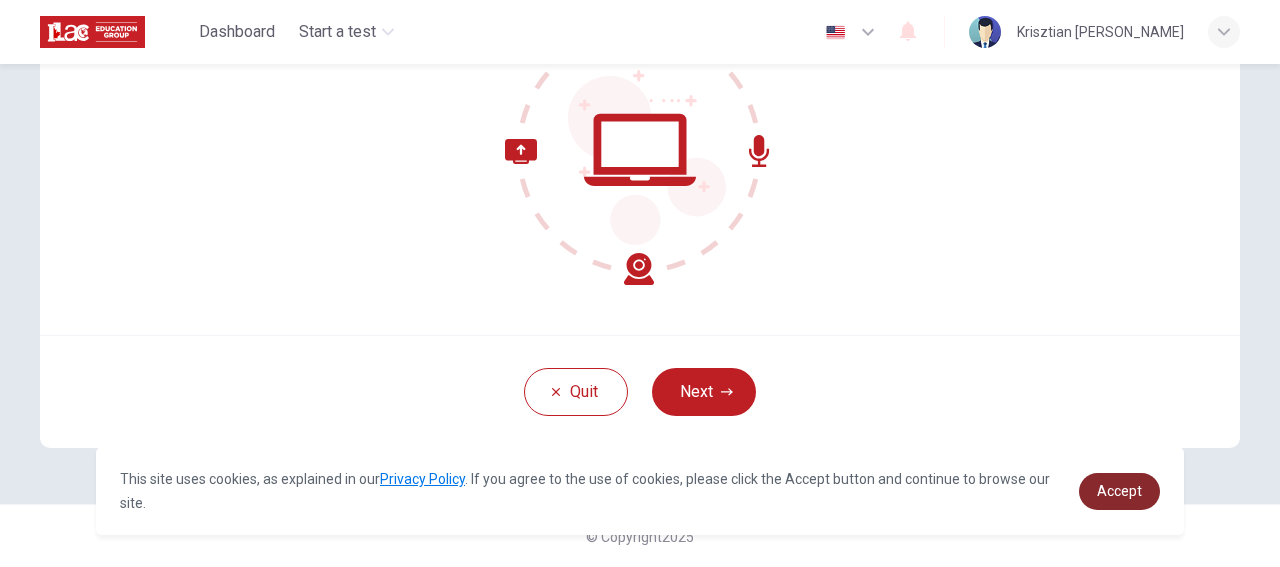click on "Accept" at bounding box center [1119, 491] 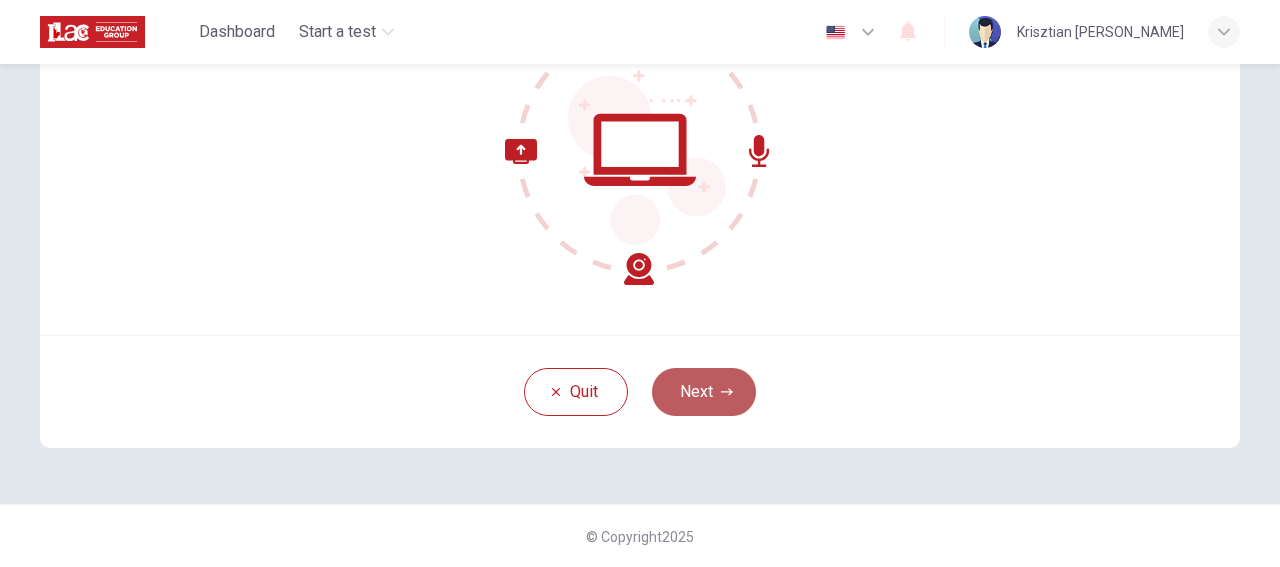 click on "Next" at bounding box center [704, 392] 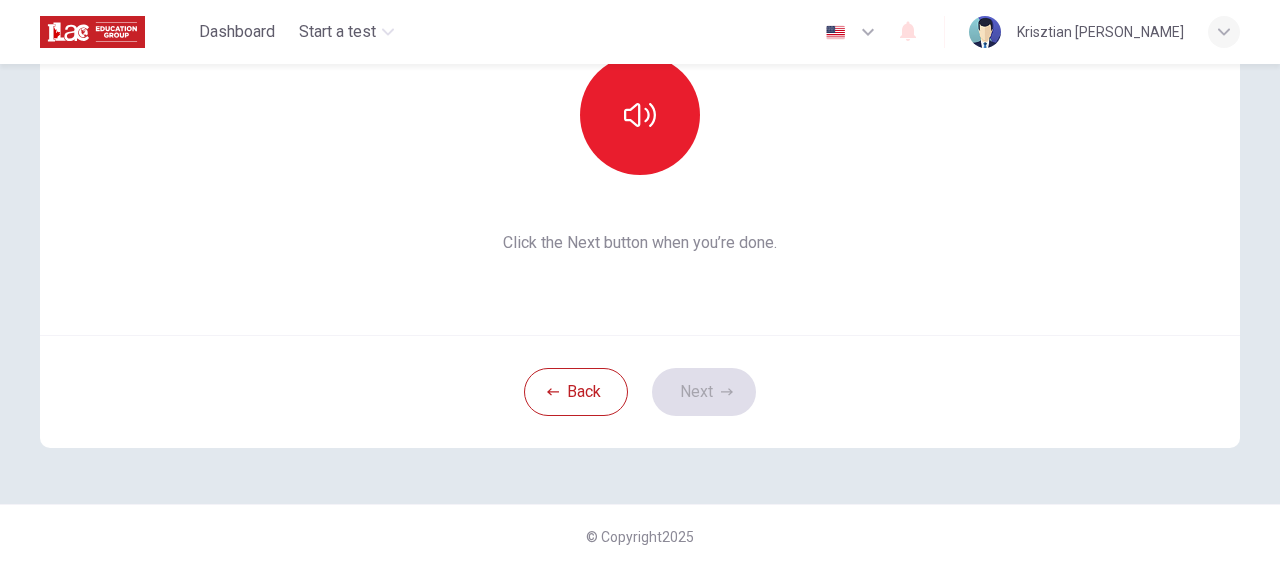click on "This section requires audio. Click the icon to make sure you can hear the tune clearly. Click the Next button when you’re done." at bounding box center (640, 95) 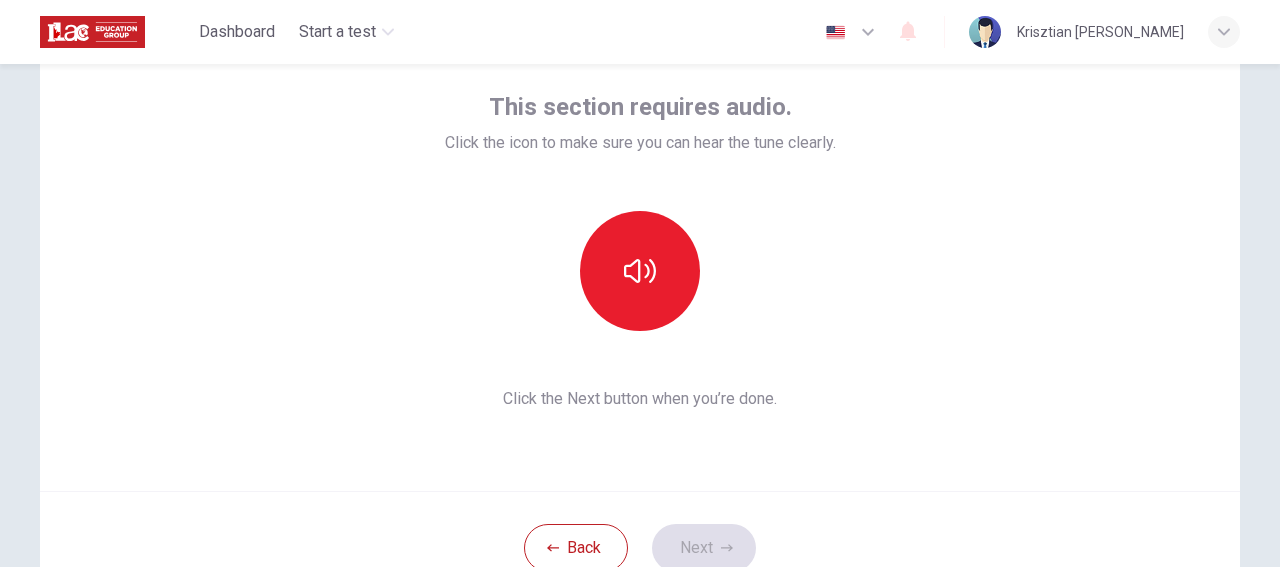 scroll, scrollTop: 116, scrollLeft: 0, axis: vertical 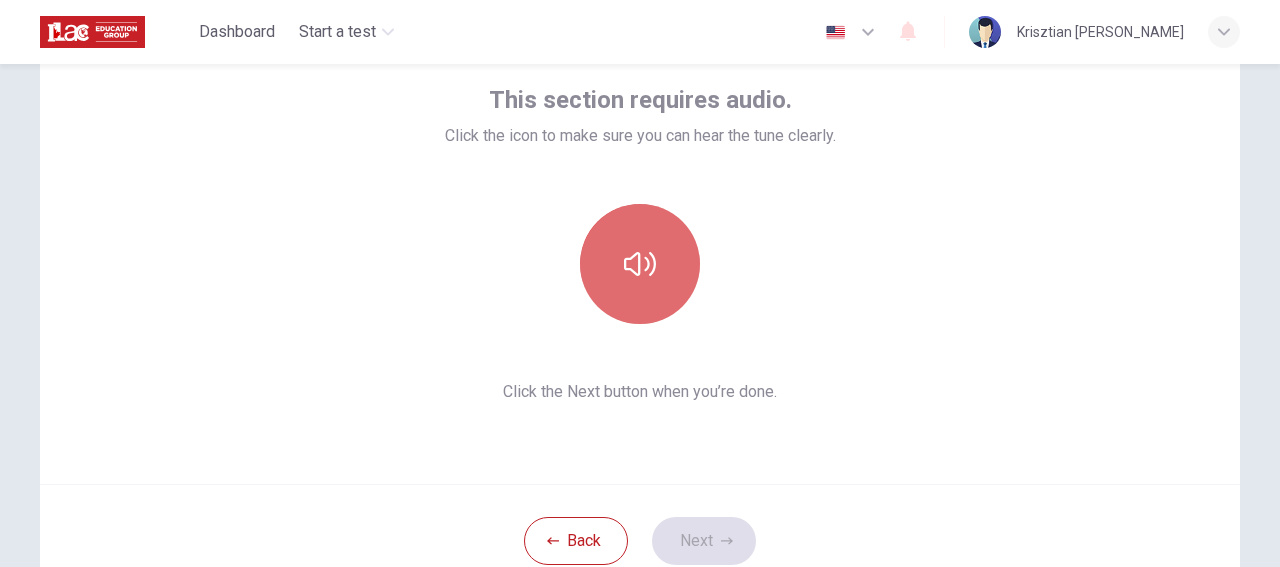 click at bounding box center [640, 264] 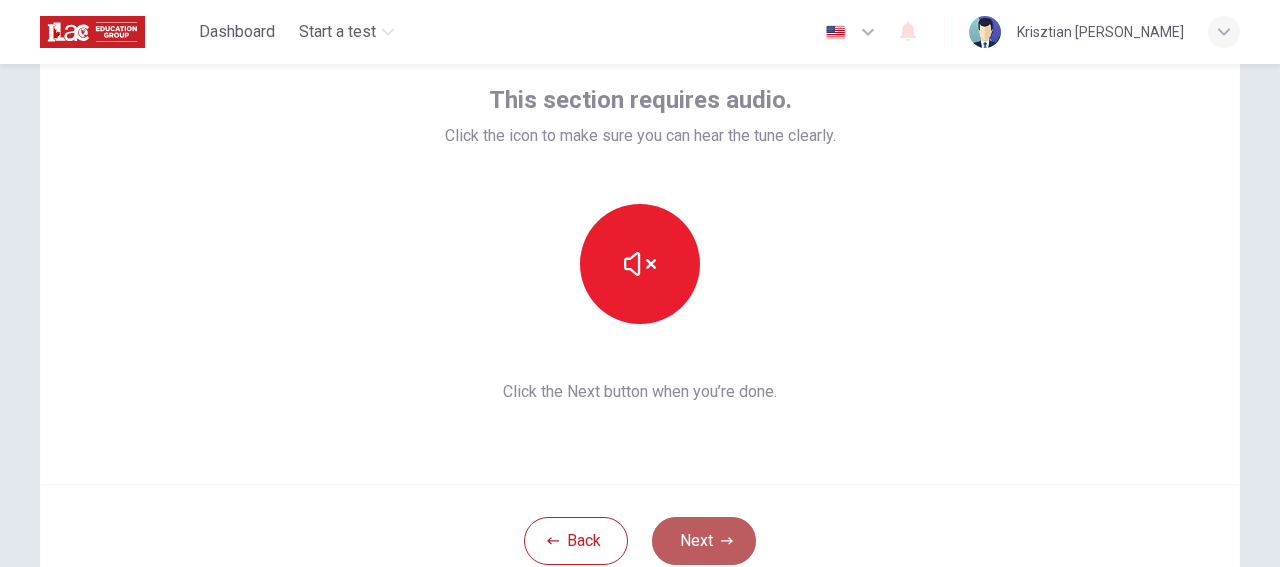 click on "Next" at bounding box center (704, 541) 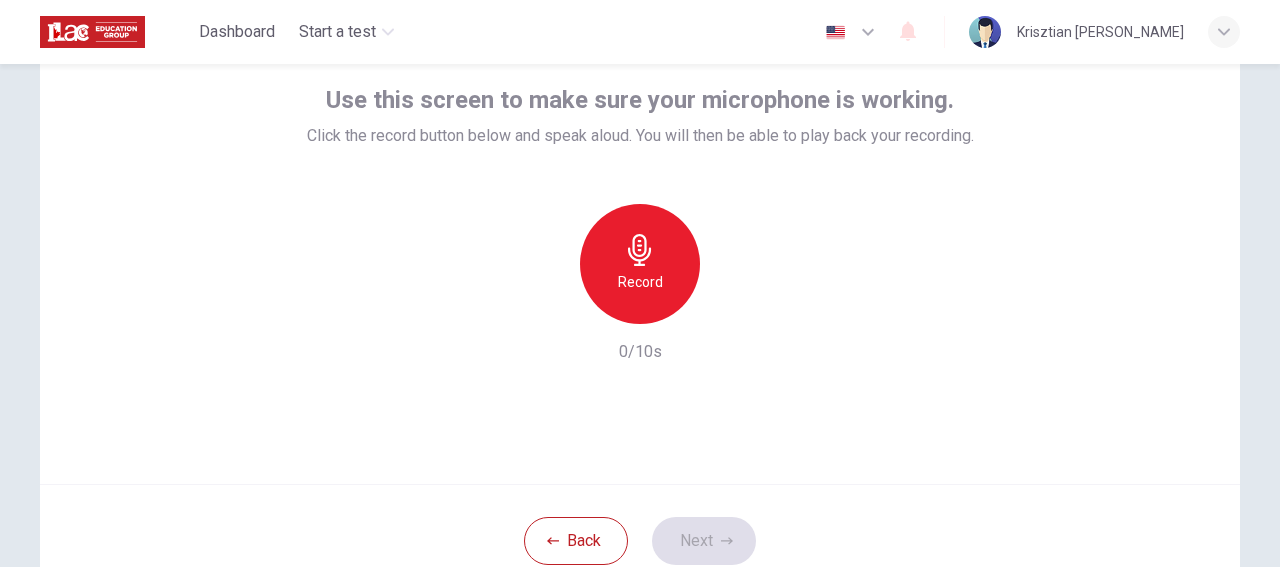 click on "Record" at bounding box center [640, 282] 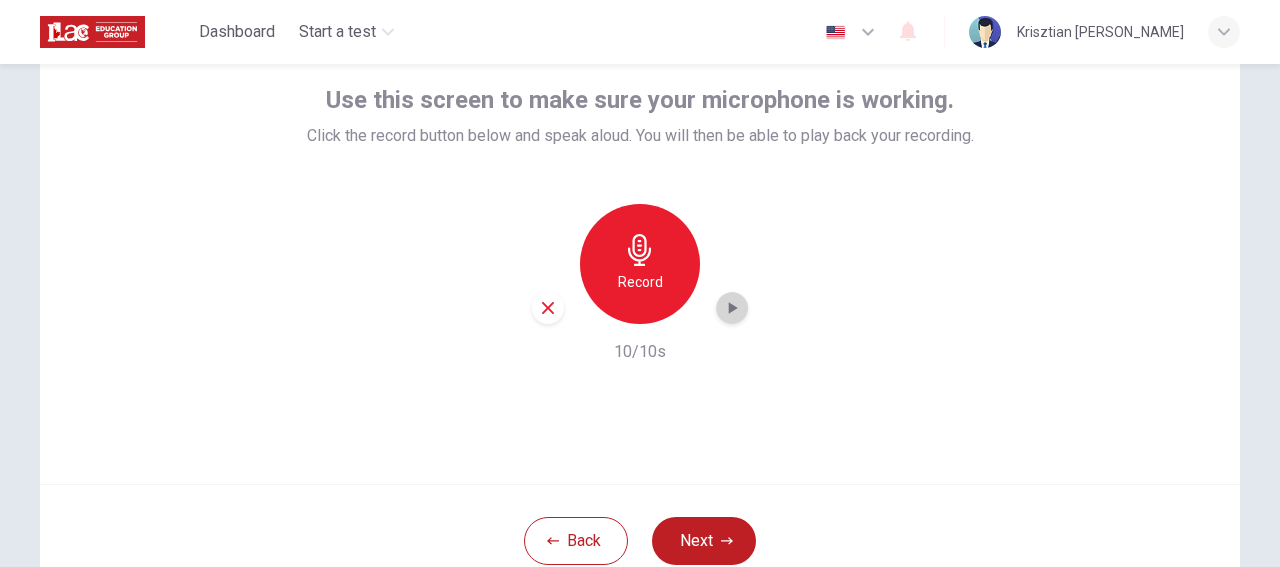 click 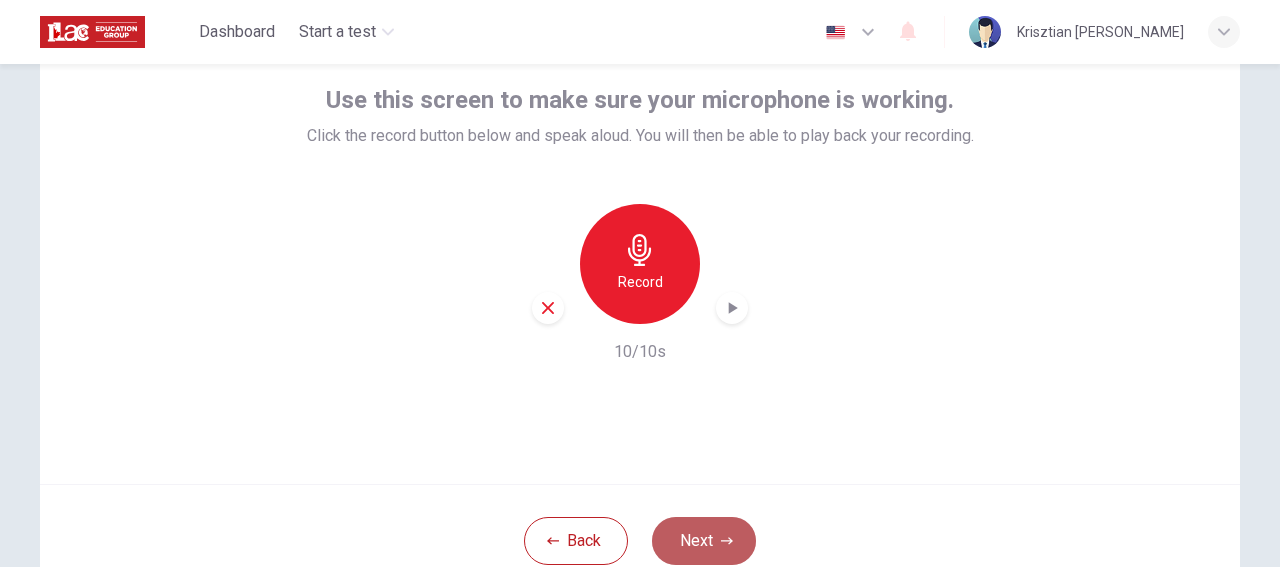 click on "Next" at bounding box center [704, 541] 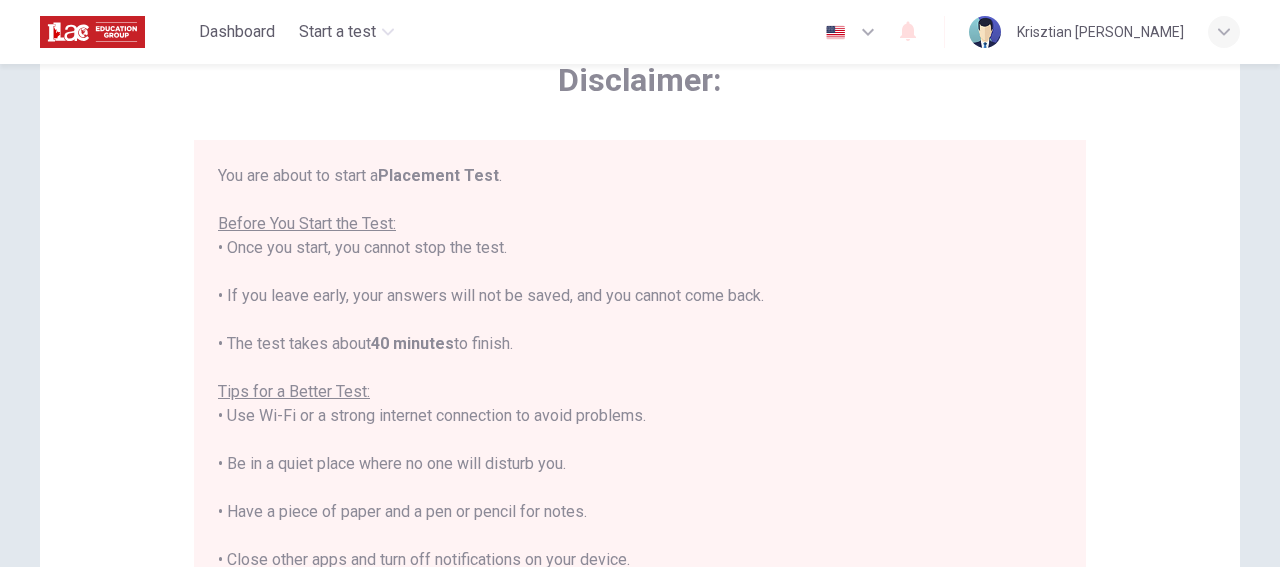 click on "Disclaimer: You are about to start a  Placement Test .
Before You Start the Test:
• Once you start, you cannot stop the test.
• If you leave early, your answers will not be saved, and you cannot come back.
• The test takes about  40 minutes  to finish.
Tips for a Better Test:
• Use Wi-Fi or a strong internet connection to avoid problems.
• Be in a quiet place where no one will disturb you.
• Have a piece of paper and a pen or pencil for notes.
• Close other apps and turn off notifications on your device.
• Make sure your device is fully charged or has enough battery to last 90 minutes.
By clicking the button below, you agree to follow these instructions.
Good luck!" at bounding box center (640, 383) 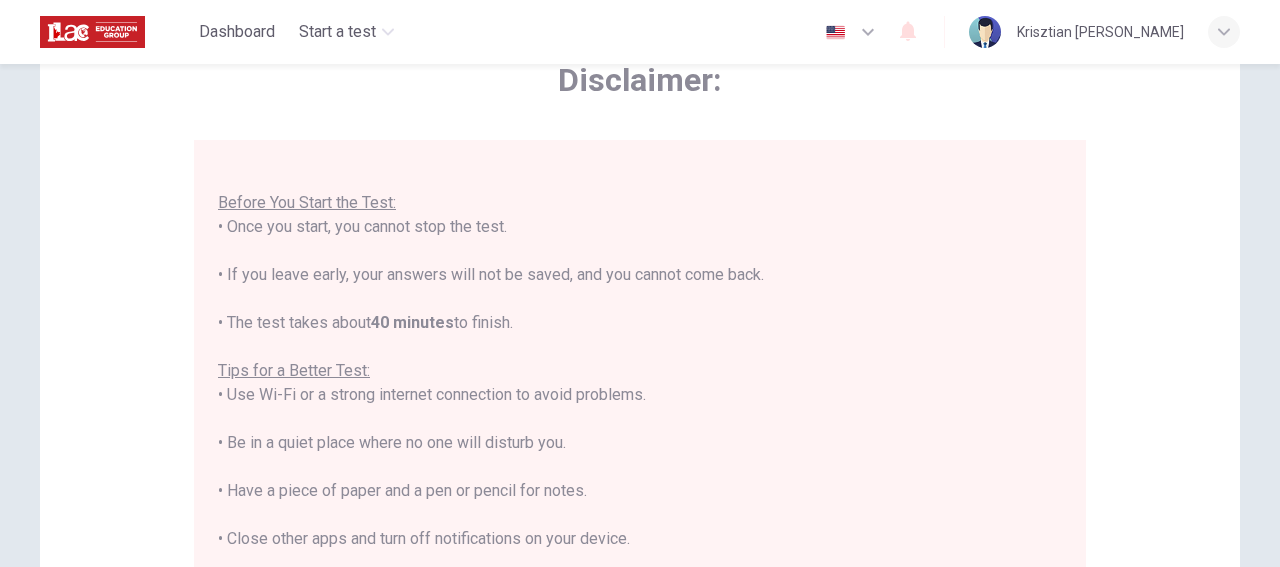 scroll, scrollTop: 23, scrollLeft: 0, axis: vertical 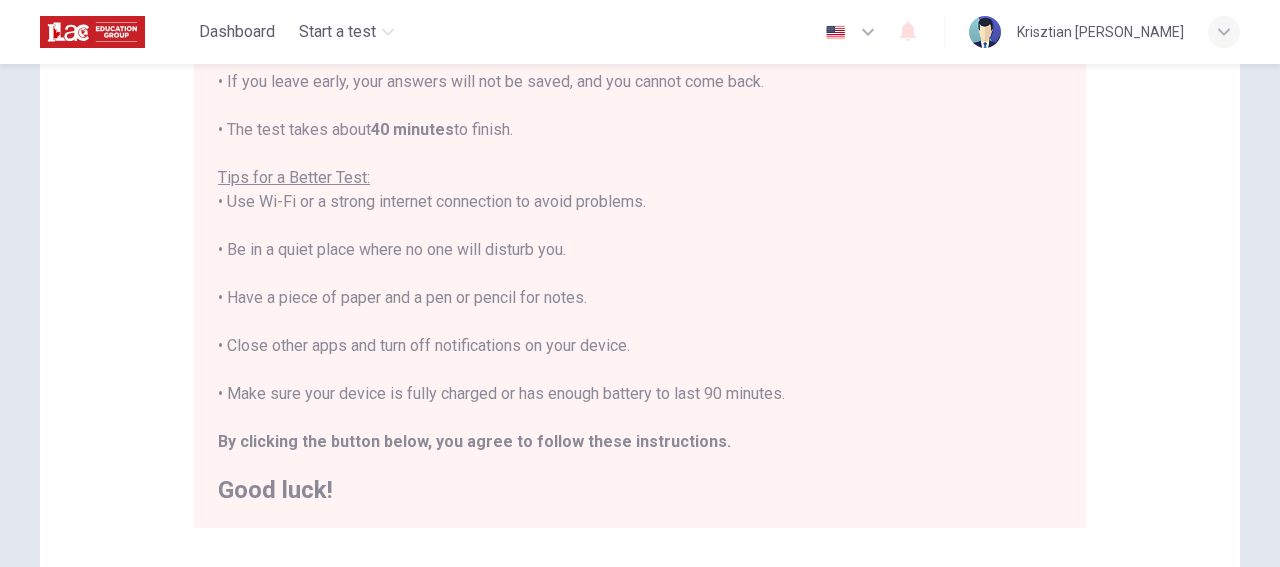 click on "You are about to start a  Placement Test .
Before You Start the Test:
• Once you start, you cannot stop the test.
• If you leave early, your answers will not be saved, and you cannot come back.
• The test takes about  40 minutes  to finish.
Tips for a Better Test:
• Use Wi-Fi or a strong internet connection to avoid problems.
• Be in a quiet place where no one will disturb you.
• Have a piece of paper and a pen or pencil for notes.
• Close other apps and turn off notifications on your device.
• Make sure your device is fully charged or has enough battery to last 90 minutes.
By clicking the button below, you agree to follow these instructions.
Good luck!" at bounding box center (640, 226) 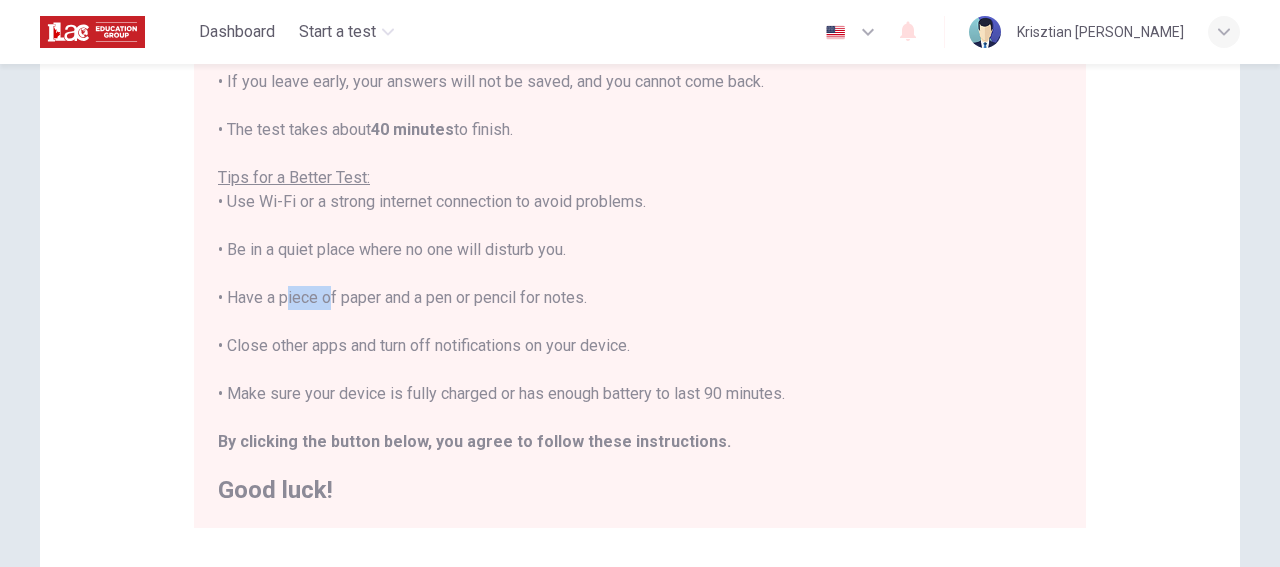 click on "You are about to start a  Placement Test .
Before You Start the Test:
• Once you start, you cannot stop the test.
• If you leave early, your answers will not be saved, and you cannot come back.
• The test takes about  40 minutes  to finish.
Tips for a Better Test:
• Use Wi-Fi or a strong internet connection to avoid problems.
• Be in a quiet place where no one will disturb you.
• Have a piece of paper and a pen or pencil for notes.
• Close other apps and turn off notifications on your device.
• Make sure your device is fully charged or has enough battery to last 90 minutes.
By clicking the button below, you agree to follow these instructions.
Good luck!" at bounding box center [640, 226] 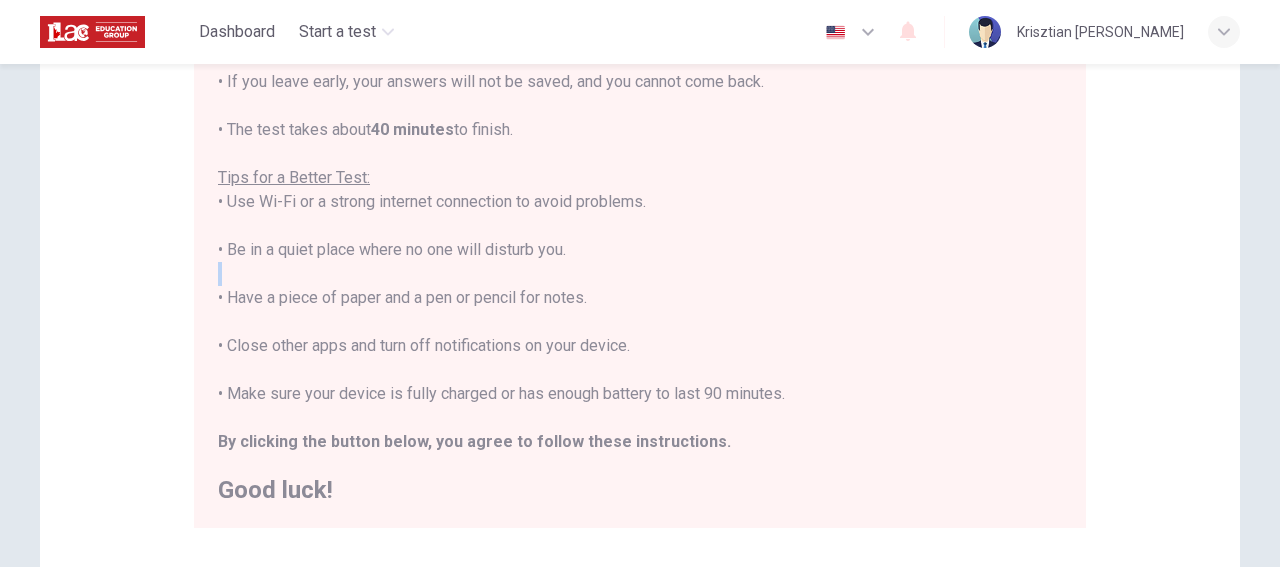 click on "You are about to start a  Placement Test .
Before You Start the Test:
• Once you start, you cannot stop the test.
• If you leave early, your answers will not be saved, and you cannot come back.
• The test takes about  40 minutes  to finish.
Tips for a Better Test:
• Use Wi-Fi or a strong internet connection to avoid problems.
• Be in a quiet place where no one will disturb you.
• Have a piece of paper and a pen or pencil for notes.
• Close other apps and turn off notifications on your device.
• Make sure your device is fully charged or has enough battery to last 90 minutes.
By clicking the button below, you agree to follow these instructions.
Good luck!" at bounding box center (640, 226) 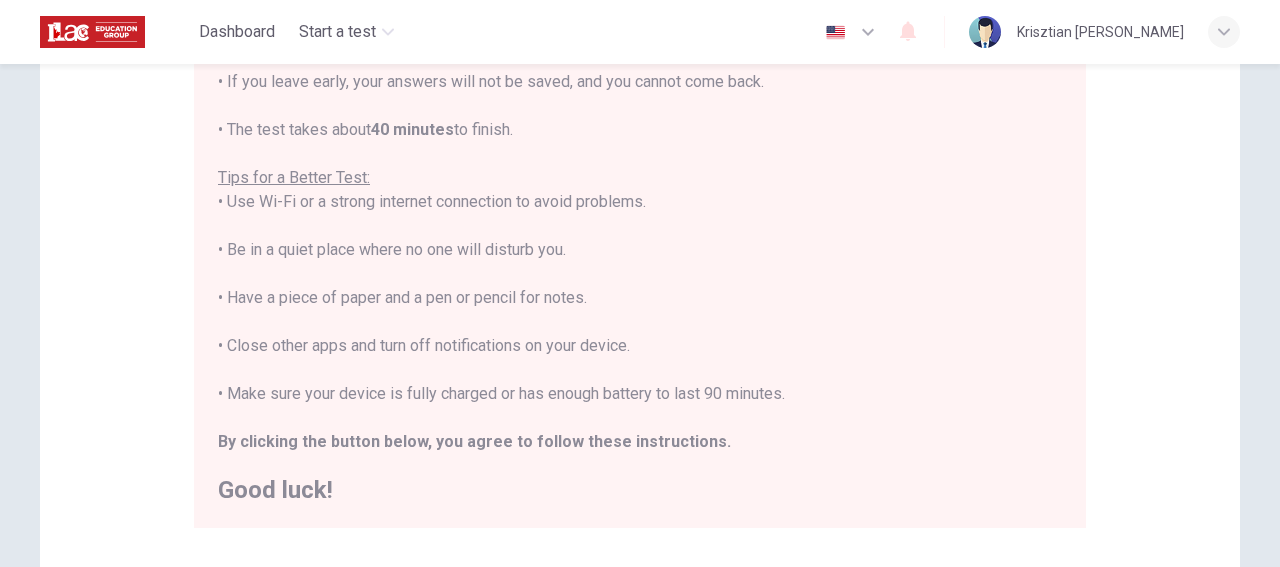 click on "You are about to start a  Placement Test .
Before You Start the Test:
• Once you start, you cannot stop the test.
• If you leave early, your answers will not be saved, and you cannot come back.
• The test takes about  40 minutes  to finish.
Tips for a Better Test:
• Use Wi-Fi or a strong internet connection to avoid problems.
• Be in a quiet place where no one will disturb you.
• Have a piece of paper and a pen or pencil for notes.
• Close other apps and turn off notifications on your device.
• Make sure your device is fully charged or has enough battery to last 90 minutes.
By clicking the button below, you agree to follow these instructions.
Good luck!" at bounding box center (640, 226) 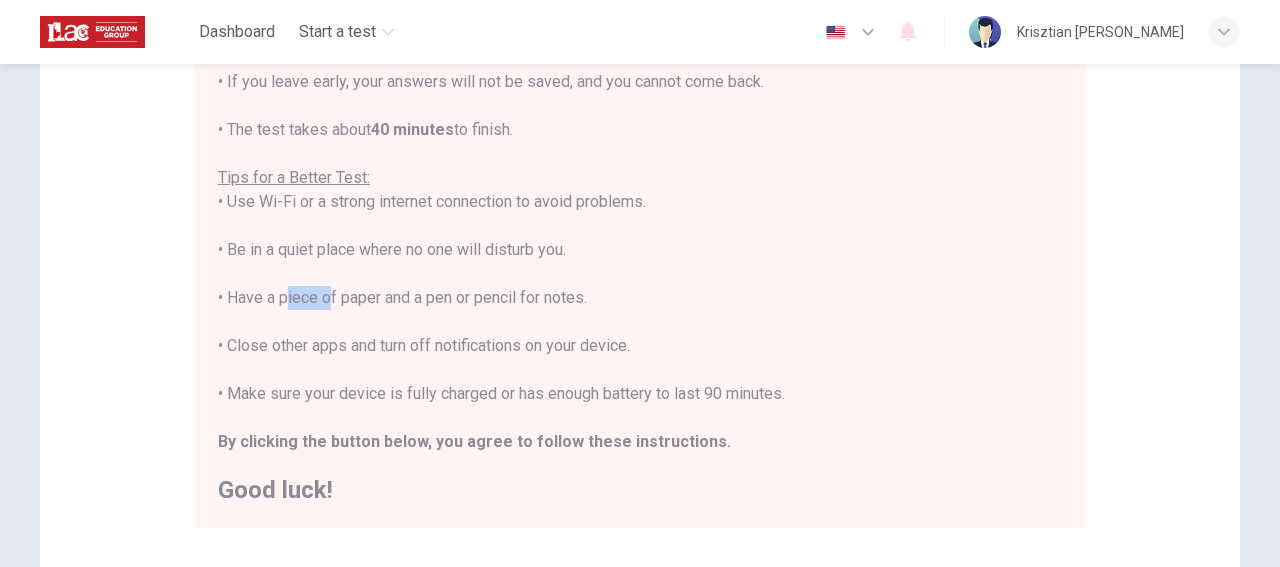 click on "You are about to start a  Placement Test .
Before You Start the Test:
• Once you start, you cannot stop the test.
• If you leave early, your answers will not be saved, and you cannot come back.
• The test takes about  40 minutes  to finish.
Tips for a Better Test:
• Use Wi-Fi or a strong internet connection to avoid problems.
• Be in a quiet place where no one will disturb you.
• Have a piece of paper and a pen or pencil for notes.
• Close other apps and turn off notifications on your device.
• Make sure your device is fully charged or has enough battery to last 90 minutes.
By clicking the button below, you agree to follow these instructions.
Good luck!" at bounding box center [640, 226] 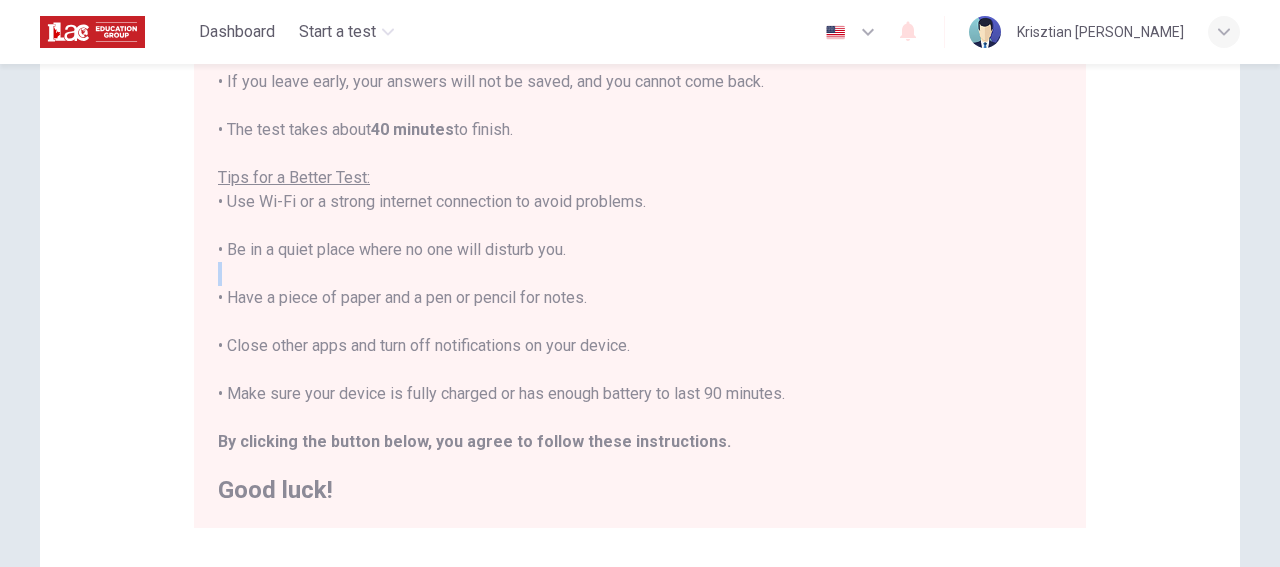 click on "You are about to start a  Placement Test .
Before You Start the Test:
• Once you start, you cannot stop the test.
• If you leave early, your answers will not be saved, and you cannot come back.
• The test takes about  40 minutes  to finish.
Tips for a Better Test:
• Use Wi-Fi or a strong internet connection to avoid problems.
• Be in a quiet place where no one will disturb you.
• Have a piece of paper and a pen or pencil for notes.
• Close other apps and turn off notifications on your device.
• Make sure your device is fully charged or has enough battery to last 90 minutes.
By clicking the button below, you agree to follow these instructions.
Good luck!" at bounding box center (640, 226) 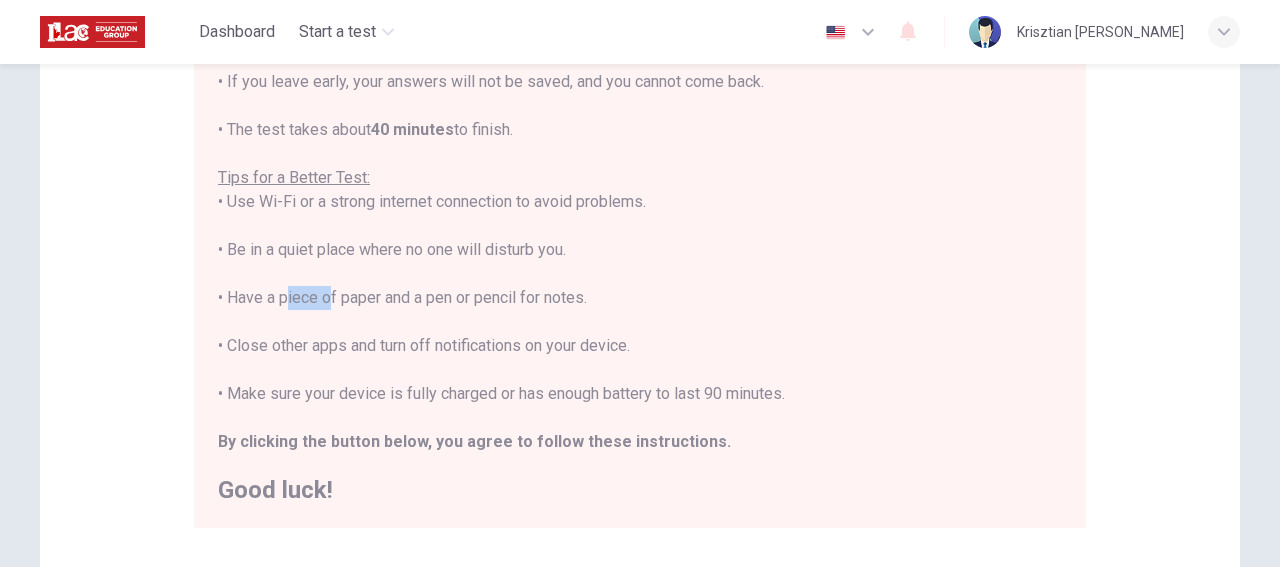 click on "You are about to start a  Placement Test .
Before You Start the Test:
• Once you start, you cannot stop the test.
• If you leave early, your answers will not be saved, and you cannot come back.
• The test takes about  40 minutes  to finish.
Tips for a Better Test:
• Use Wi-Fi or a strong internet connection to avoid problems.
• Be in a quiet place where no one will disturb you.
• Have a piece of paper and a pen or pencil for notes.
• Close other apps and turn off notifications on your device.
• Make sure your device is fully charged or has enough battery to last 90 minutes.
By clicking the button below, you agree to follow these instructions.
Good luck!" at bounding box center (640, 226) 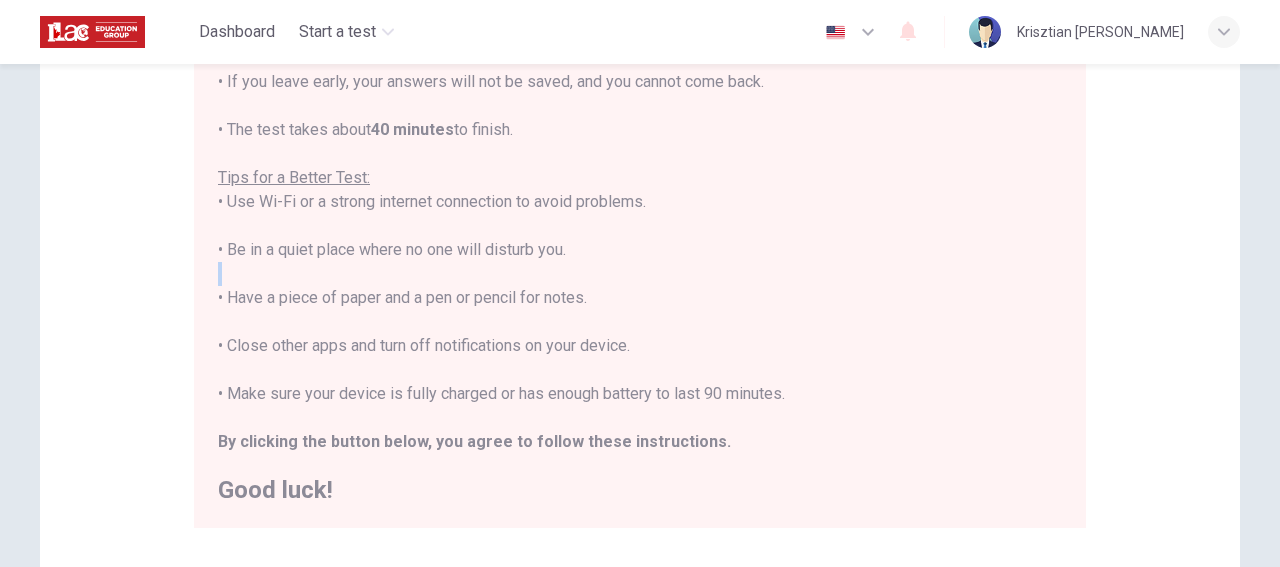 click on "You are about to start a  Placement Test .
Before You Start the Test:
• Once you start, you cannot stop the test.
• If you leave early, your answers will not be saved, and you cannot come back.
• The test takes about  40 minutes  to finish.
Tips for a Better Test:
• Use Wi-Fi or a strong internet connection to avoid problems.
• Be in a quiet place where no one will disturb you.
• Have a piece of paper and a pen or pencil for notes.
• Close other apps and turn off notifications on your device.
• Make sure your device is fully charged or has enough battery to last 90 minutes.
By clicking the button below, you agree to follow these instructions.
Good luck!" at bounding box center (640, 226) 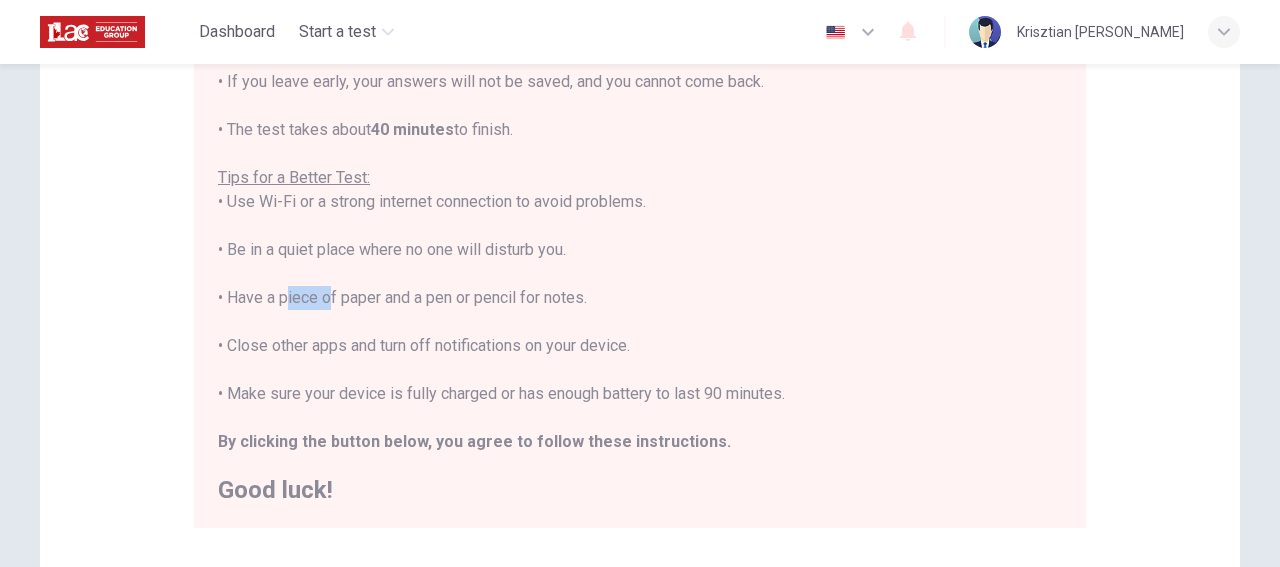 click on "You are about to start a  Placement Test .
Before You Start the Test:
• Once you start, you cannot stop the test.
• If you leave early, your answers will not be saved, and you cannot come back.
• The test takes about  40 minutes  to finish.
Tips for a Better Test:
• Use Wi-Fi or a strong internet connection to avoid problems.
• Be in a quiet place where no one will disturb you.
• Have a piece of paper and a pen or pencil for notes.
• Close other apps and turn off notifications on your device.
• Make sure your device is fully charged or has enough battery to last 90 minutes.
By clicking the button below, you agree to follow these instructions.
Good luck!" at bounding box center [640, 226] 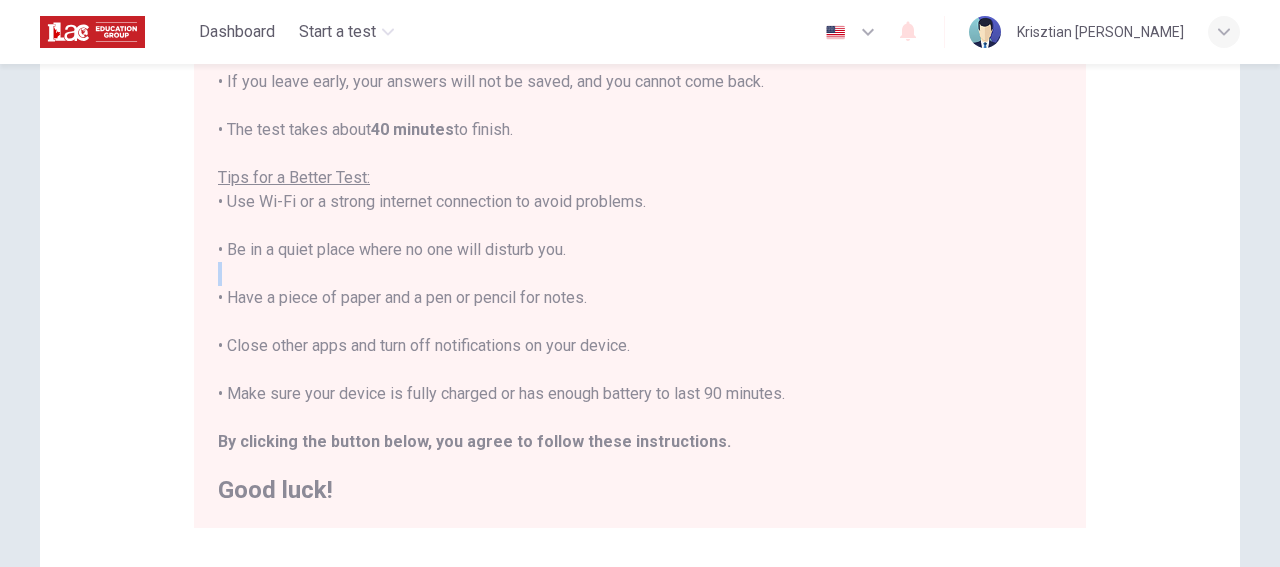 click on "You are about to start a  Placement Test .
Before You Start the Test:
• Once you start, you cannot stop the test.
• If you leave early, your answers will not be saved, and you cannot come back.
• The test takes about  40 minutes  to finish.
Tips for a Better Test:
• Use Wi-Fi or a strong internet connection to avoid problems.
• Be in a quiet place where no one will disturb you.
• Have a piece of paper and a pen or pencil for notes.
• Close other apps and turn off notifications on your device.
• Make sure your device is fully charged or has enough battery to last 90 minutes.
By clicking the button below, you agree to follow these instructions.
Good luck!" at bounding box center [640, 226] 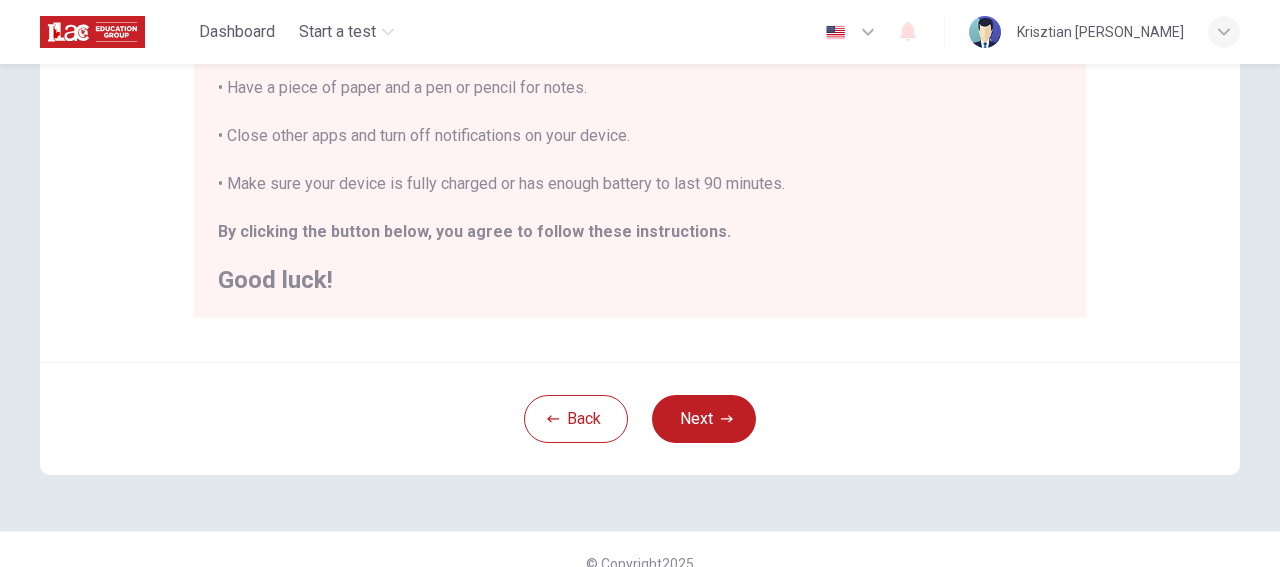 scroll, scrollTop: 520, scrollLeft: 0, axis: vertical 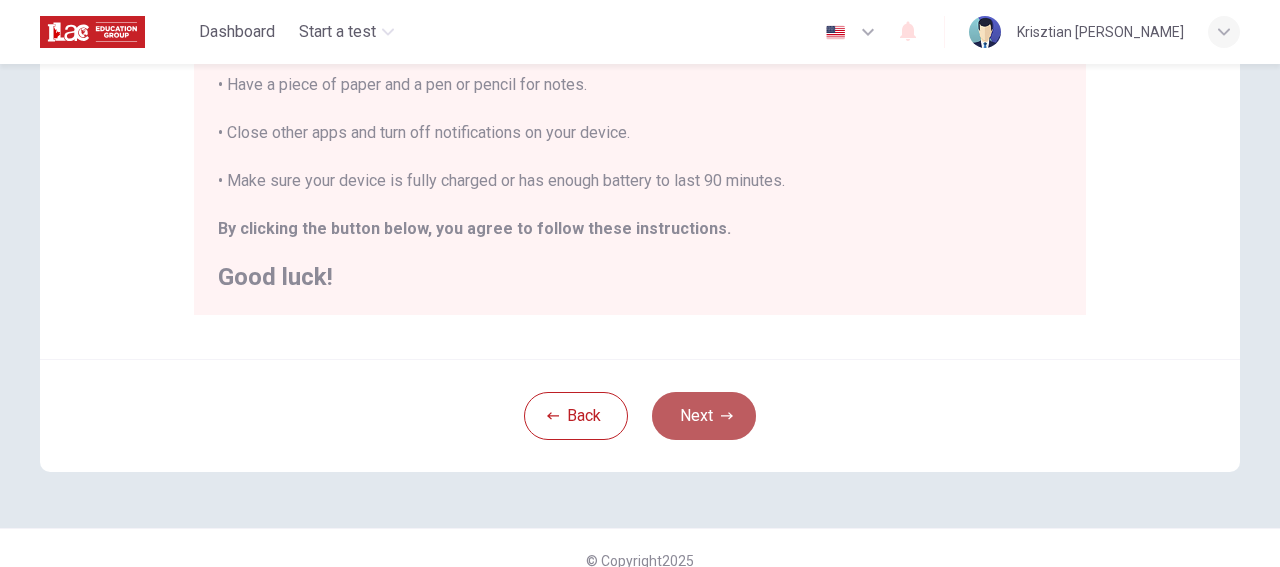click on "Next" at bounding box center (704, 416) 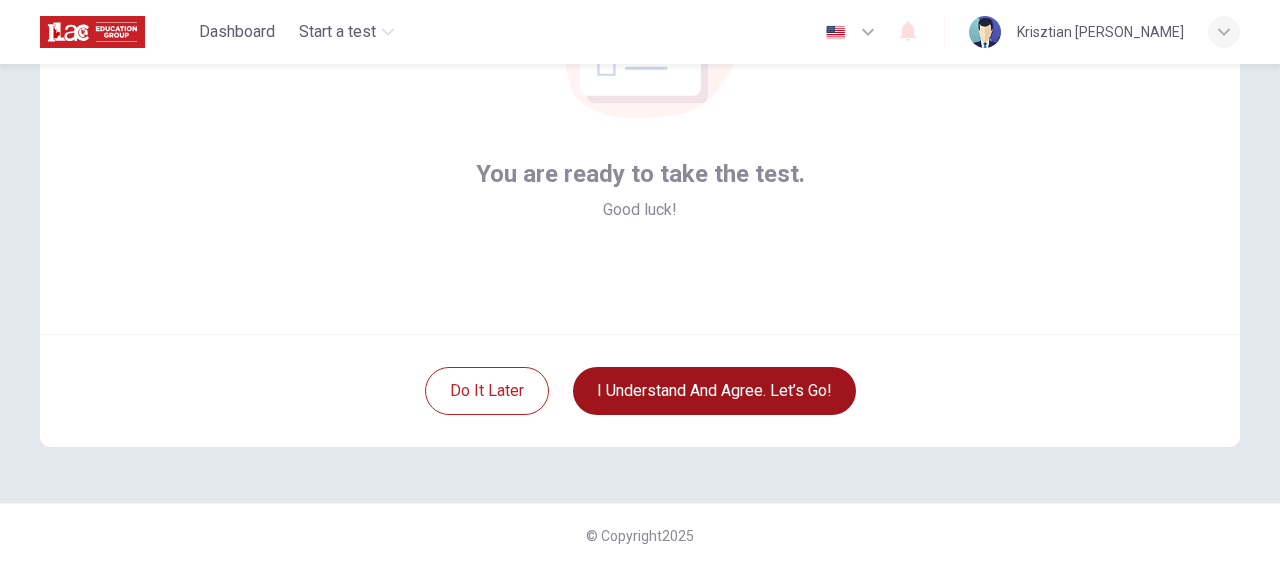 scroll, scrollTop: 265, scrollLeft: 0, axis: vertical 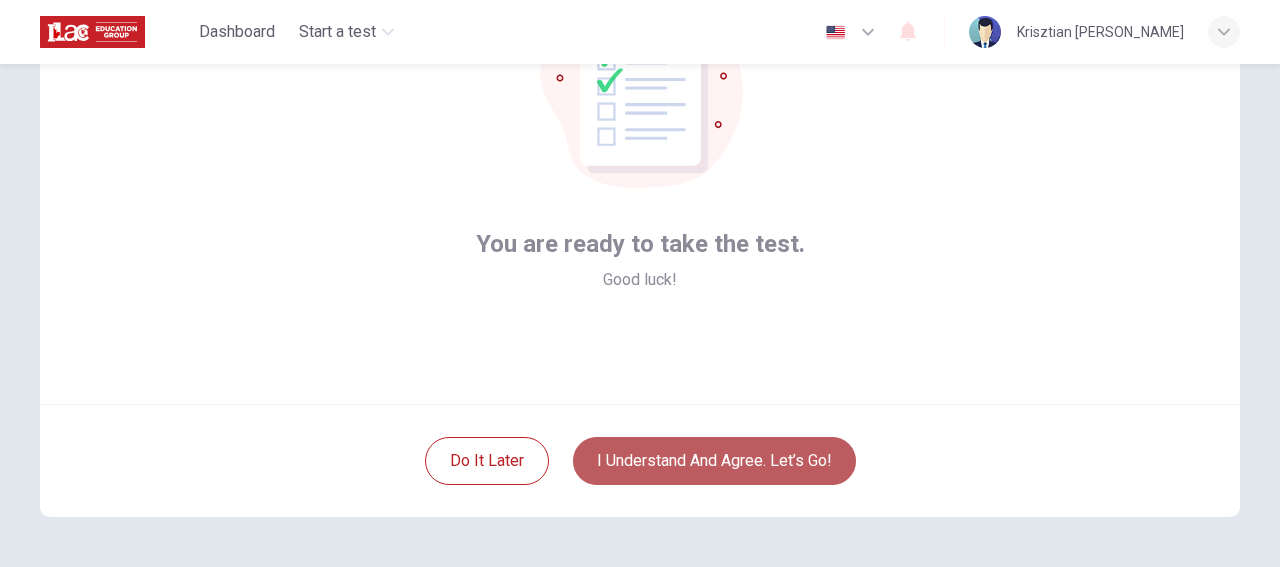 click on "I understand and agree. Let’s go!" at bounding box center (714, 461) 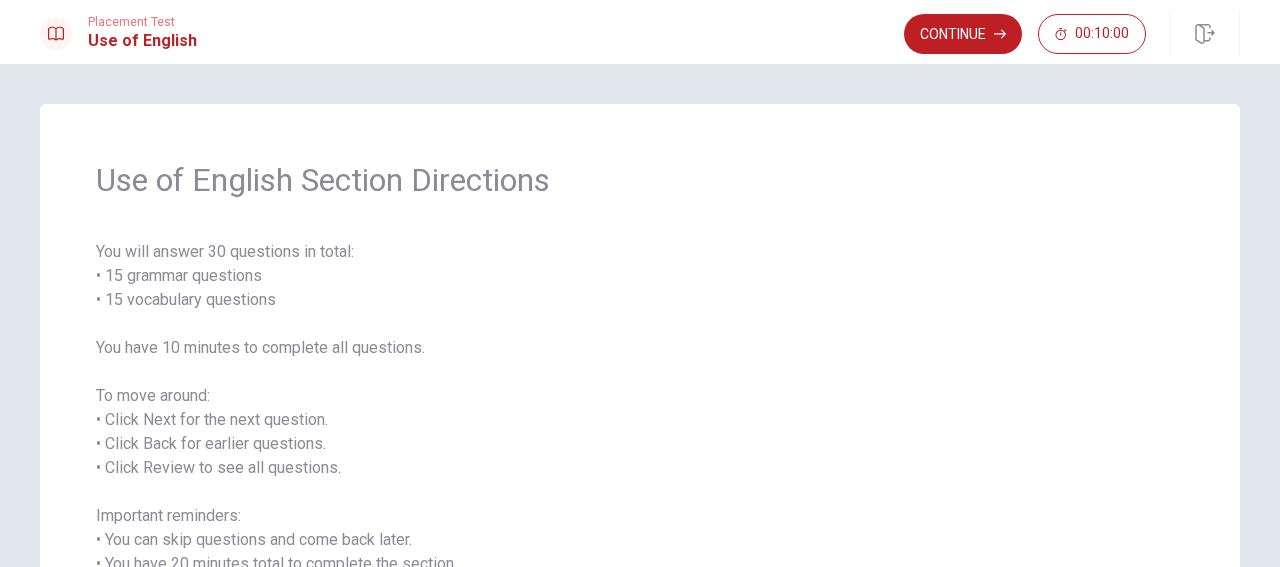 click on "You will answer 30 questions in total:
• 15 grammar questions
• 15 vocabulary questions
You have 10 minutes to complete all questions.
To move around:
• Click Next for the next question.
• Click Back for earlier questions.
• Click Review to see all questions.
Important reminders:
• You can skip questions and come back later.
• You have 20 minutes total to complete the section.
When you are ready, click Continue to start." at bounding box center (640, 432) 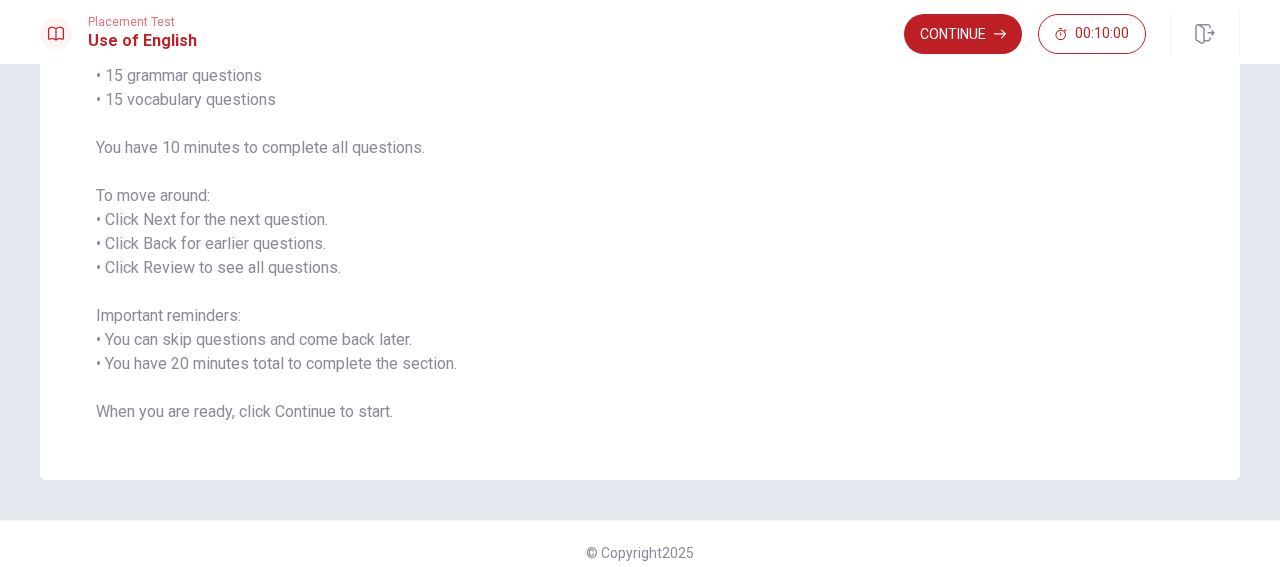 scroll, scrollTop: 217, scrollLeft: 0, axis: vertical 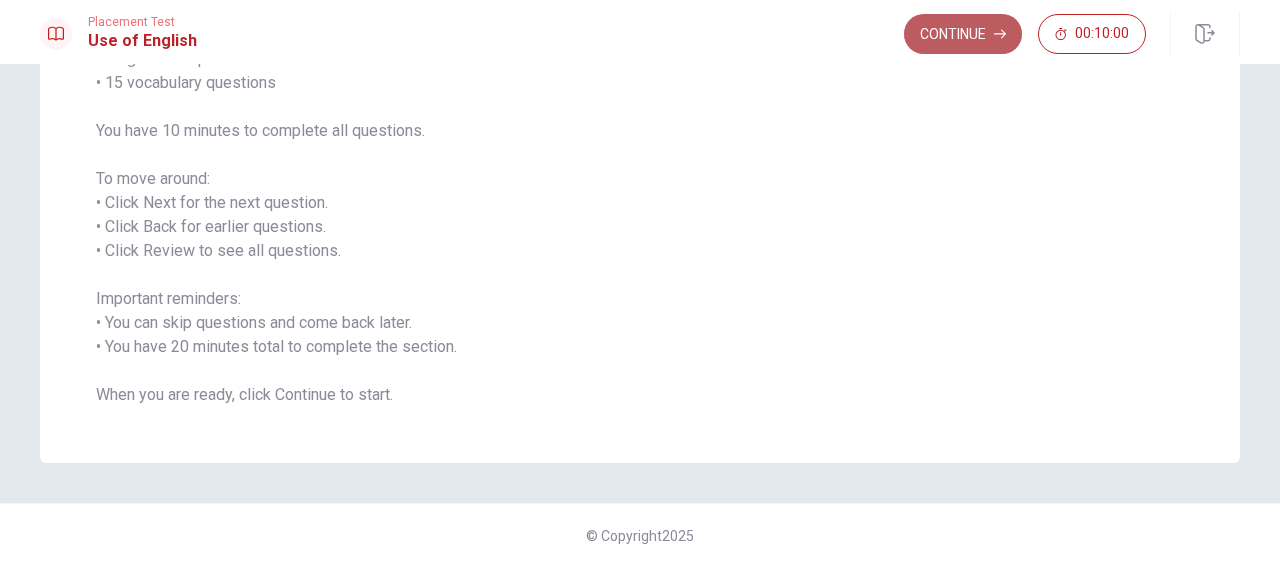 click on "Continue" at bounding box center [963, 34] 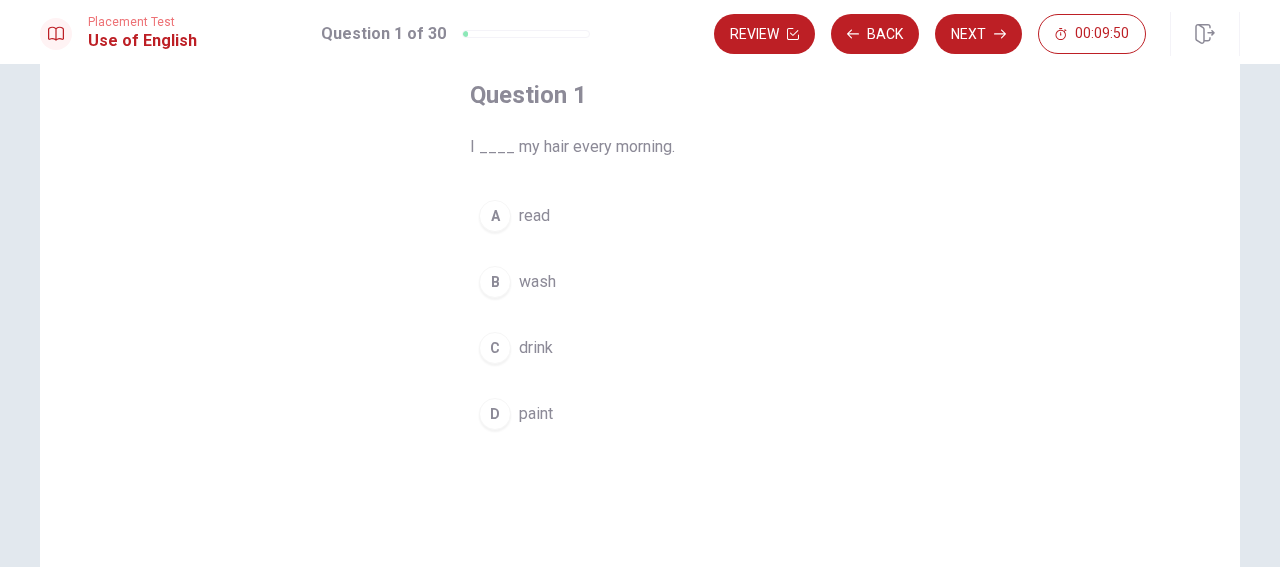 scroll, scrollTop: 109, scrollLeft: 0, axis: vertical 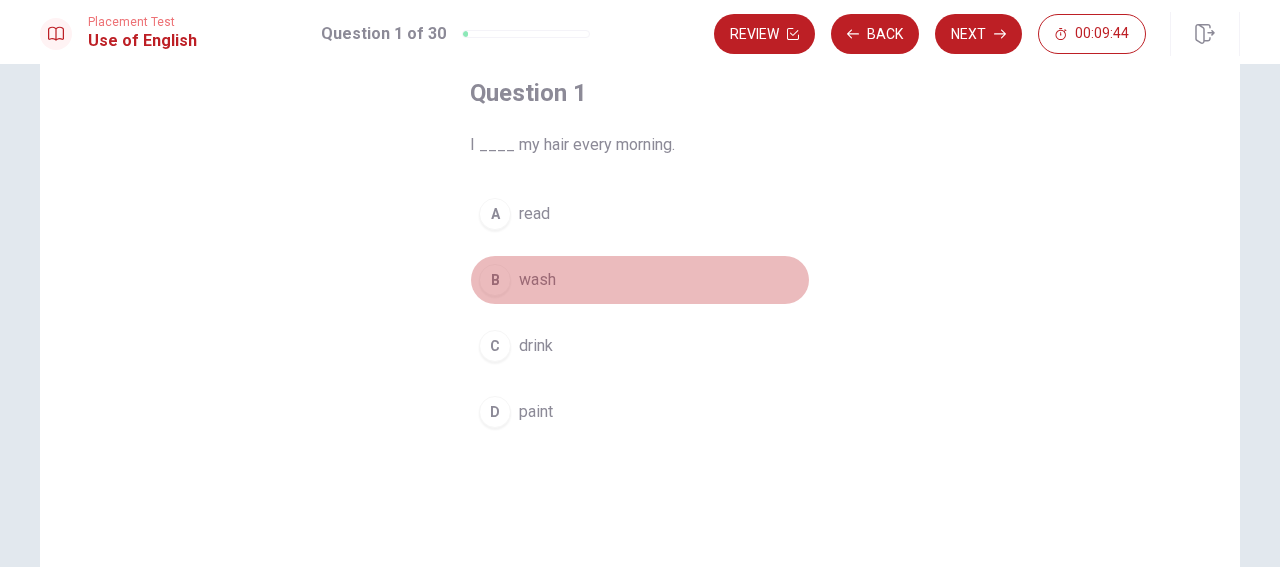 click on "B" at bounding box center (495, 280) 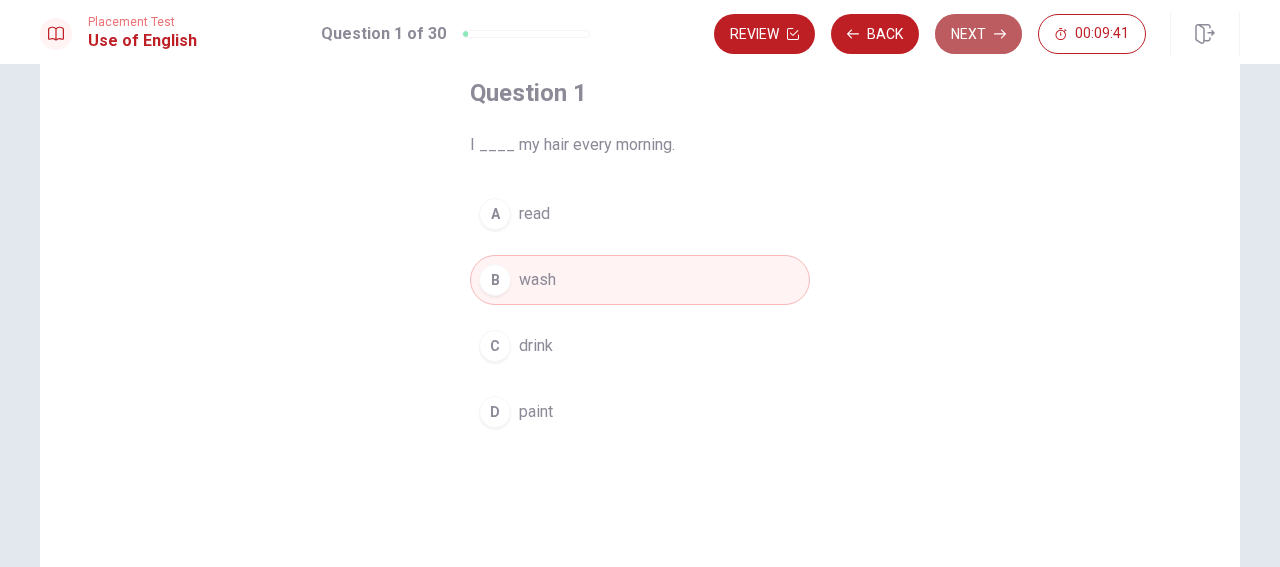 click on "Next" at bounding box center (978, 34) 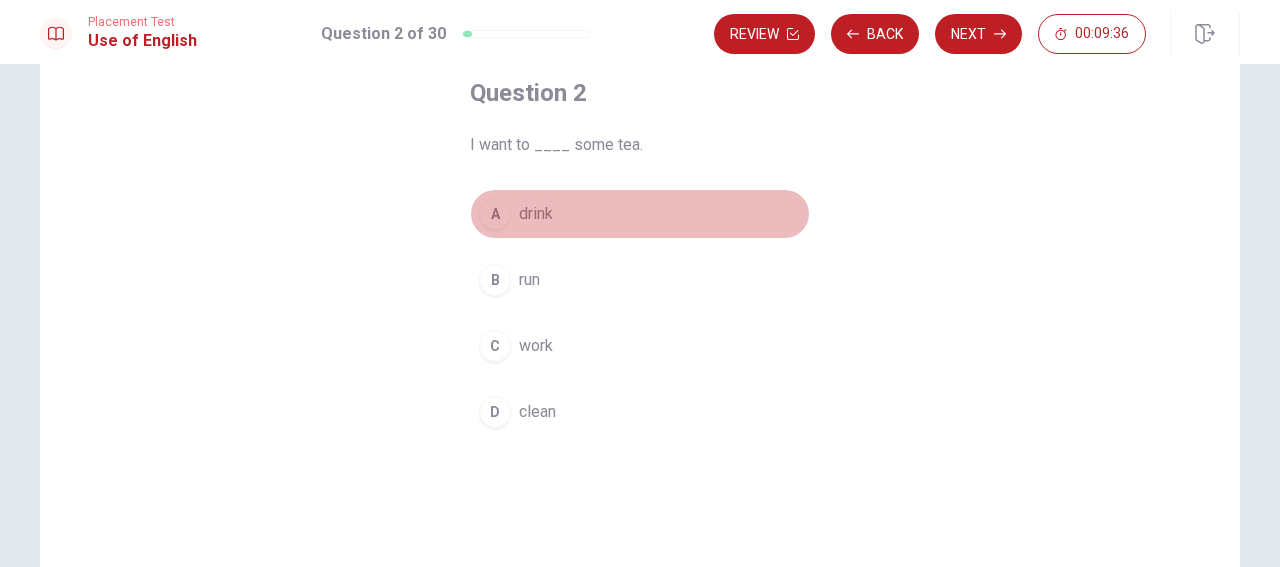 click on "A" at bounding box center [495, 214] 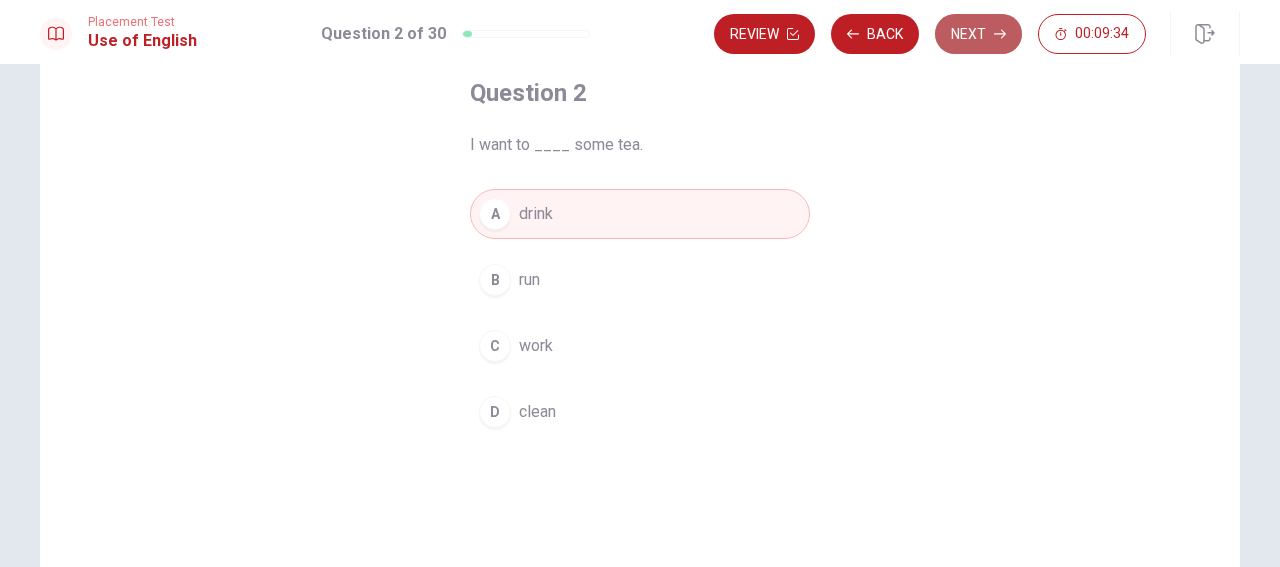 click on "Next" at bounding box center (978, 34) 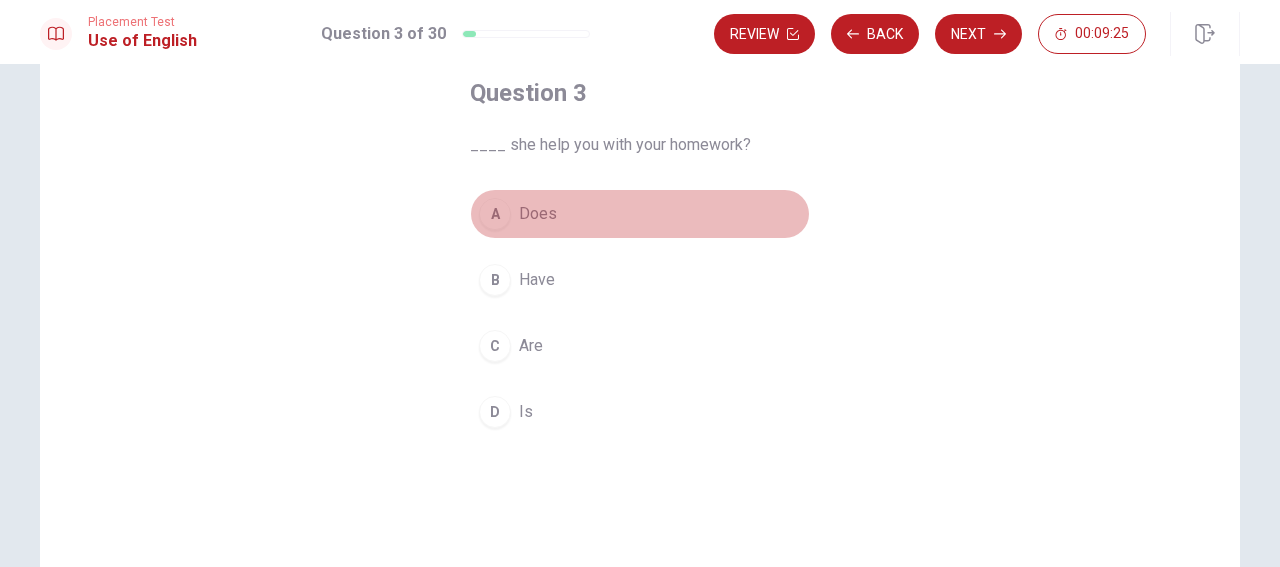 click on "A" at bounding box center [495, 214] 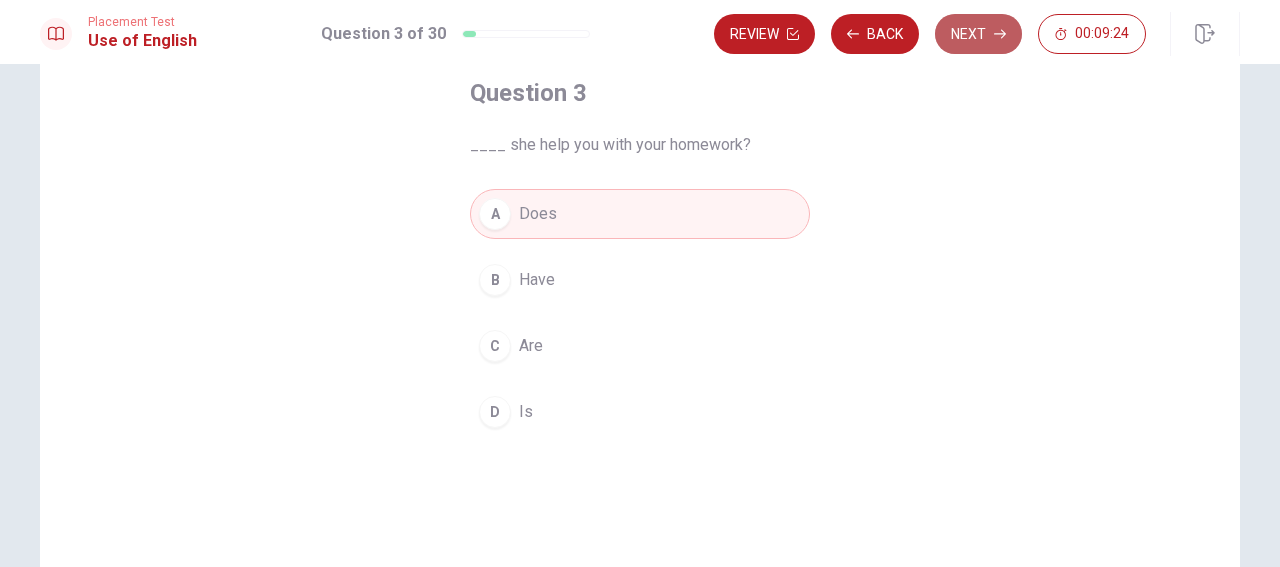 click on "Next" at bounding box center (978, 34) 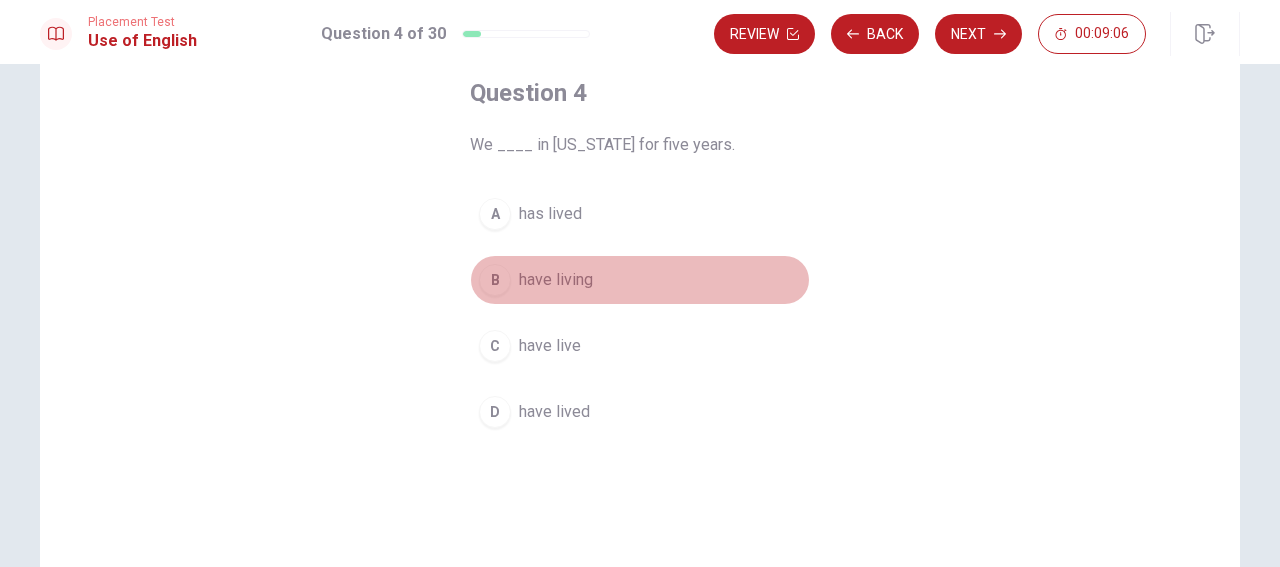 click on "B" at bounding box center (495, 280) 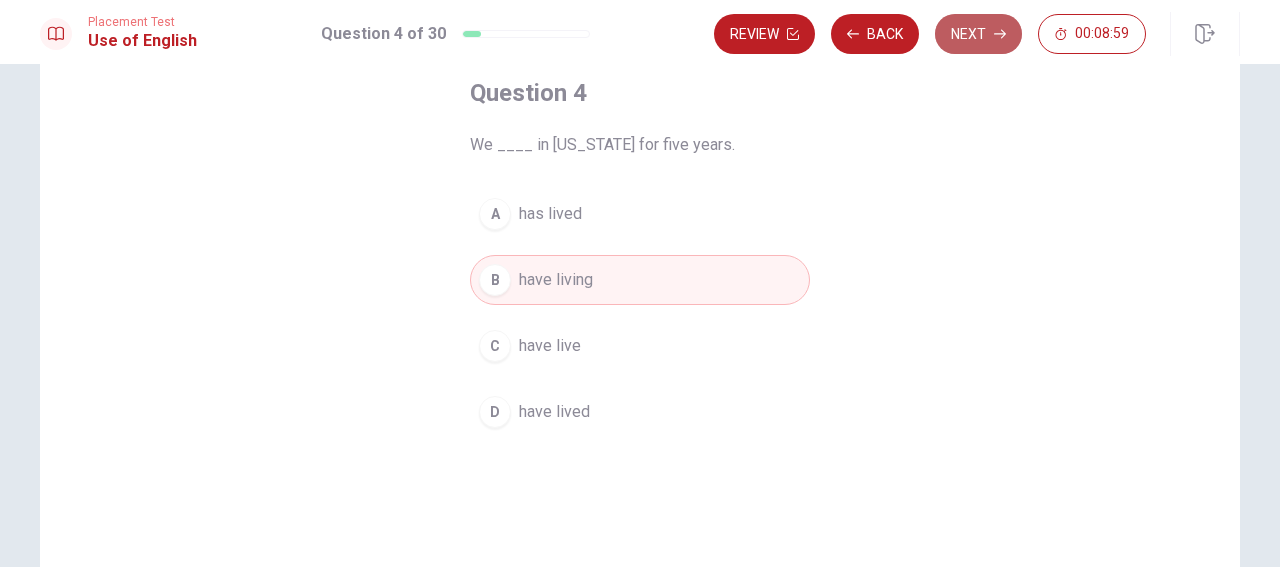 click on "Next" at bounding box center (978, 34) 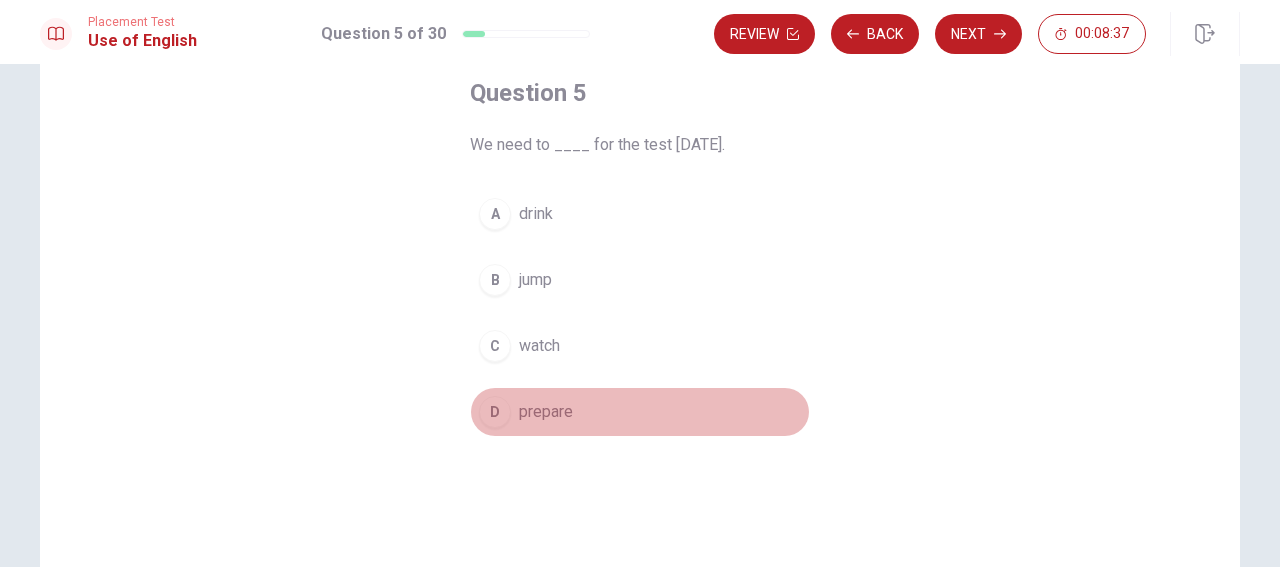 click on "prepare" at bounding box center [546, 412] 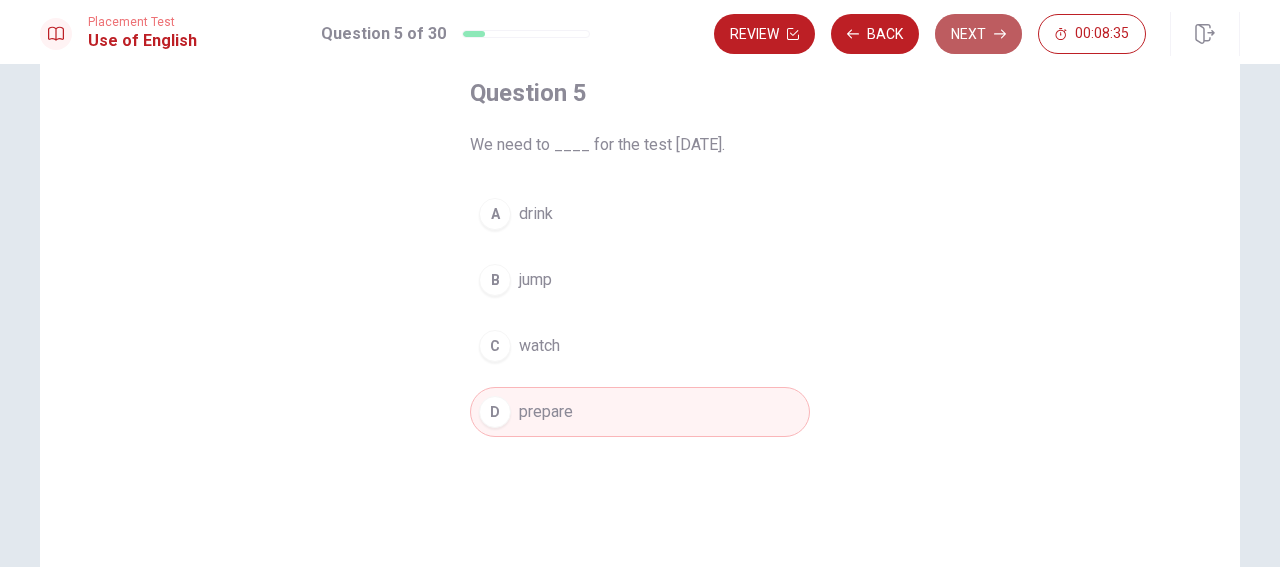 click on "Next" at bounding box center [978, 34] 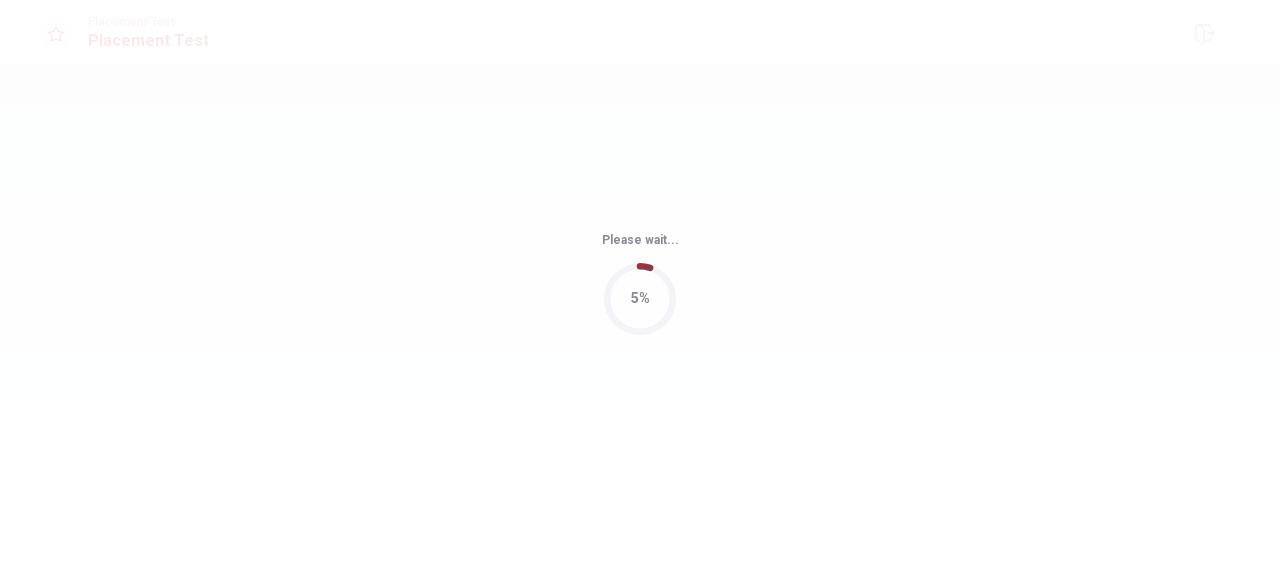 scroll, scrollTop: 0, scrollLeft: 0, axis: both 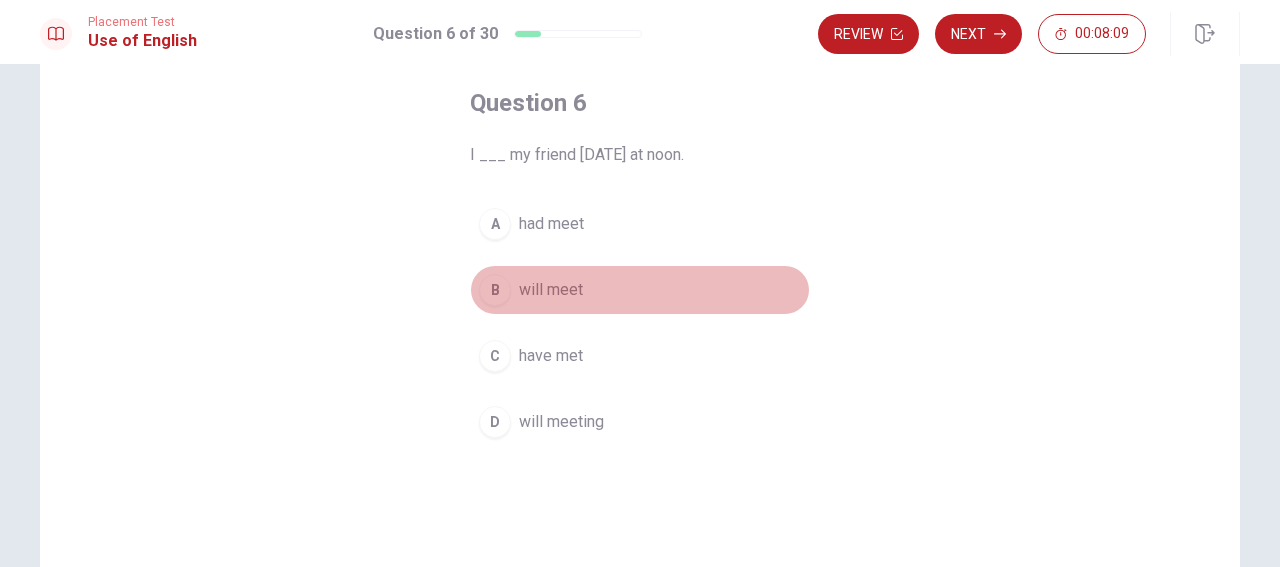 click on "will meet" at bounding box center (551, 290) 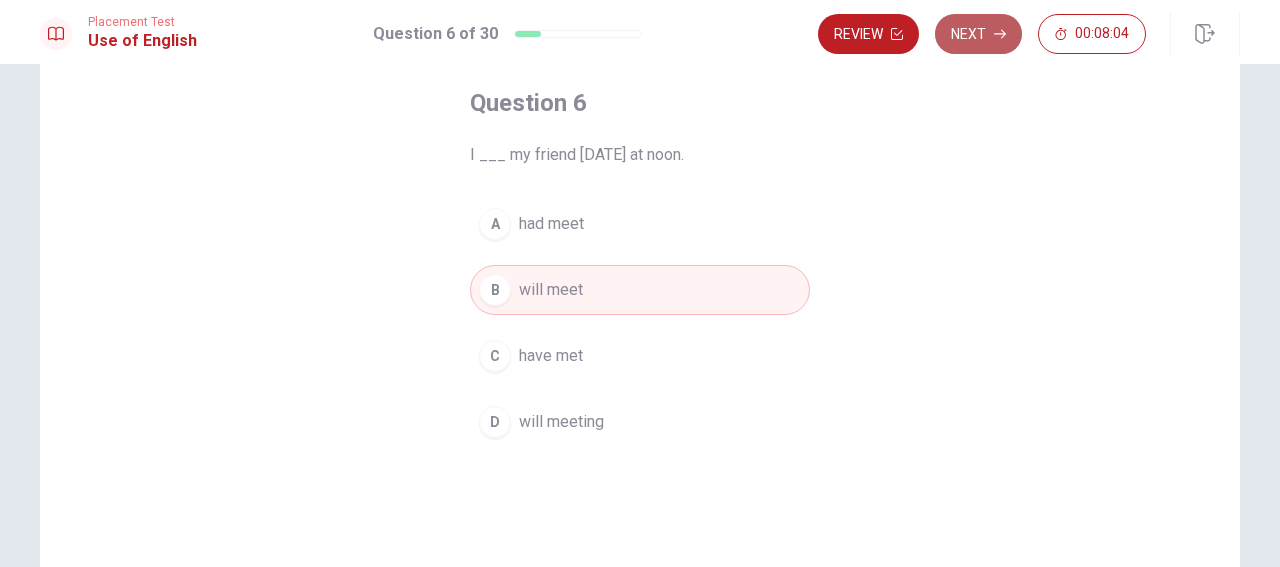 click on "Next" at bounding box center (978, 34) 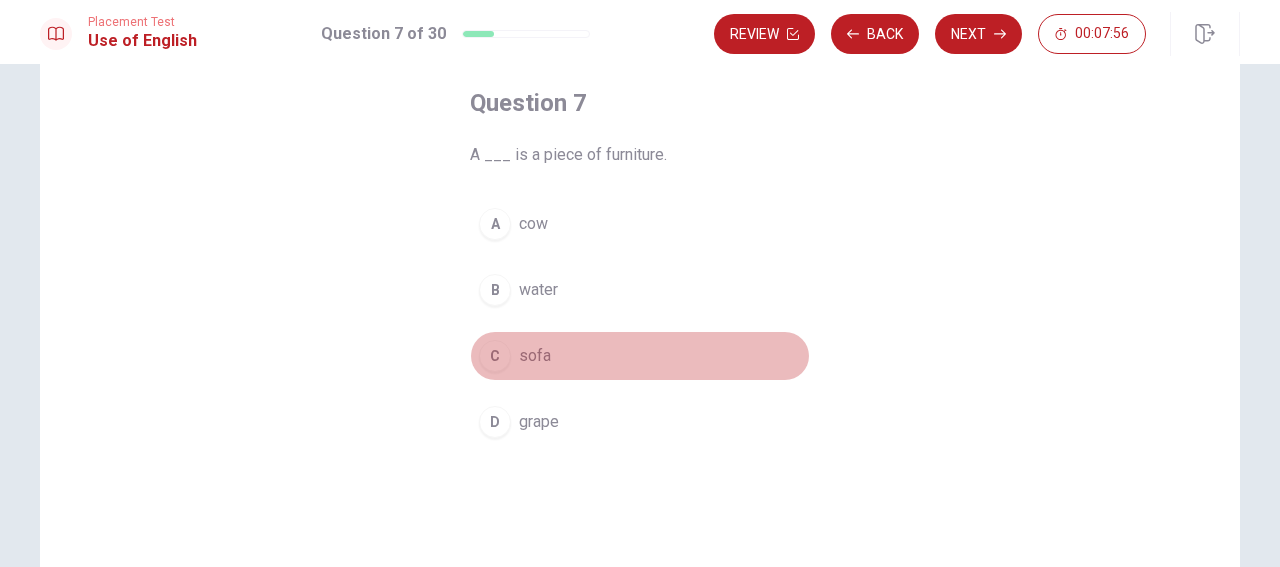 click on "C sofa" at bounding box center (640, 356) 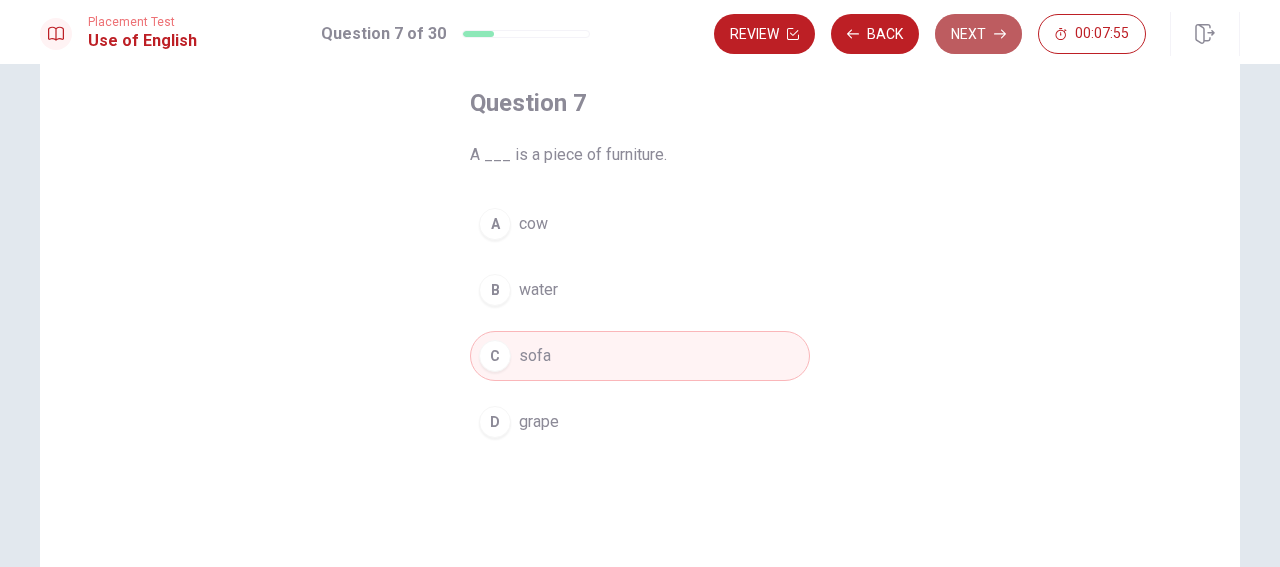click on "Next" at bounding box center (978, 34) 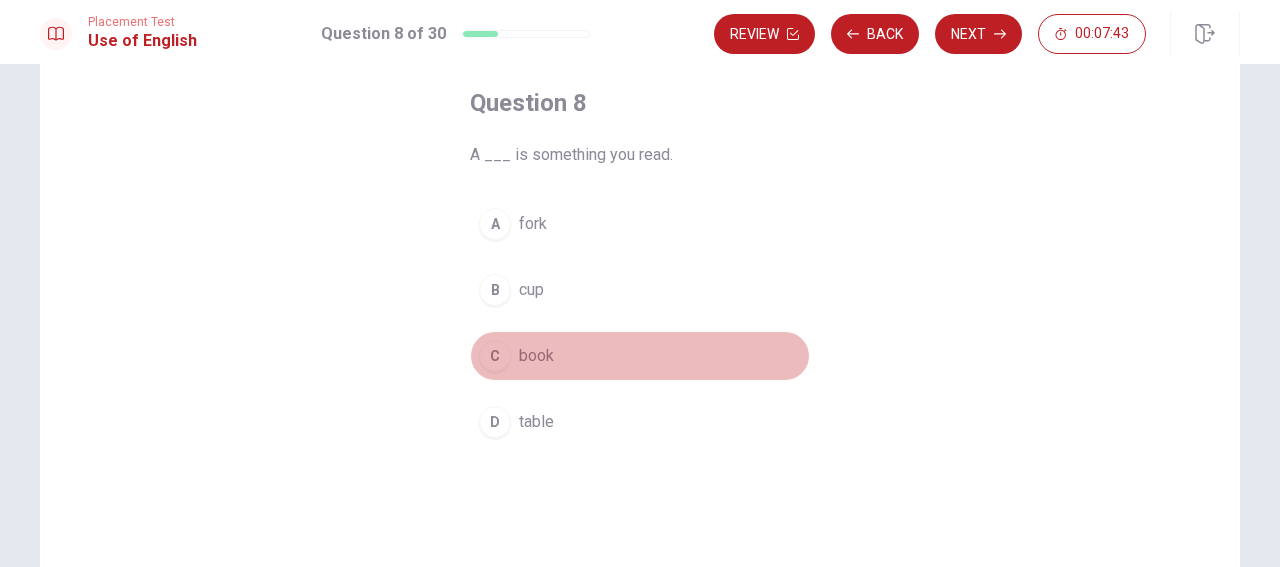click on "book" at bounding box center (536, 356) 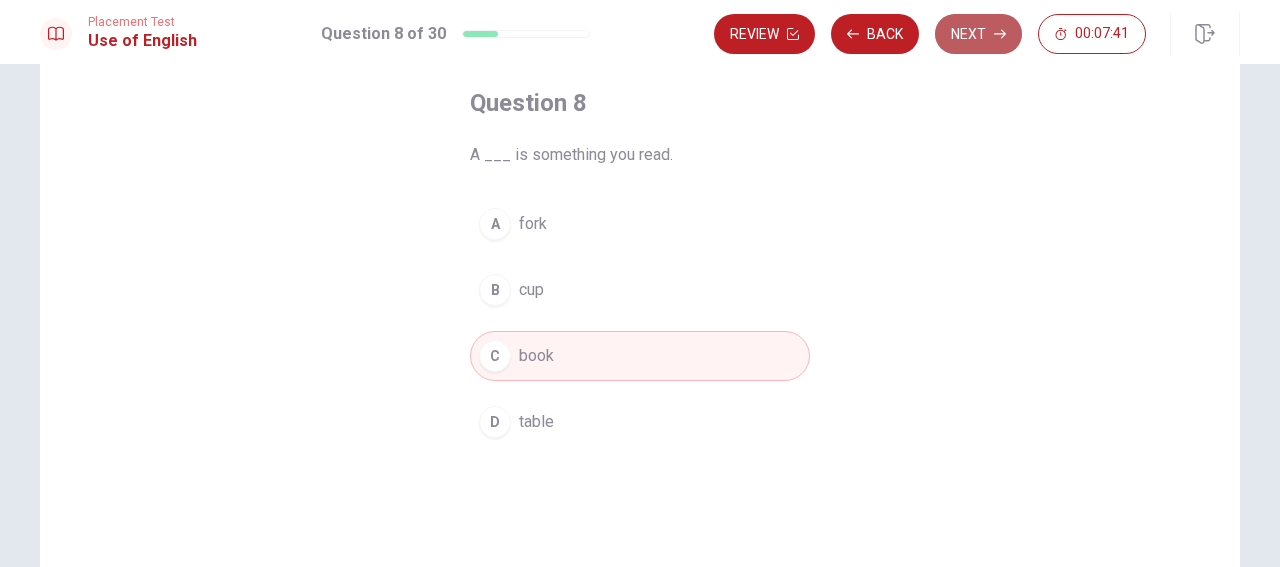 click on "Next" at bounding box center [978, 34] 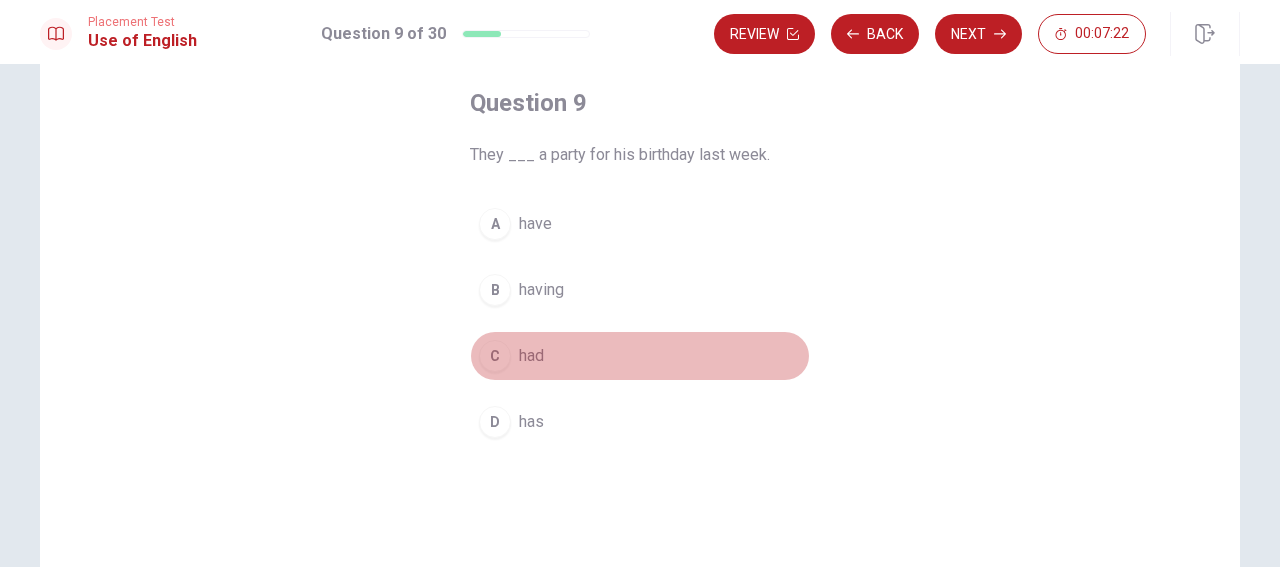 click on "had" at bounding box center (531, 356) 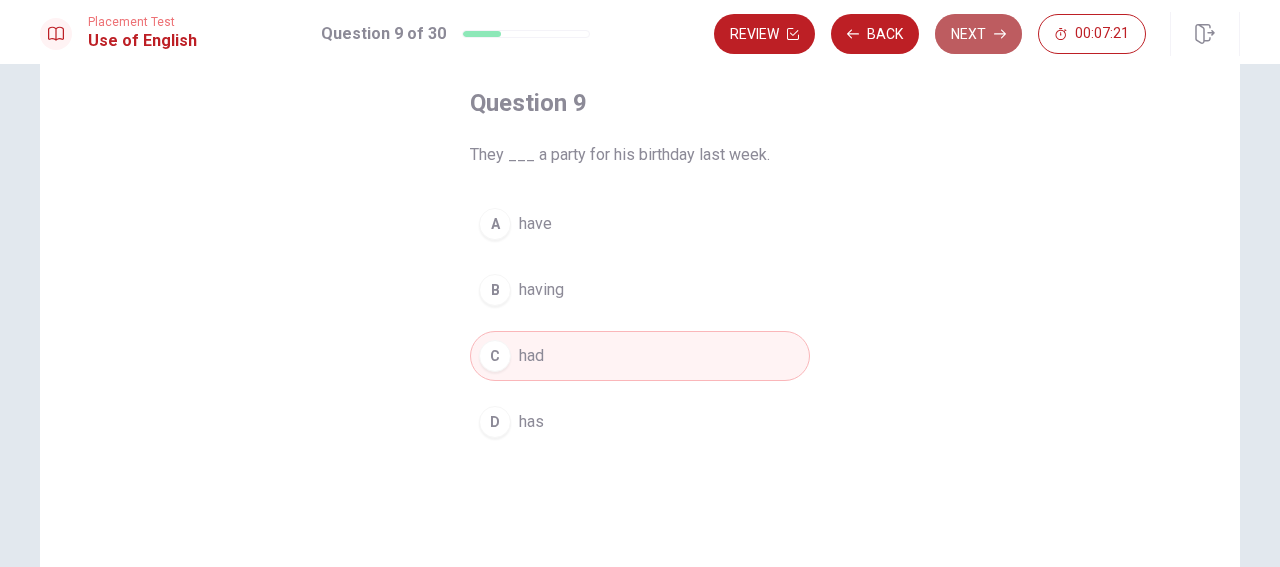 click on "Next" at bounding box center (978, 34) 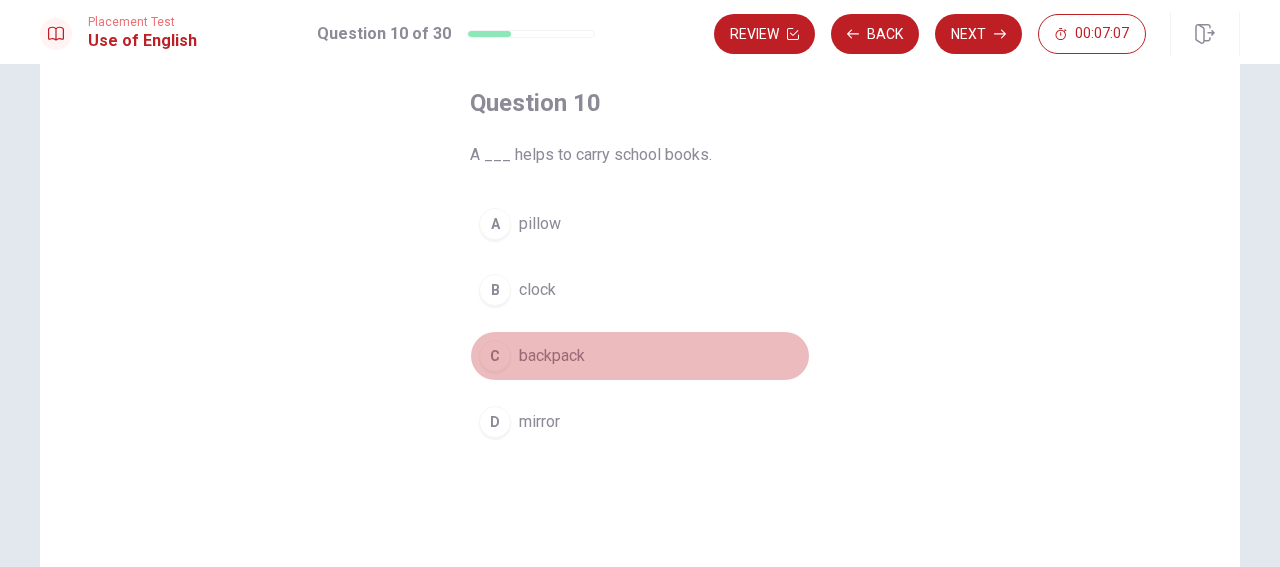 click on "backpack" at bounding box center [552, 356] 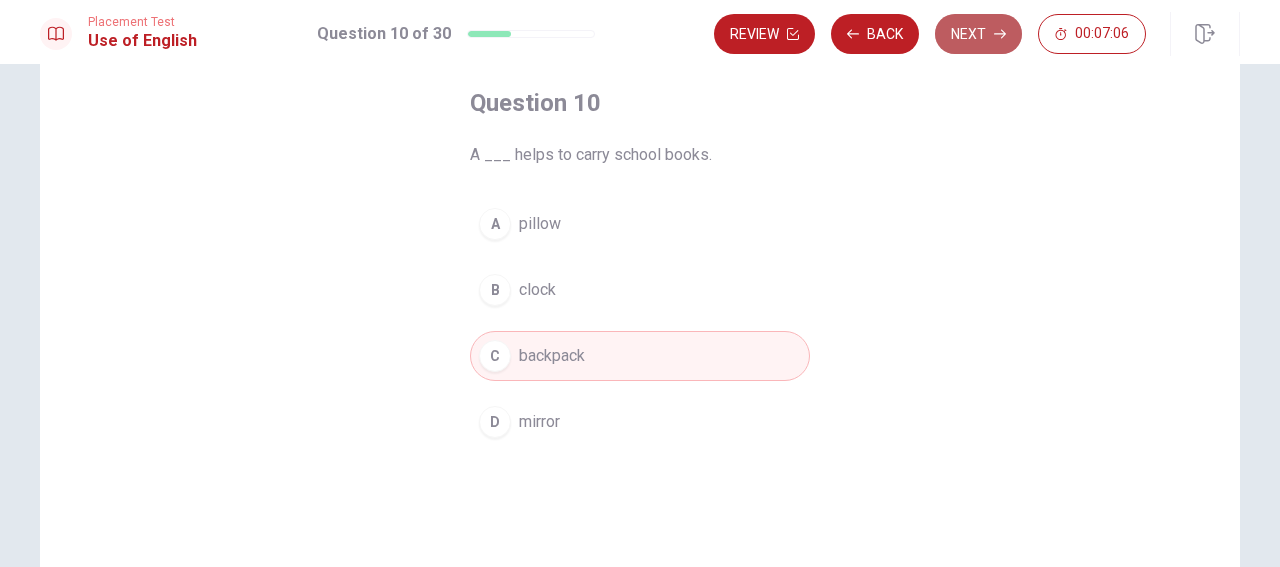 click on "Next" at bounding box center (978, 34) 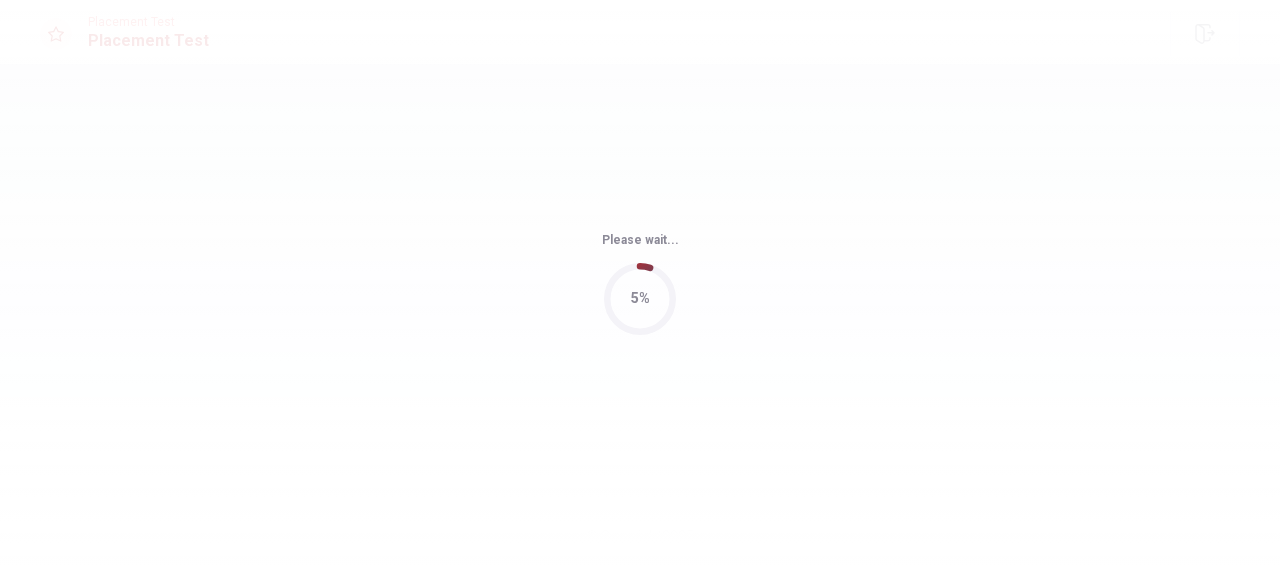 scroll, scrollTop: 0, scrollLeft: 0, axis: both 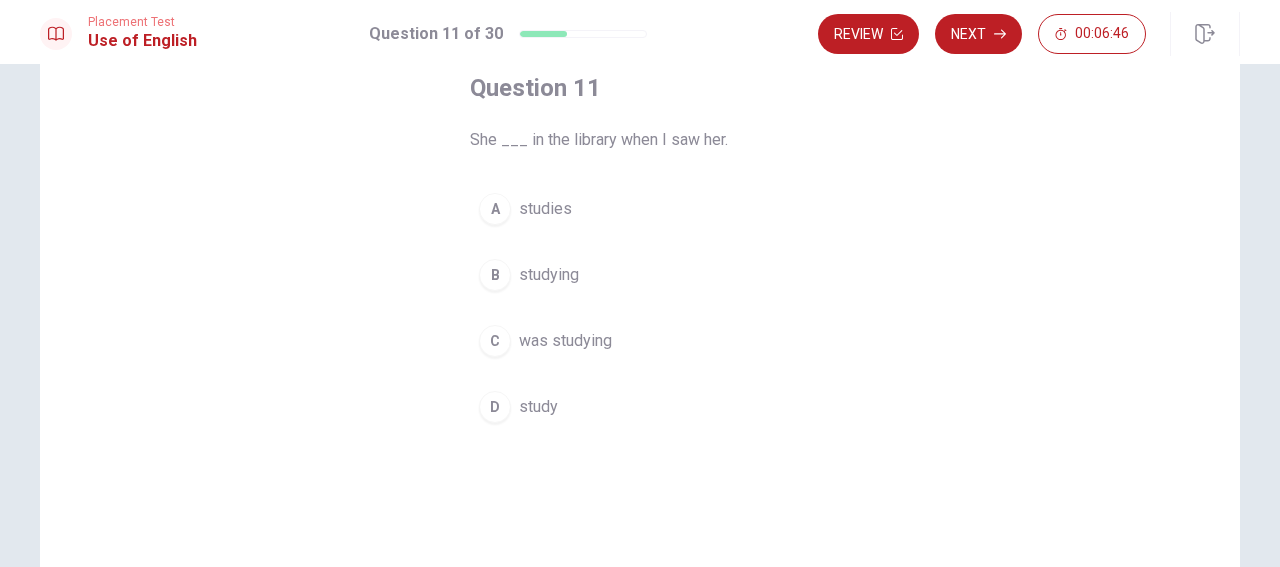click on "was studying" at bounding box center (565, 341) 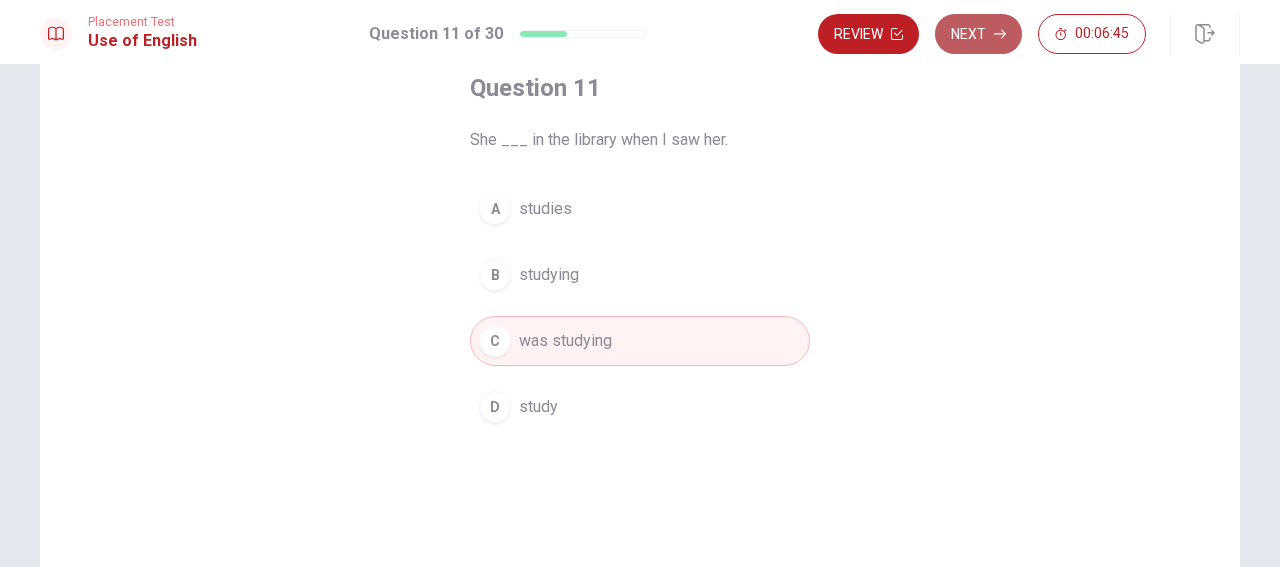 click on "Next" at bounding box center [978, 34] 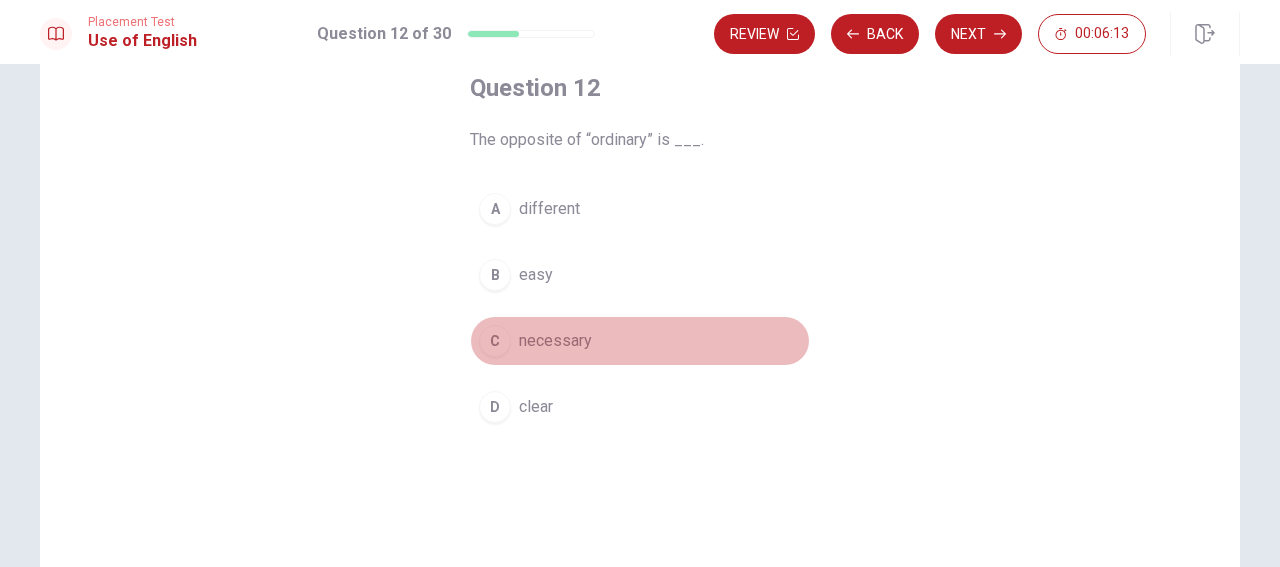 click on "necessary" at bounding box center (555, 341) 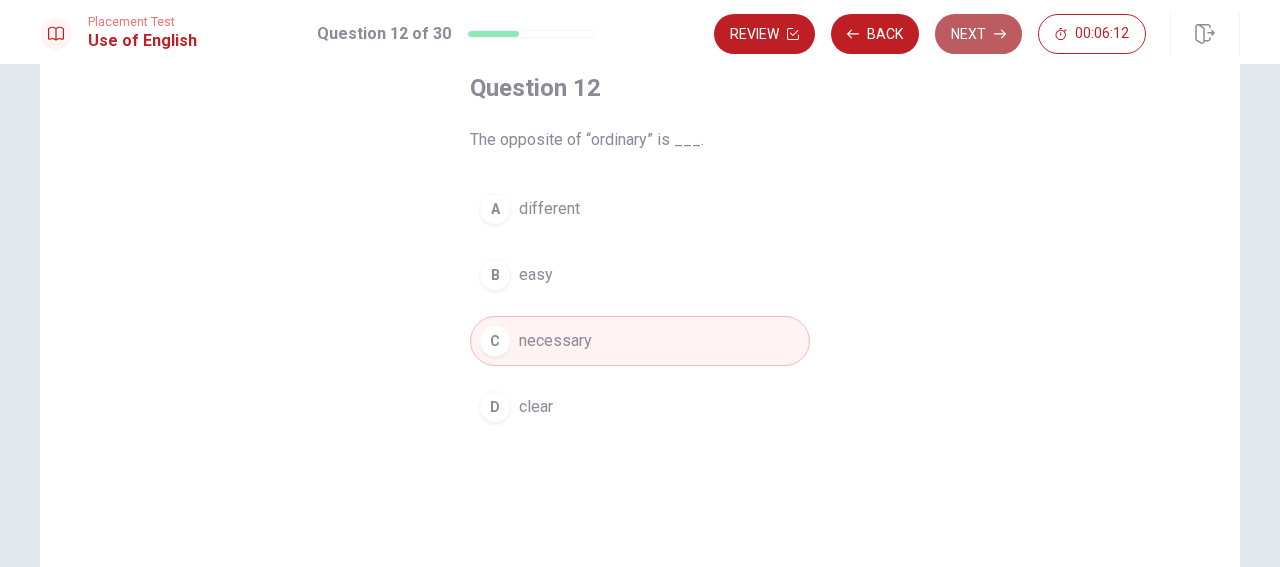 click on "Next" at bounding box center [978, 34] 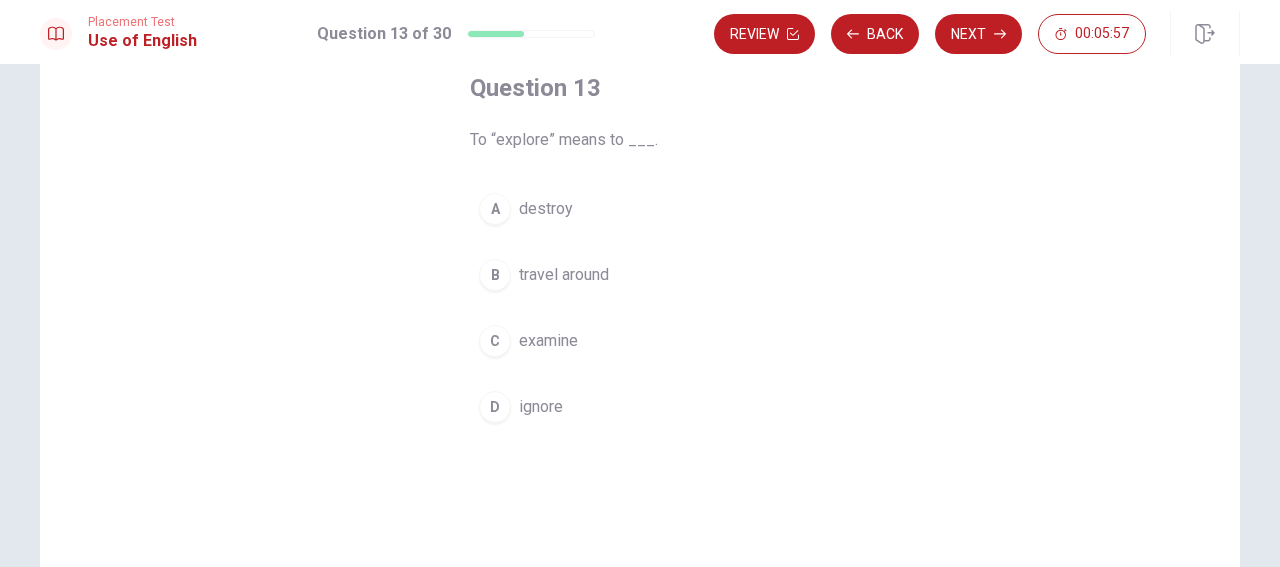 click on "travel around" at bounding box center [564, 275] 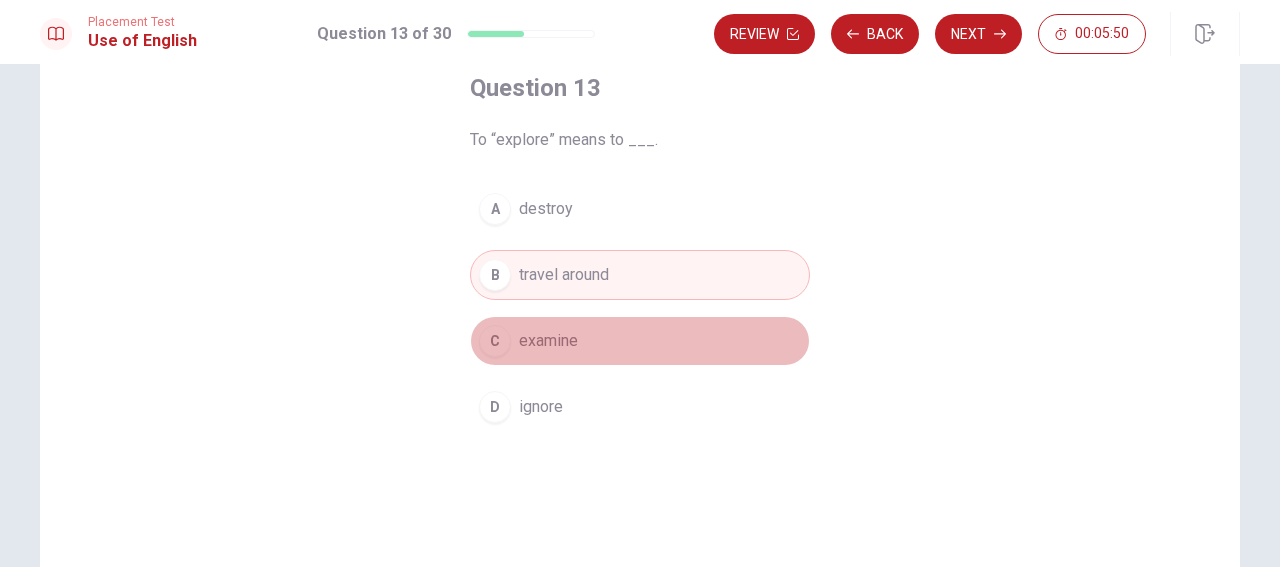 click on "examine" at bounding box center (548, 341) 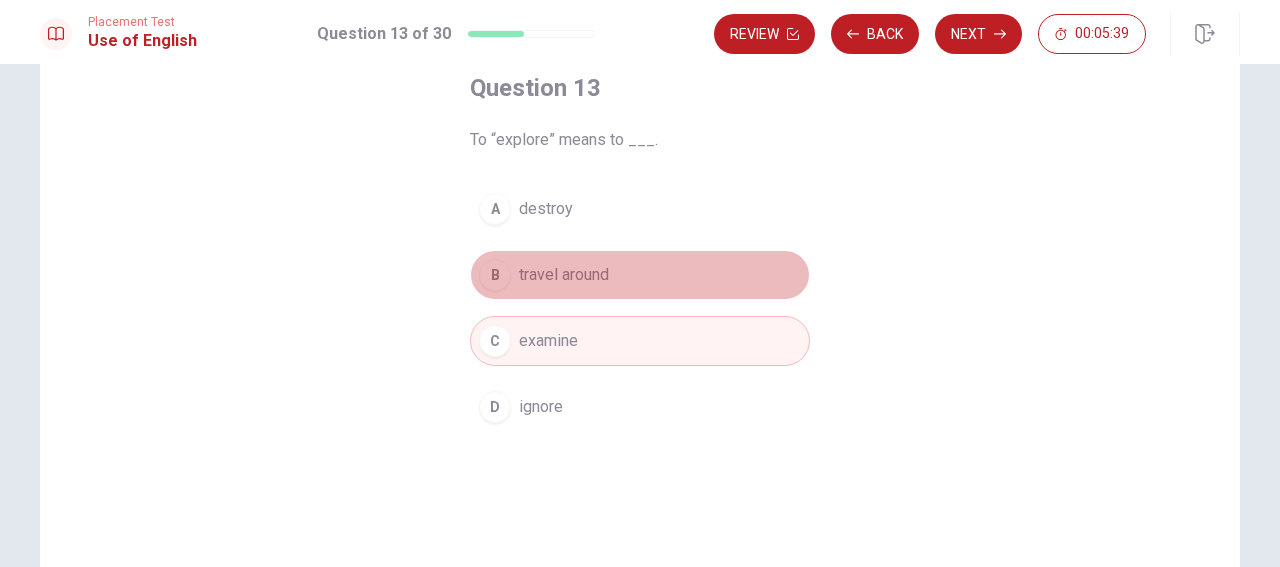 click on "travel around" at bounding box center [564, 275] 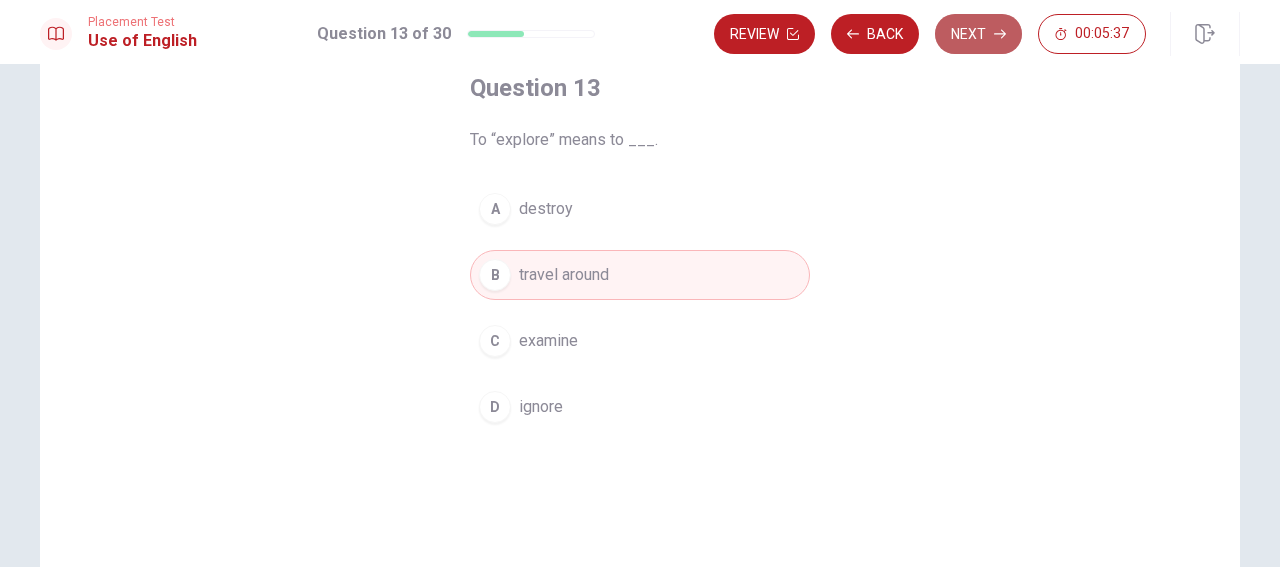 click on "Next" at bounding box center [978, 34] 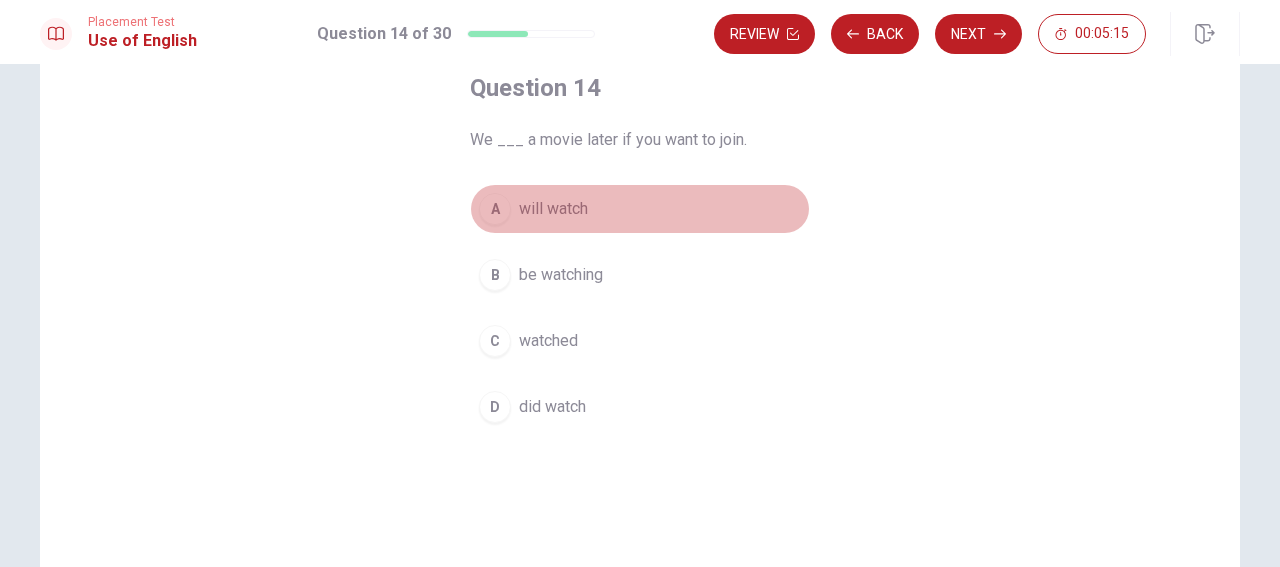 click on "will watch" at bounding box center [553, 209] 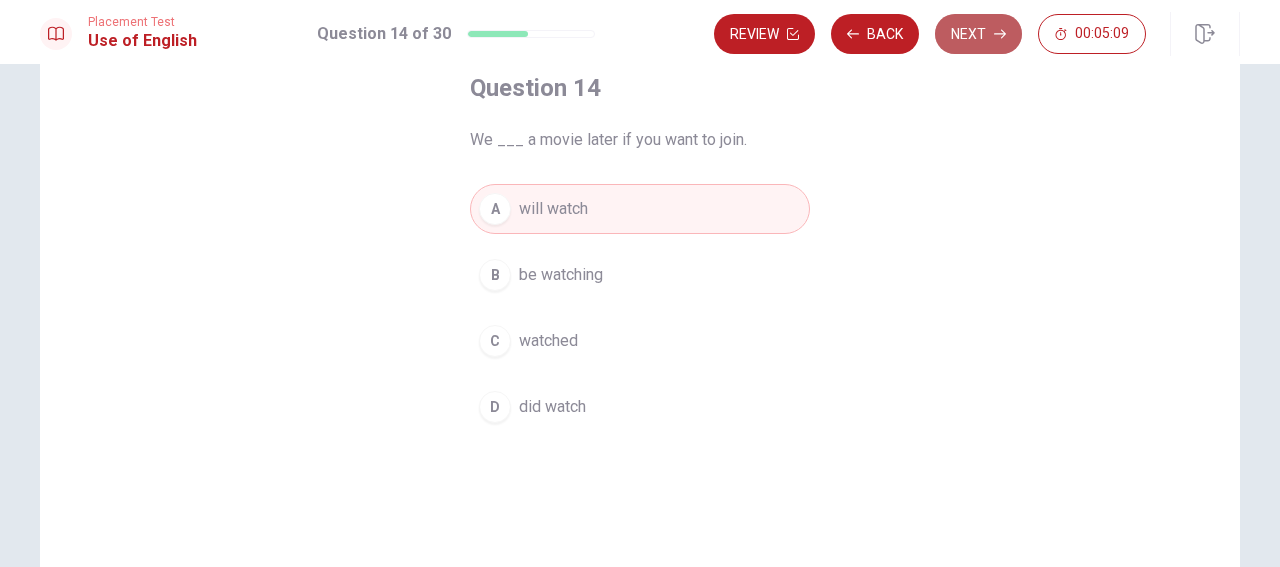 click on "Next" at bounding box center (978, 34) 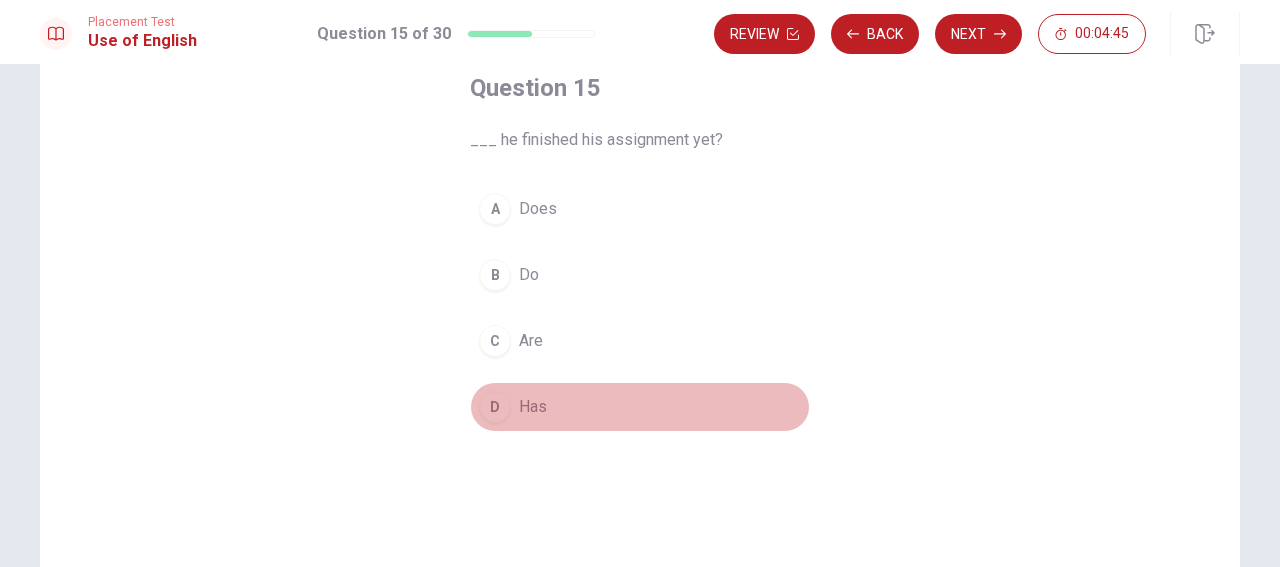 click on "Has" at bounding box center (533, 407) 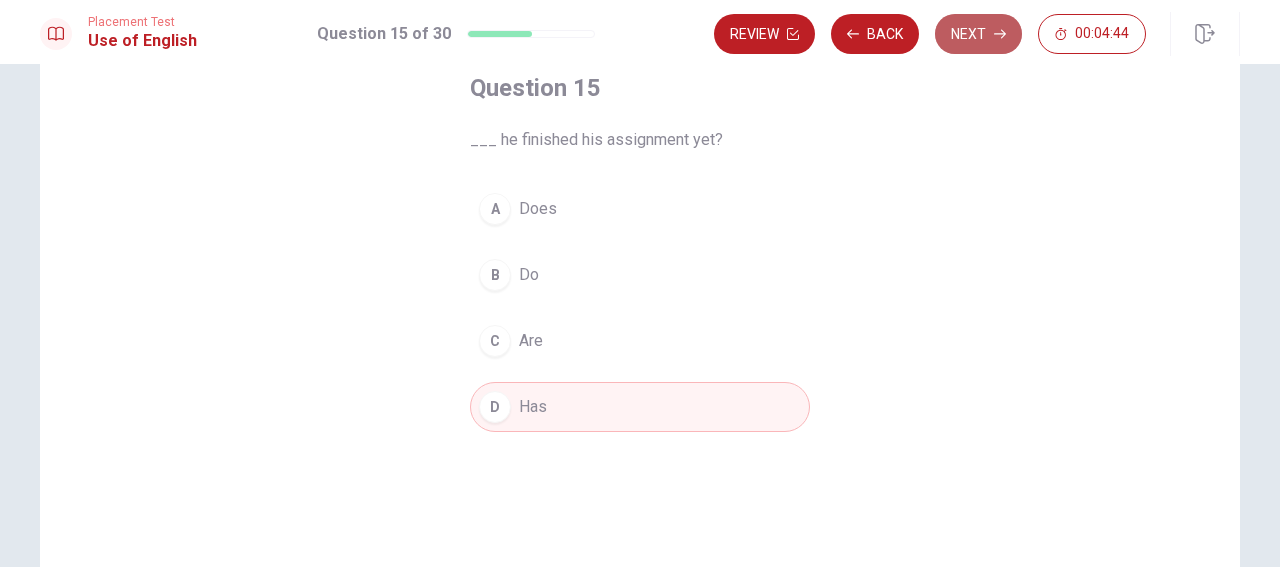 click on "Next" at bounding box center [978, 34] 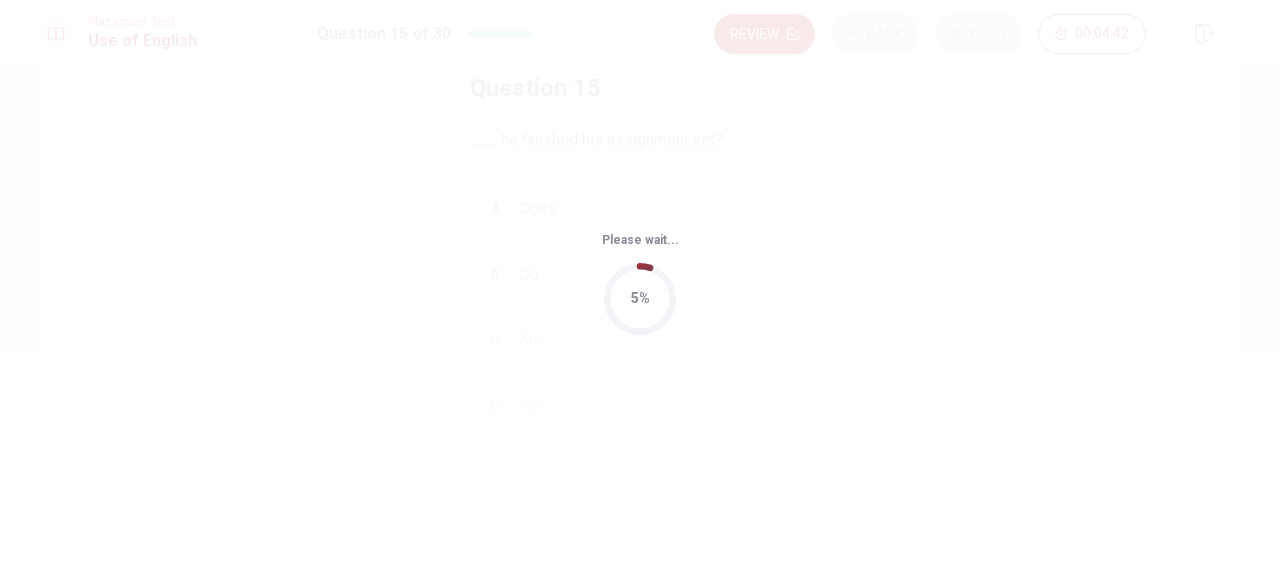 scroll, scrollTop: 0, scrollLeft: 0, axis: both 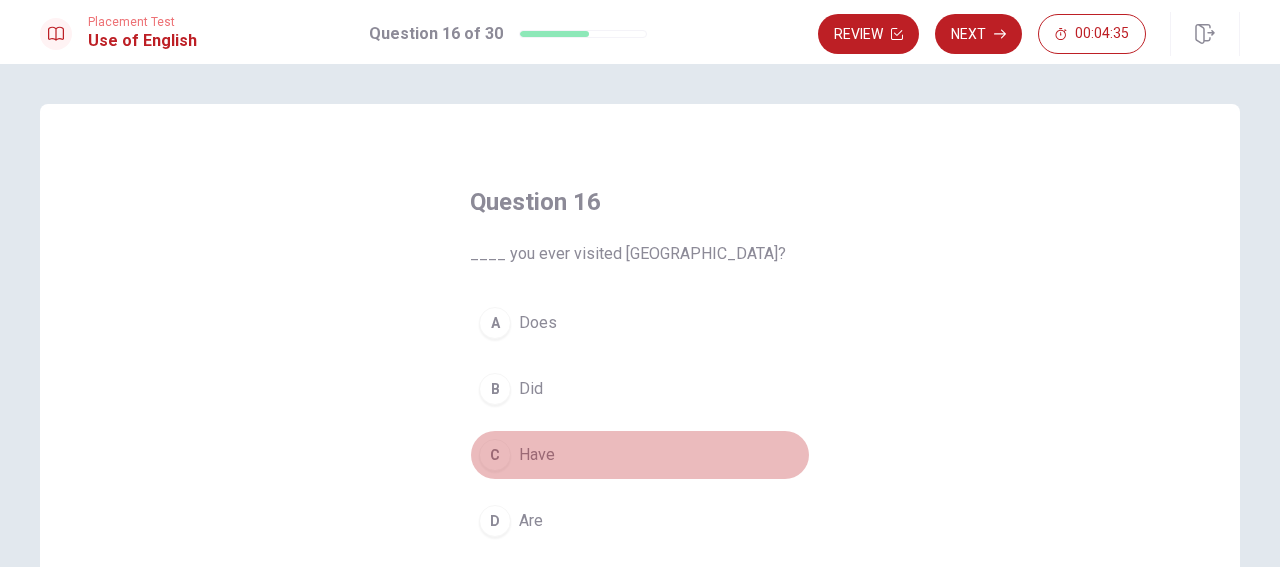 click on "Have" at bounding box center (537, 455) 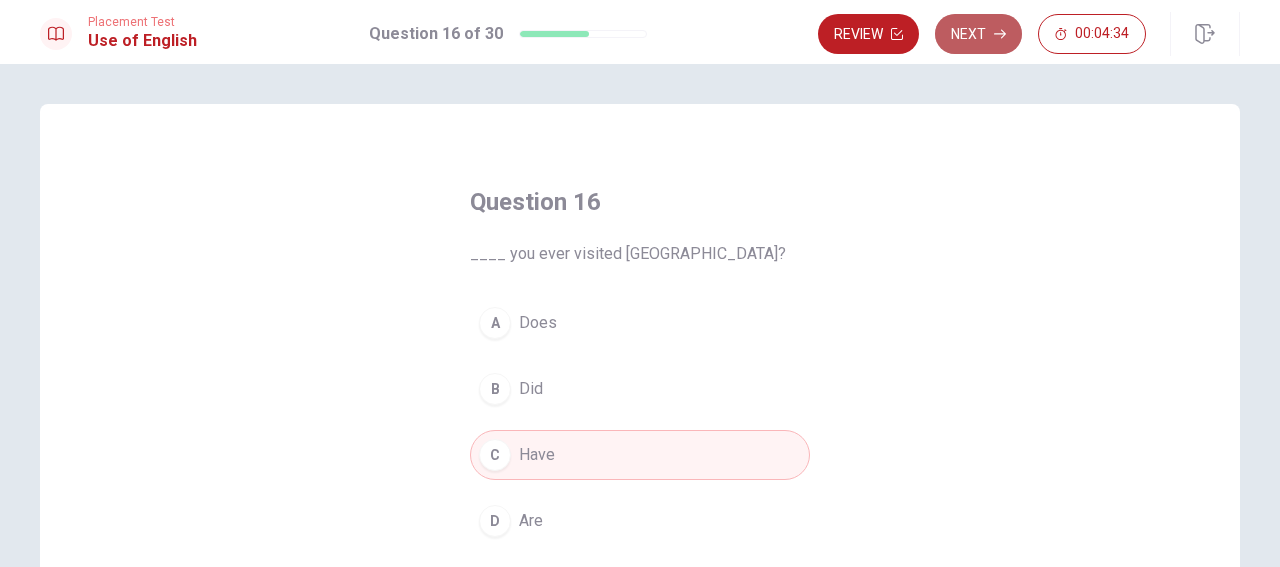 click on "Next" at bounding box center (978, 34) 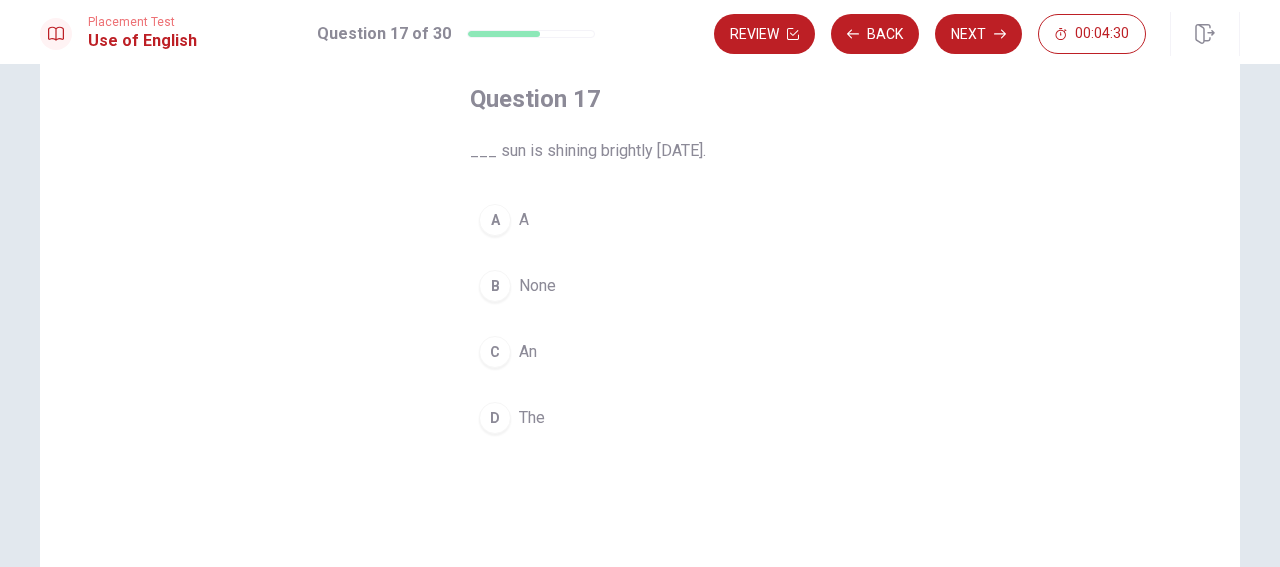 scroll, scrollTop: 96, scrollLeft: 0, axis: vertical 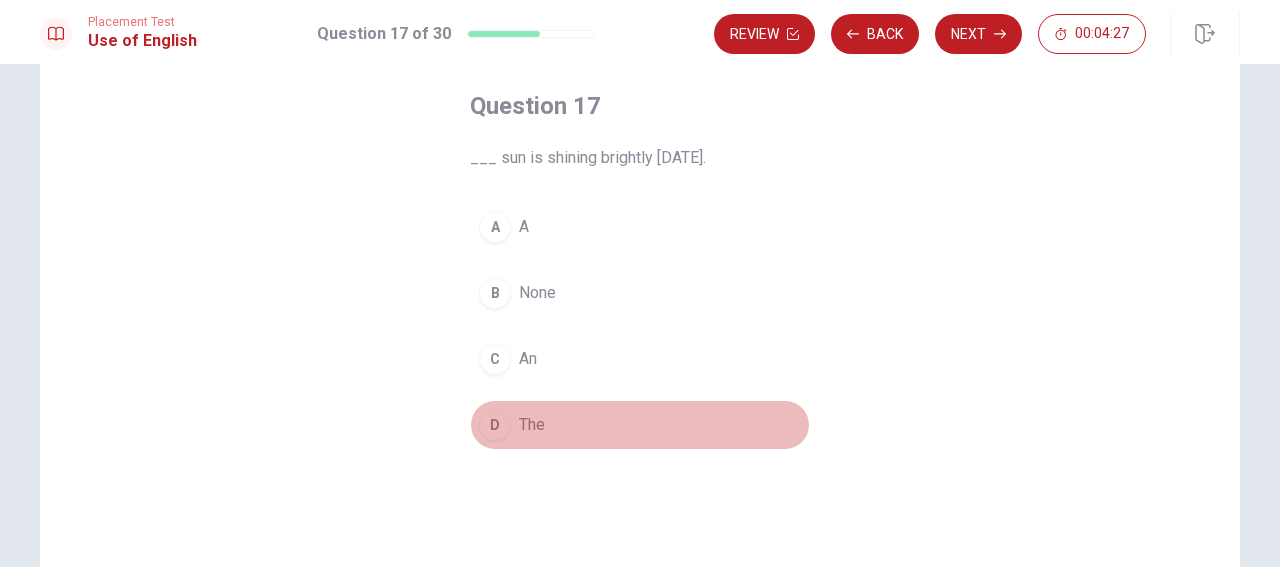 click on "The" at bounding box center [532, 425] 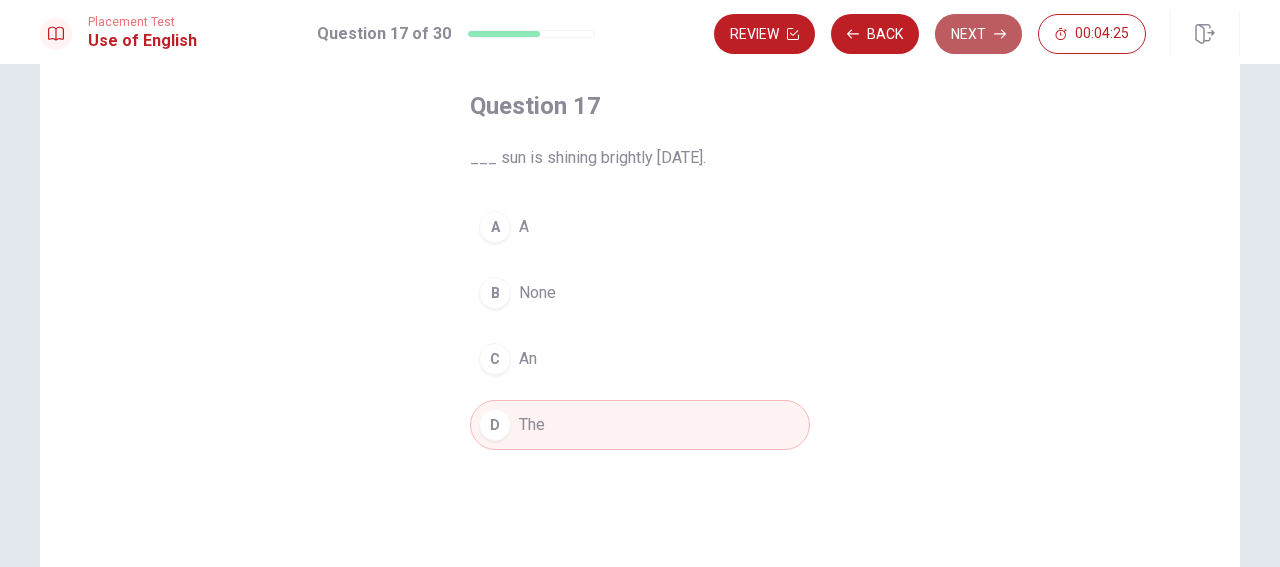 click on "Next" at bounding box center (978, 34) 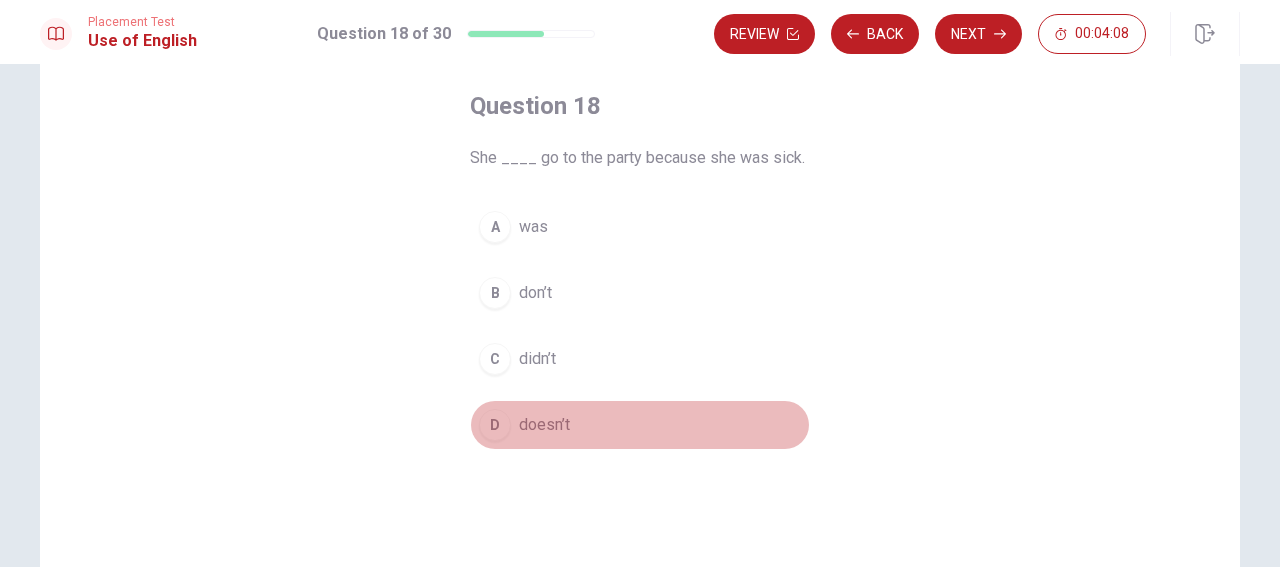 click on "doesn’t" at bounding box center (544, 425) 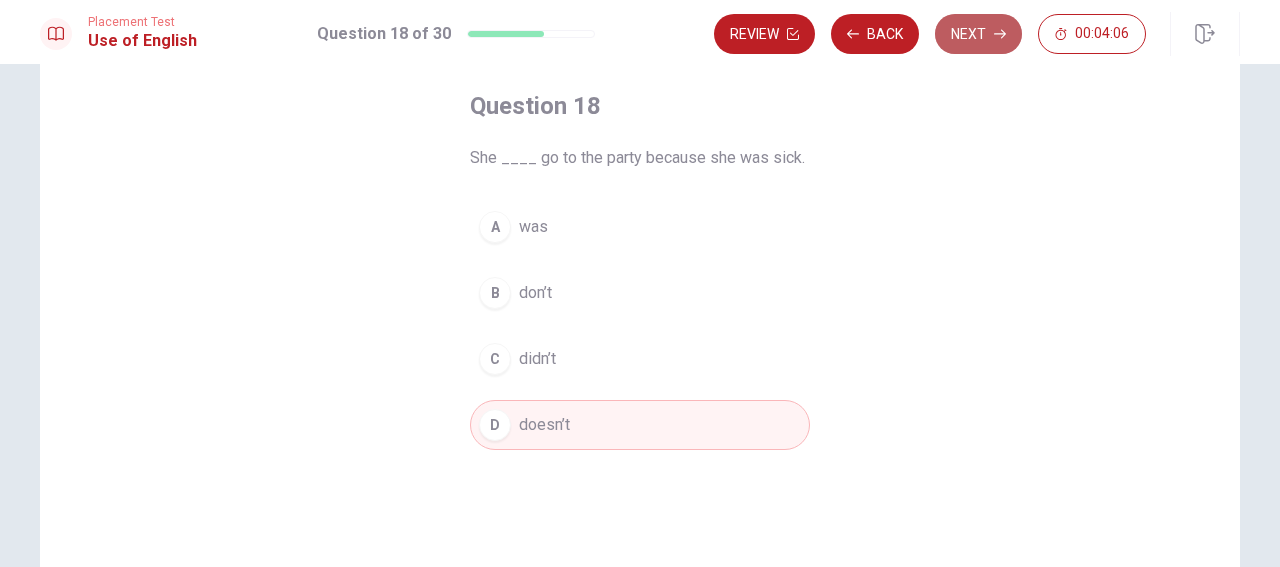 click on "Next" at bounding box center [978, 34] 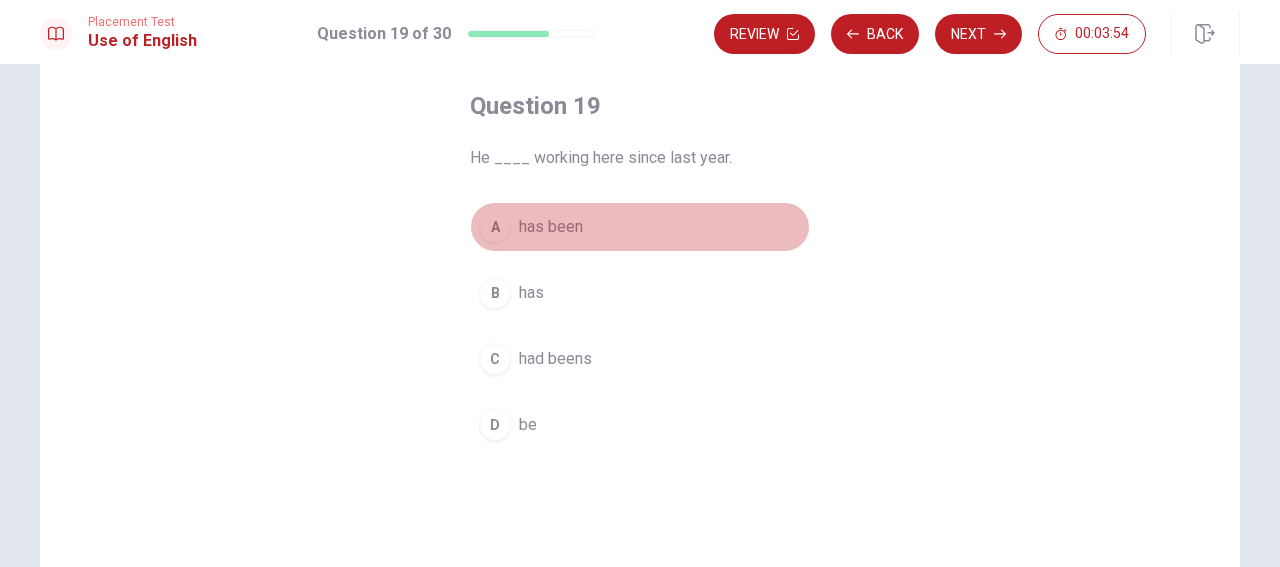 click on "has been" at bounding box center [551, 227] 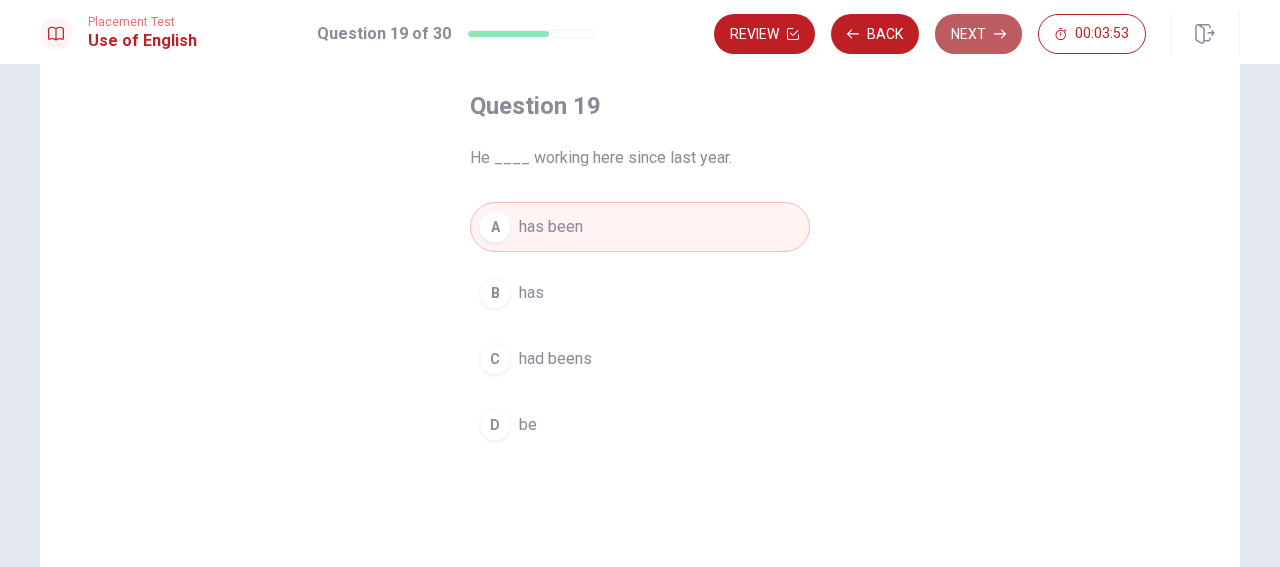 click on "Next" at bounding box center [978, 34] 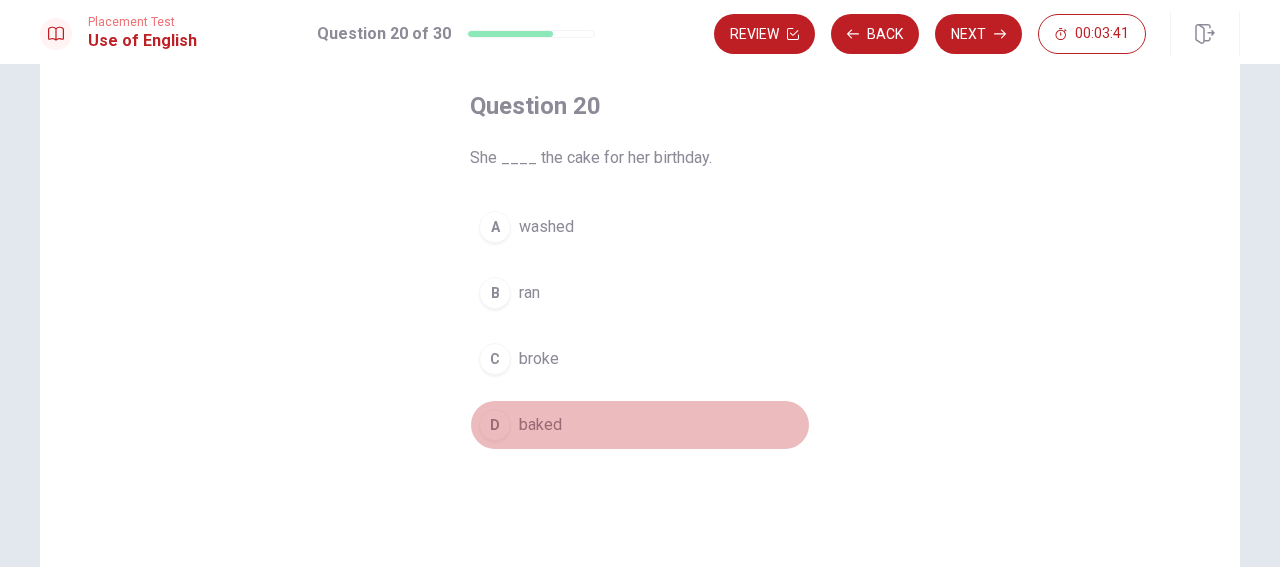 click on "baked" at bounding box center [540, 425] 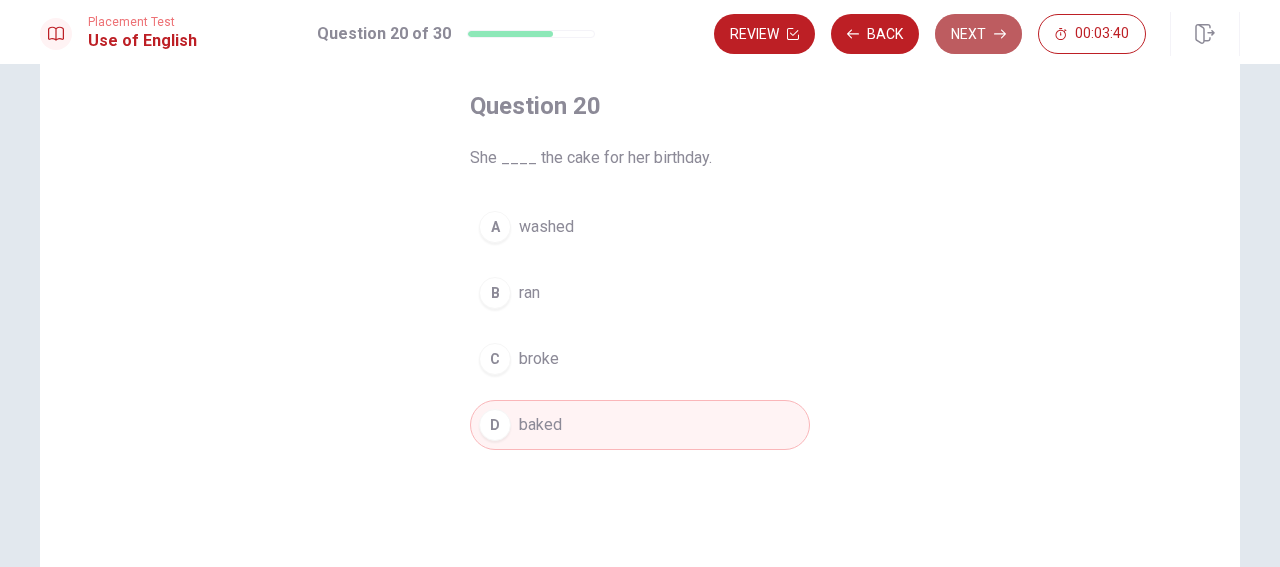 click on "Next" at bounding box center (978, 34) 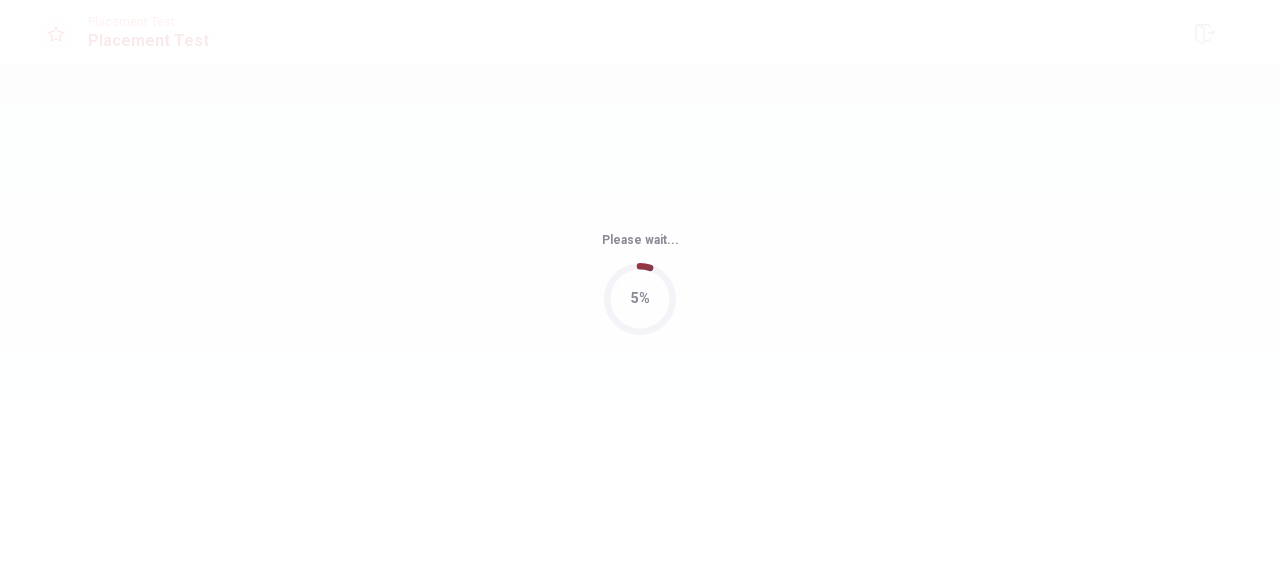 scroll, scrollTop: 0, scrollLeft: 0, axis: both 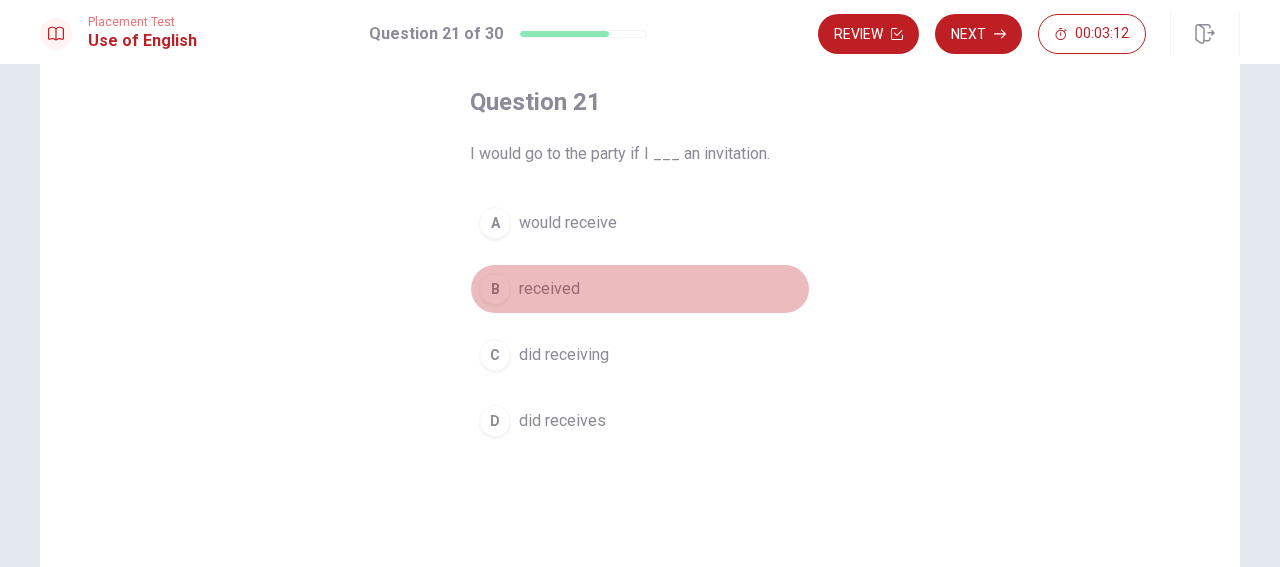 click on "received" at bounding box center (549, 289) 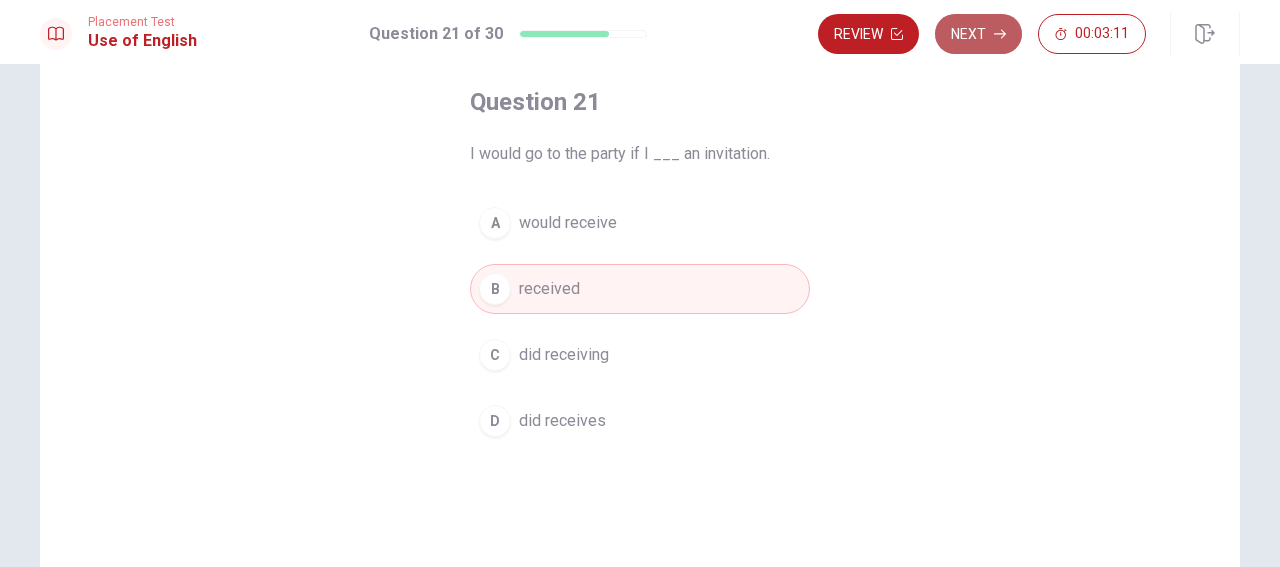 click on "Next" at bounding box center [978, 34] 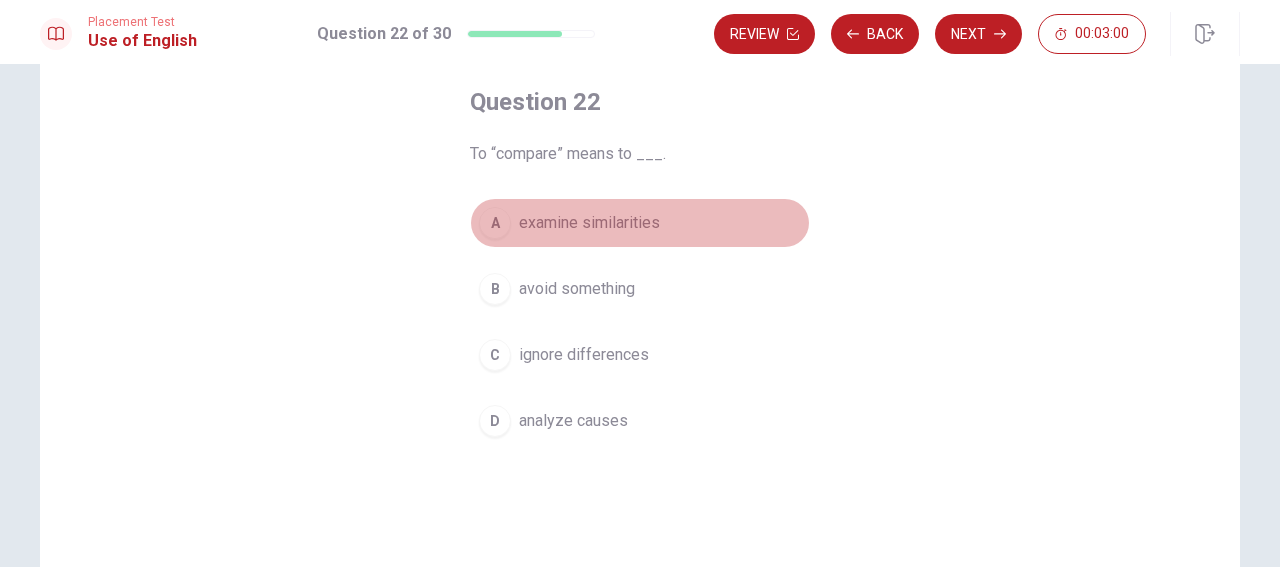 click on "examine similarities" at bounding box center (589, 223) 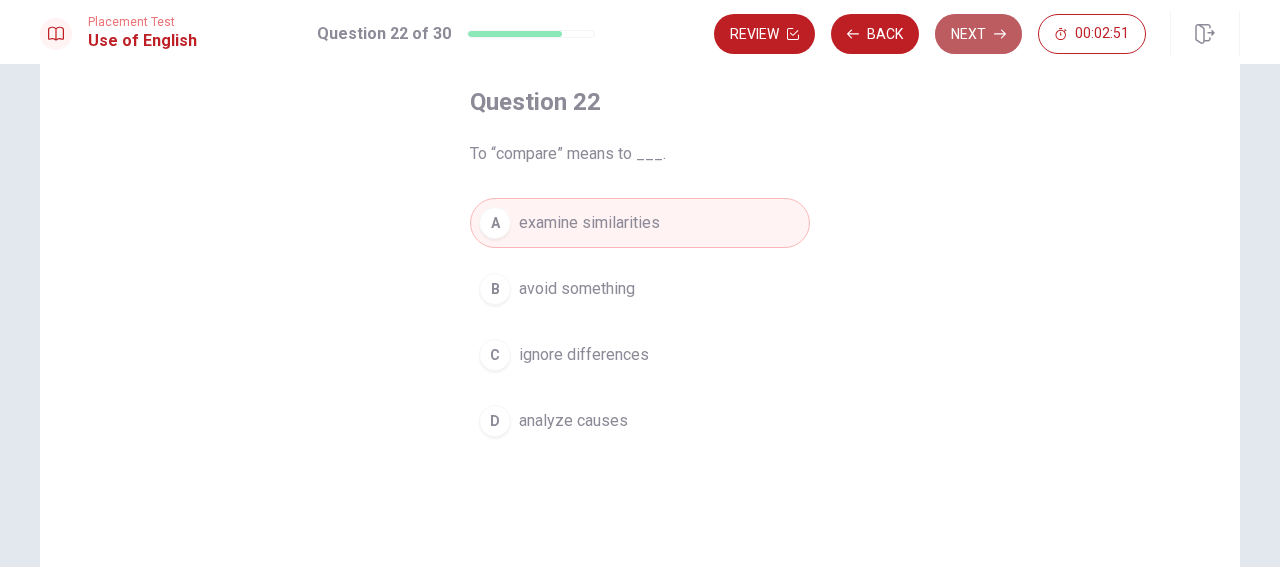 click on "Next" at bounding box center (978, 34) 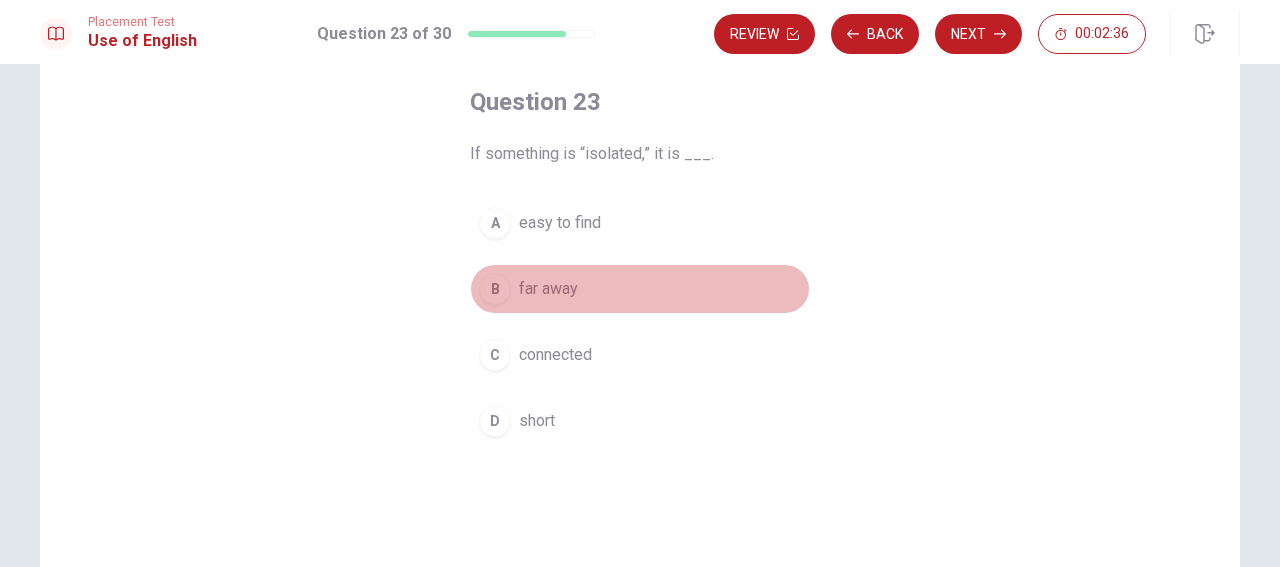 click on "far away" at bounding box center (548, 289) 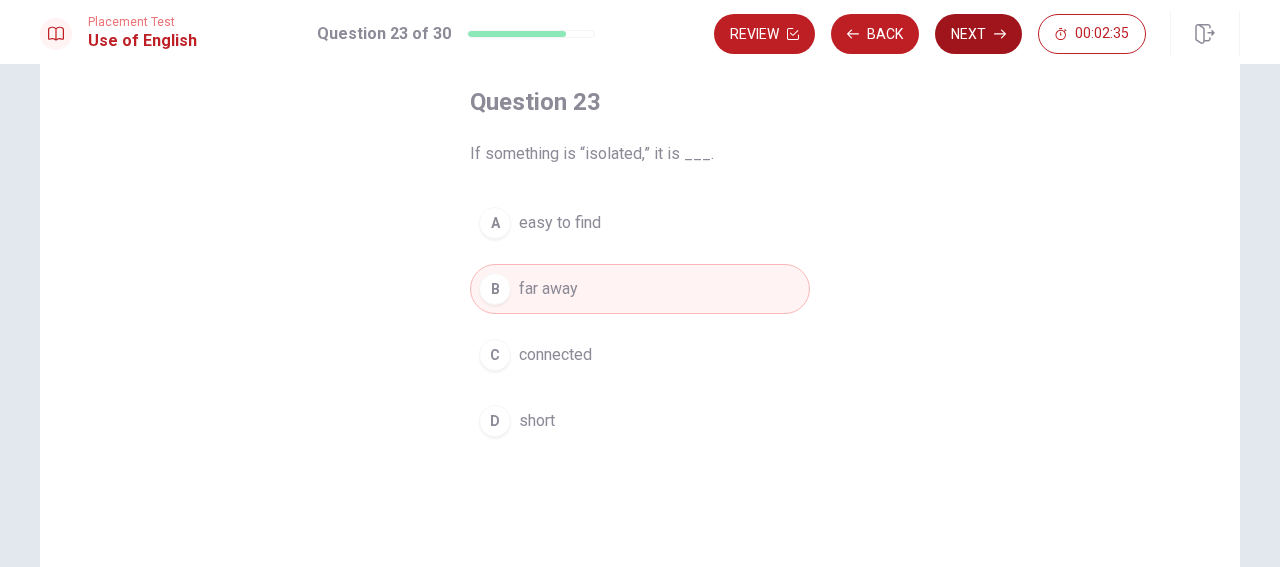click on "Next" at bounding box center (978, 34) 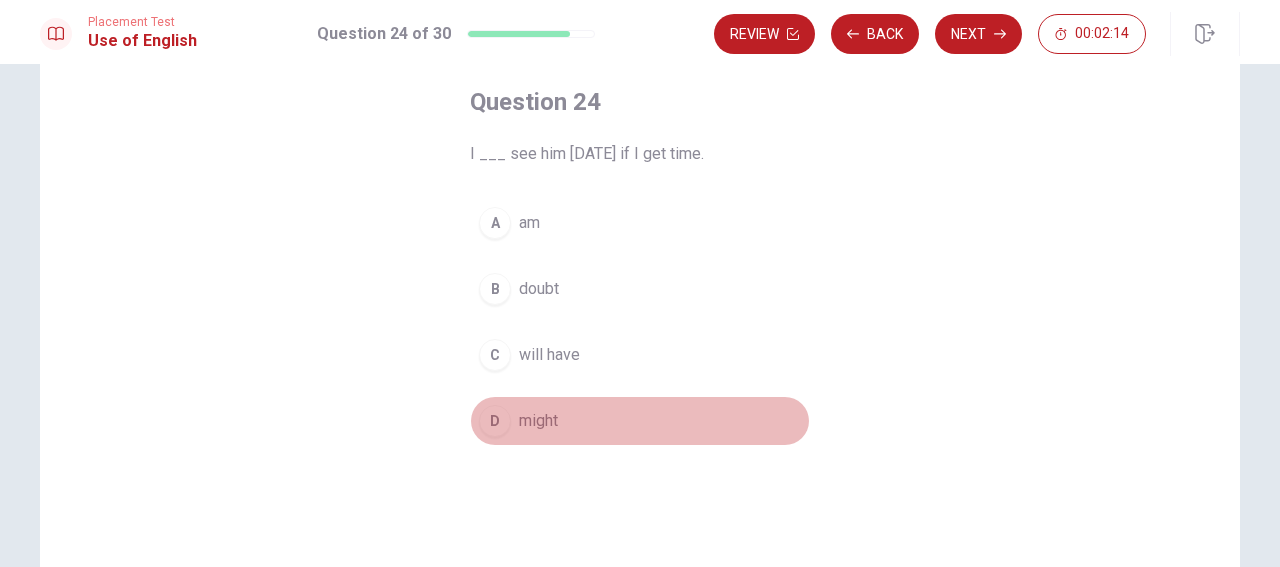 click on "might" at bounding box center [538, 421] 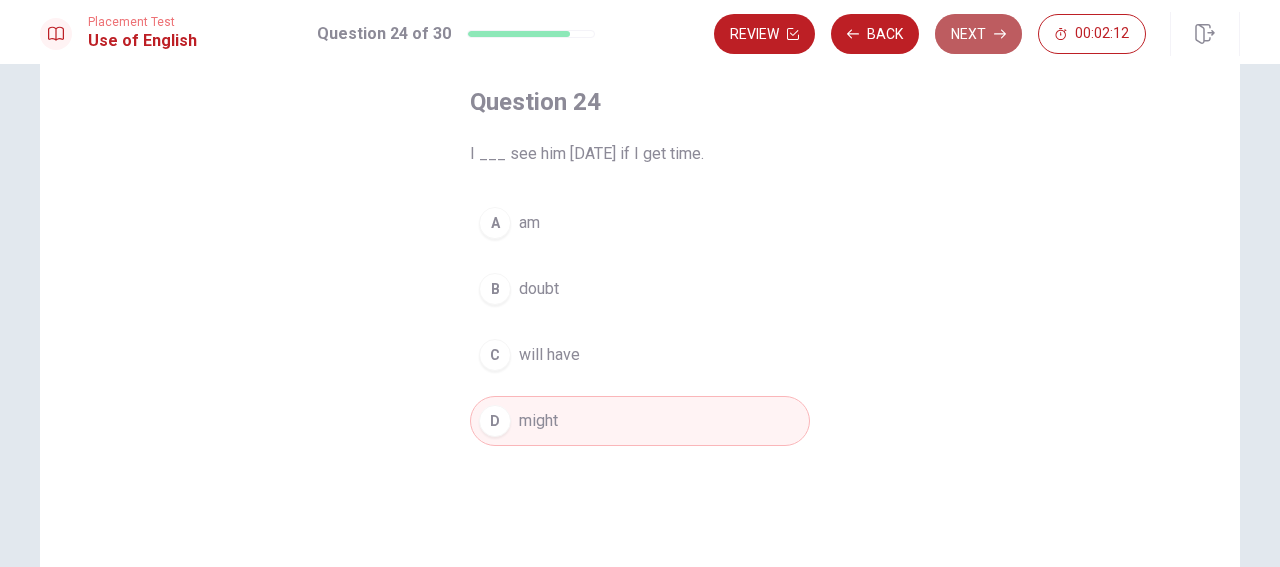 click on "Next" at bounding box center (978, 34) 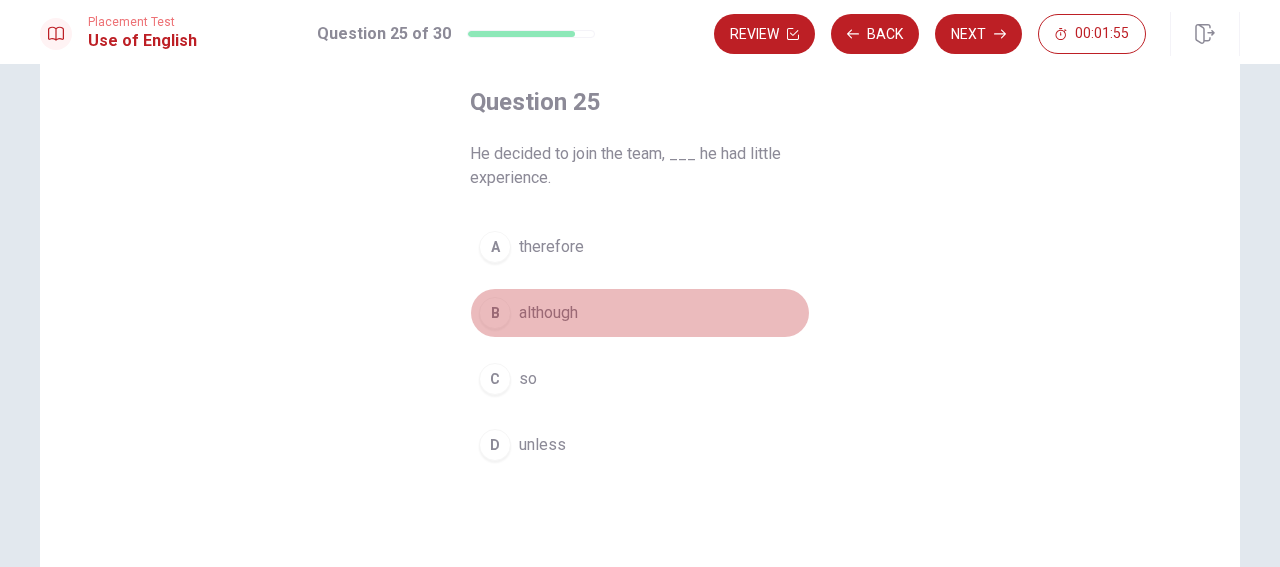 click on "although" at bounding box center [548, 313] 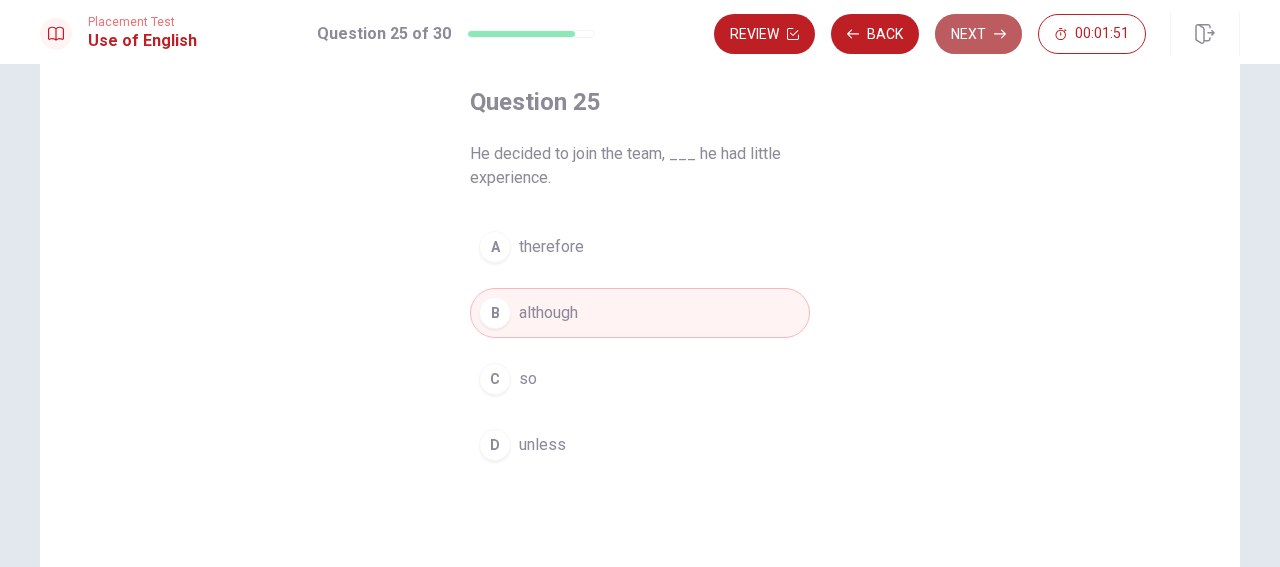 click on "Next" at bounding box center (978, 34) 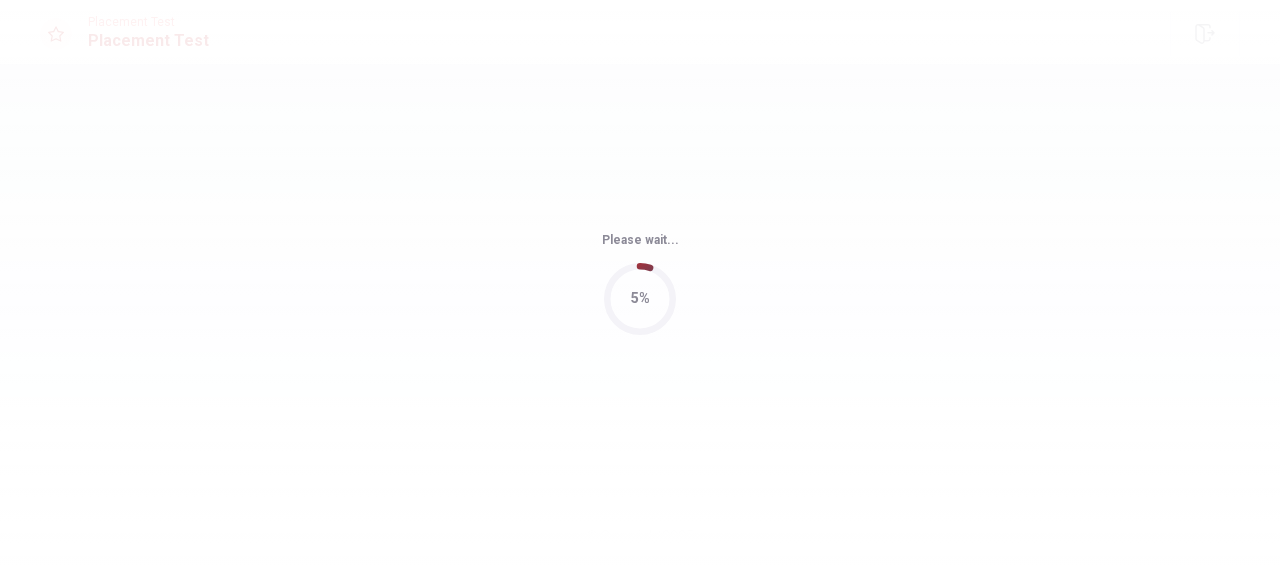 scroll, scrollTop: 0, scrollLeft: 0, axis: both 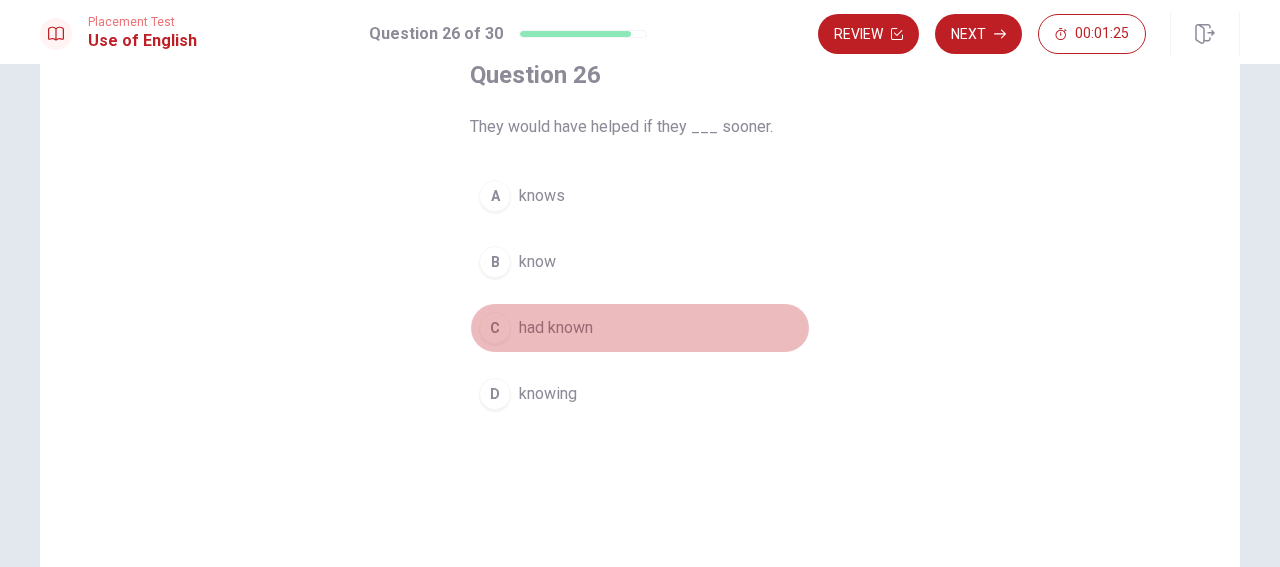 click on "had known" at bounding box center [556, 328] 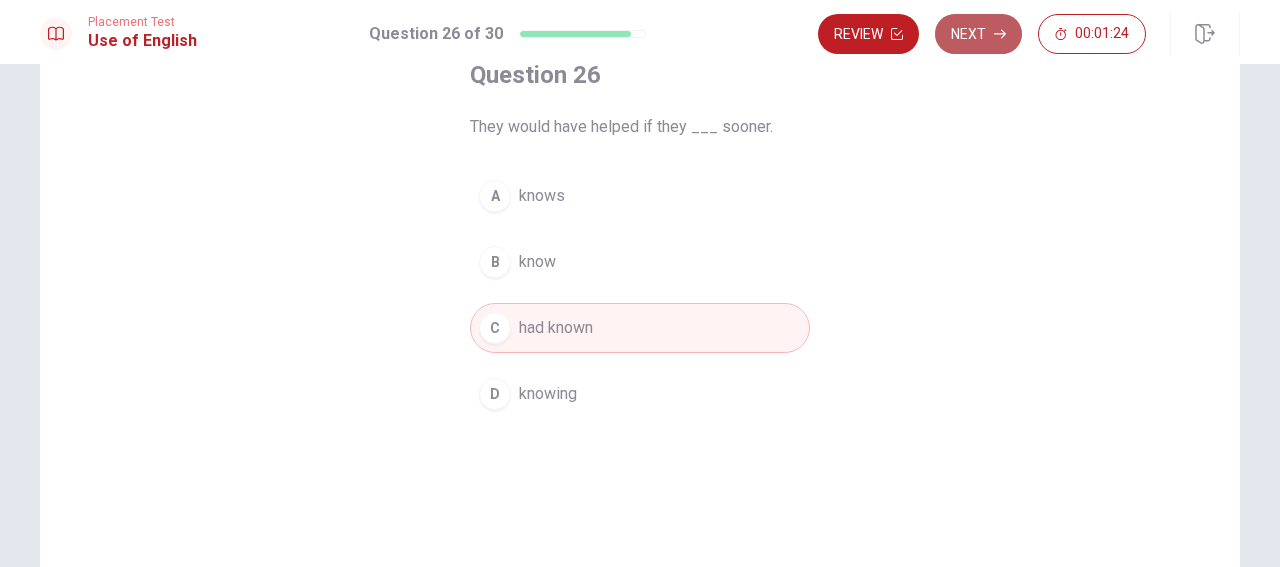 click on "Next" at bounding box center (978, 34) 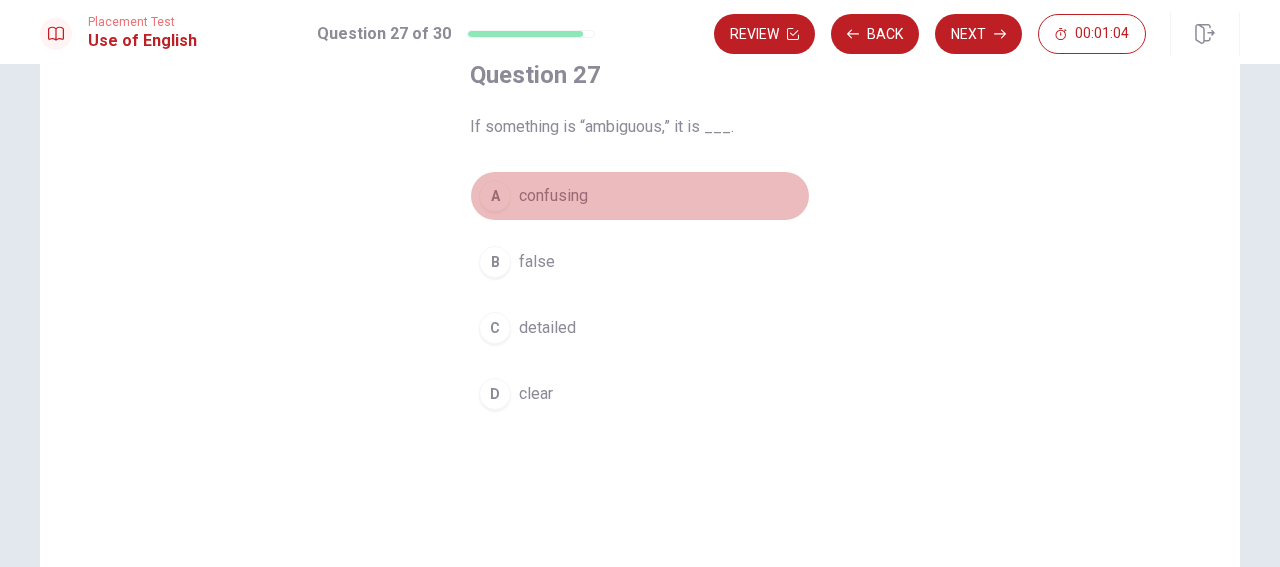 click on "confusing" at bounding box center [553, 196] 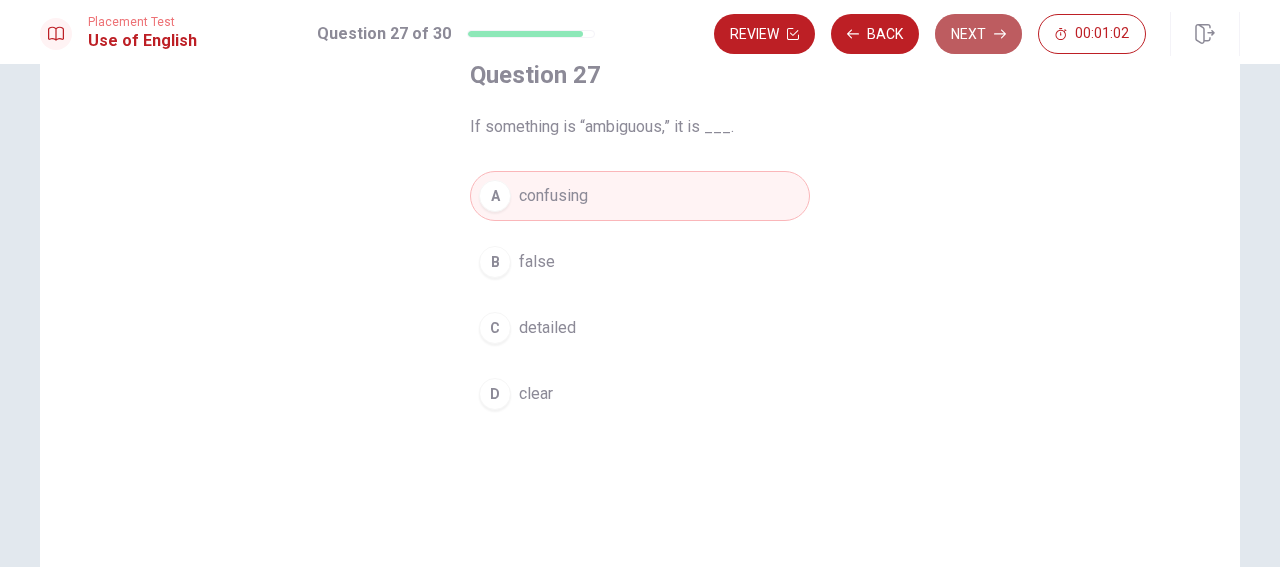 click on "Next" at bounding box center (978, 34) 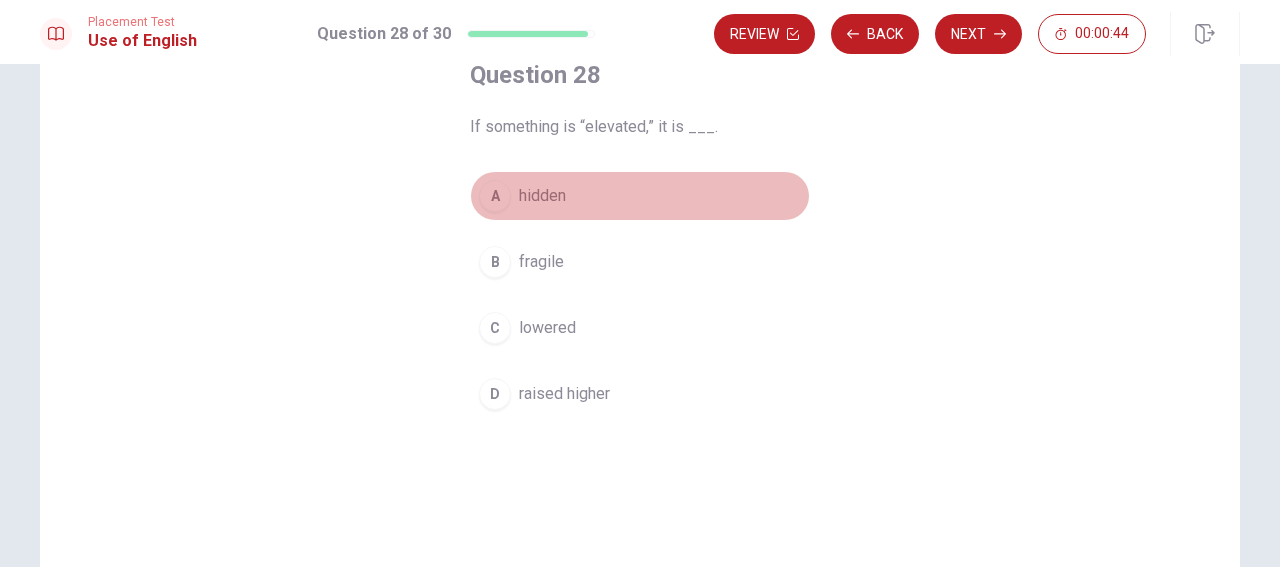 click on "hidden" at bounding box center (542, 196) 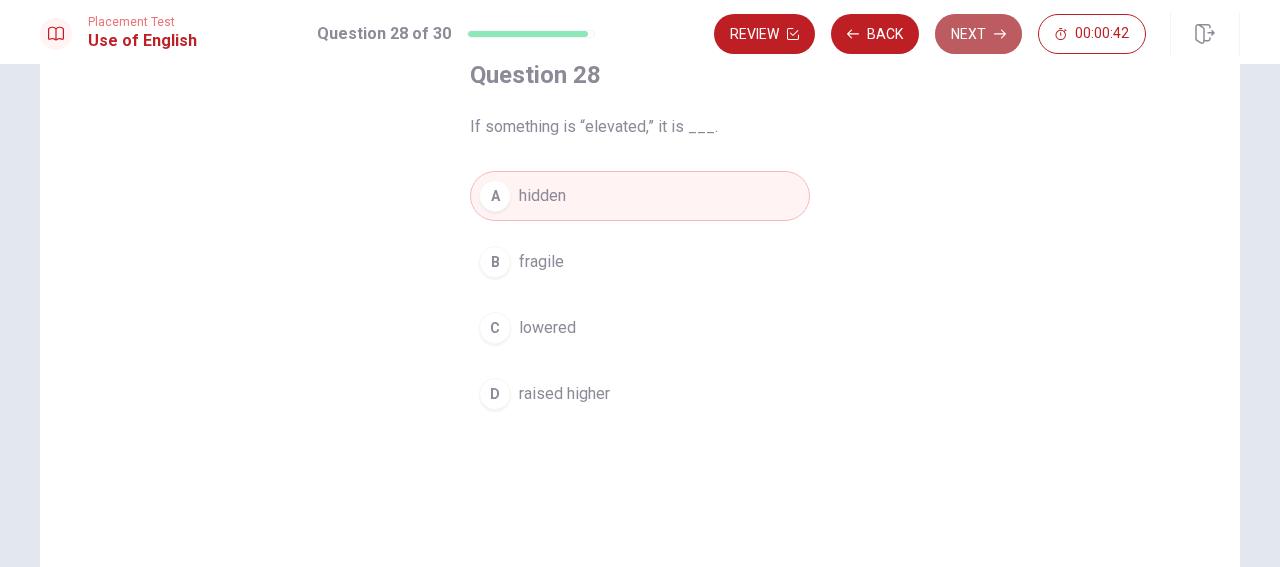click 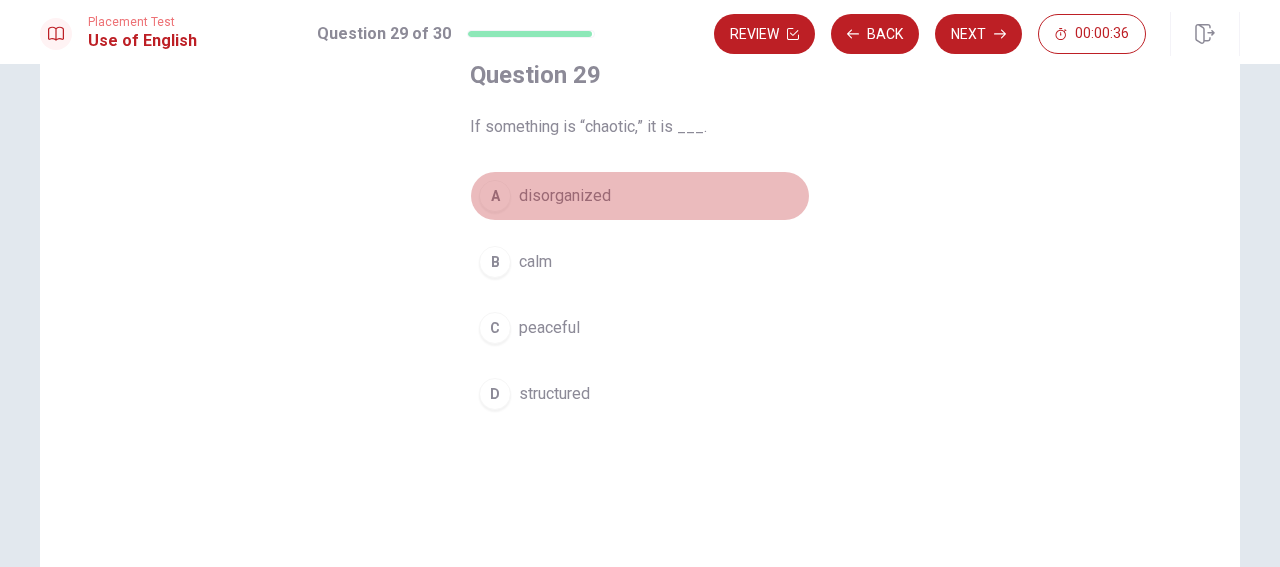 click on "disorganized" at bounding box center [565, 196] 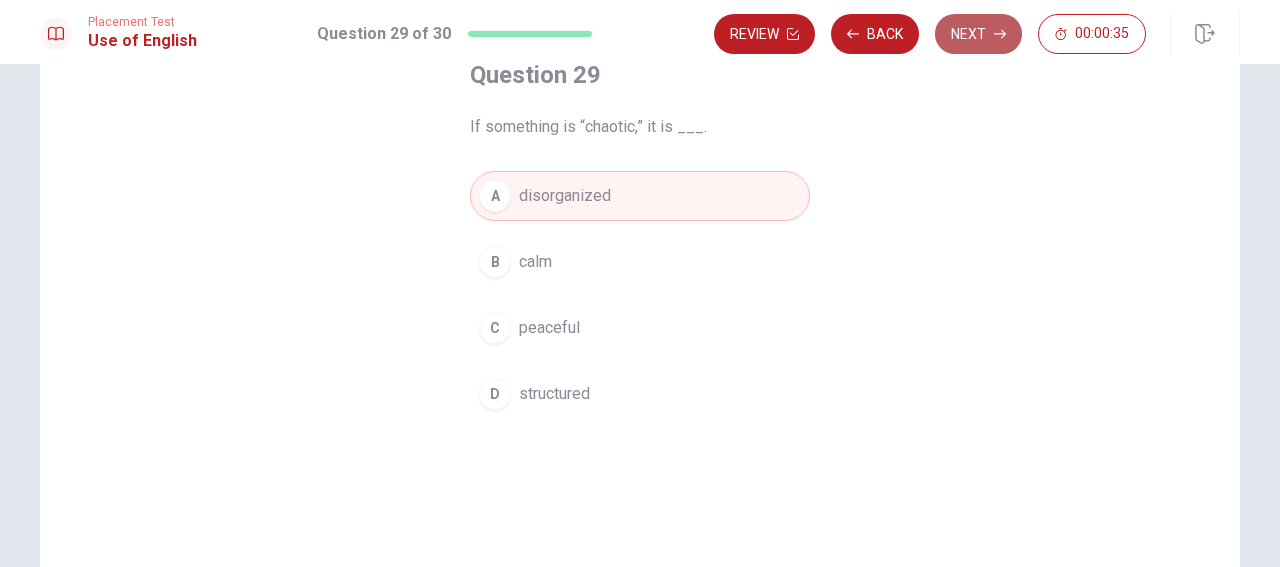 click on "Next" at bounding box center (978, 34) 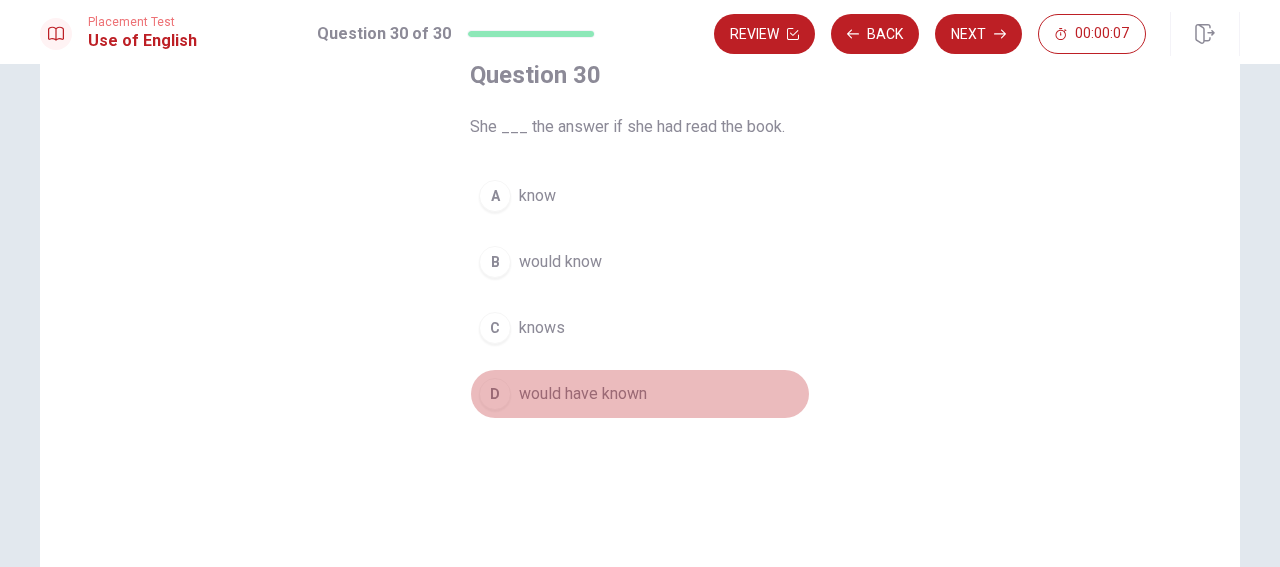 click on "would have known" at bounding box center [583, 394] 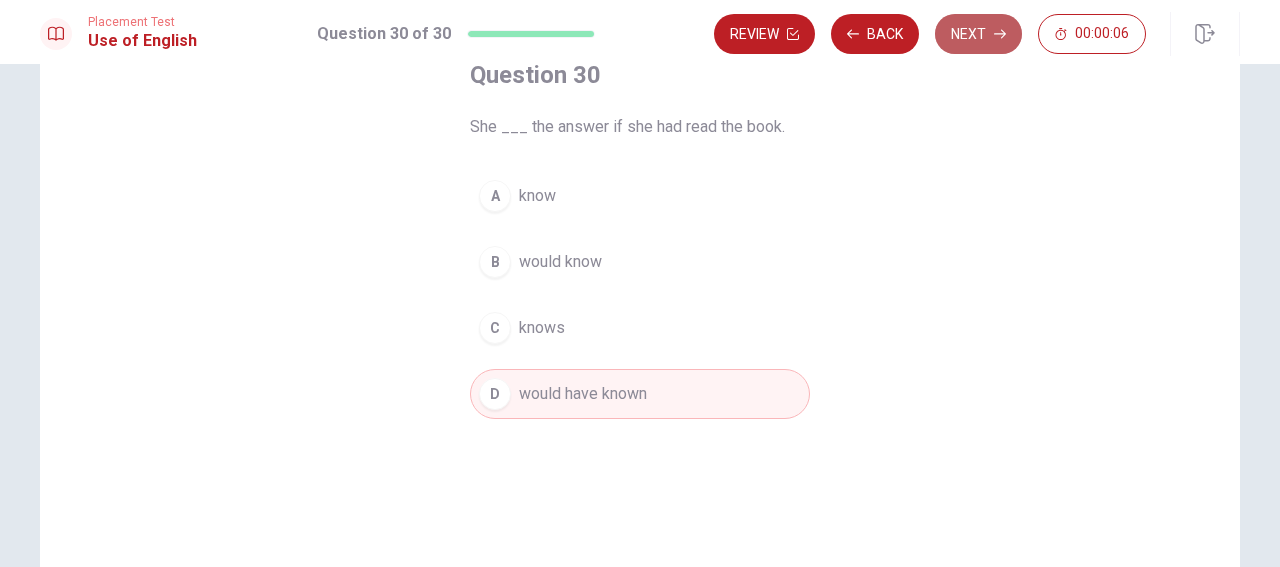click on "Next" at bounding box center (978, 34) 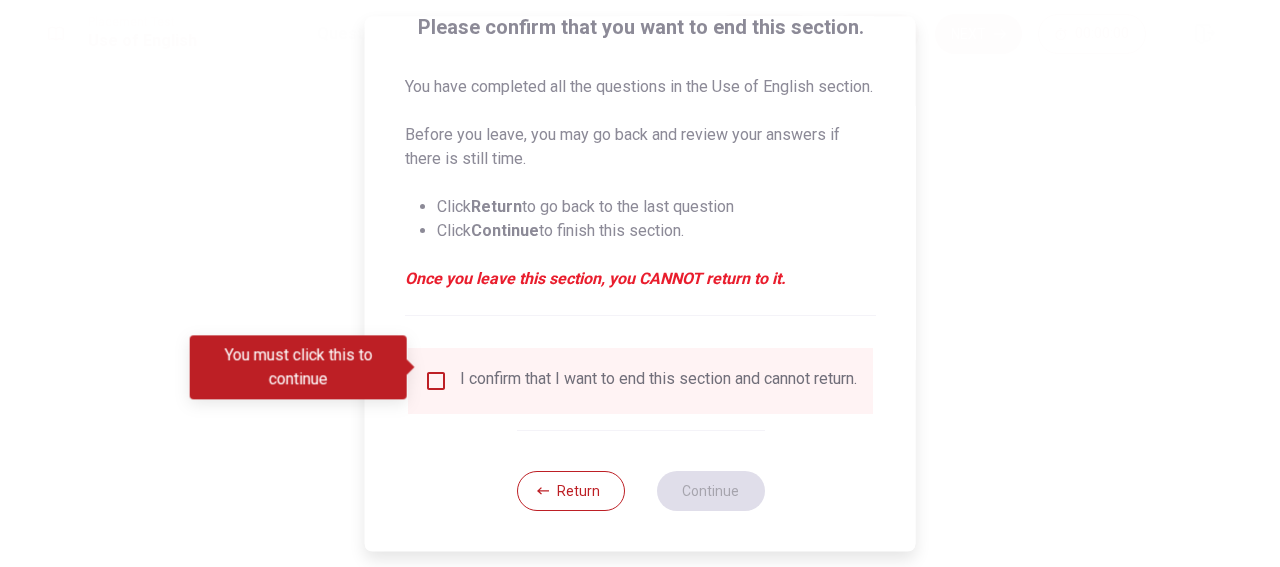 scroll, scrollTop: 203, scrollLeft: 0, axis: vertical 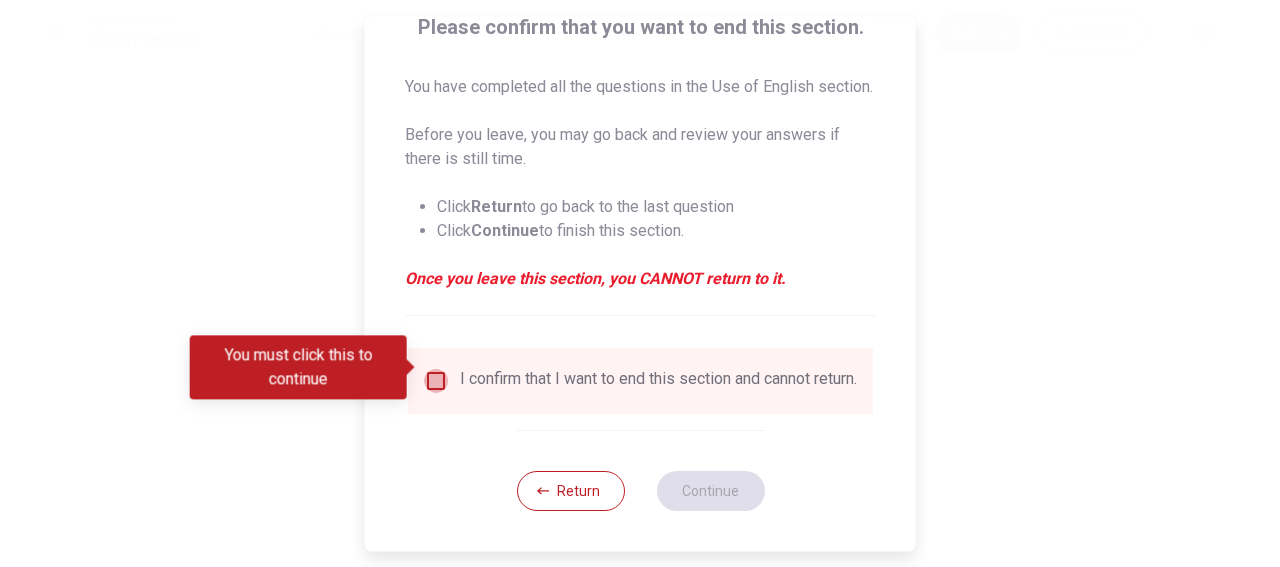 click at bounding box center [436, 381] 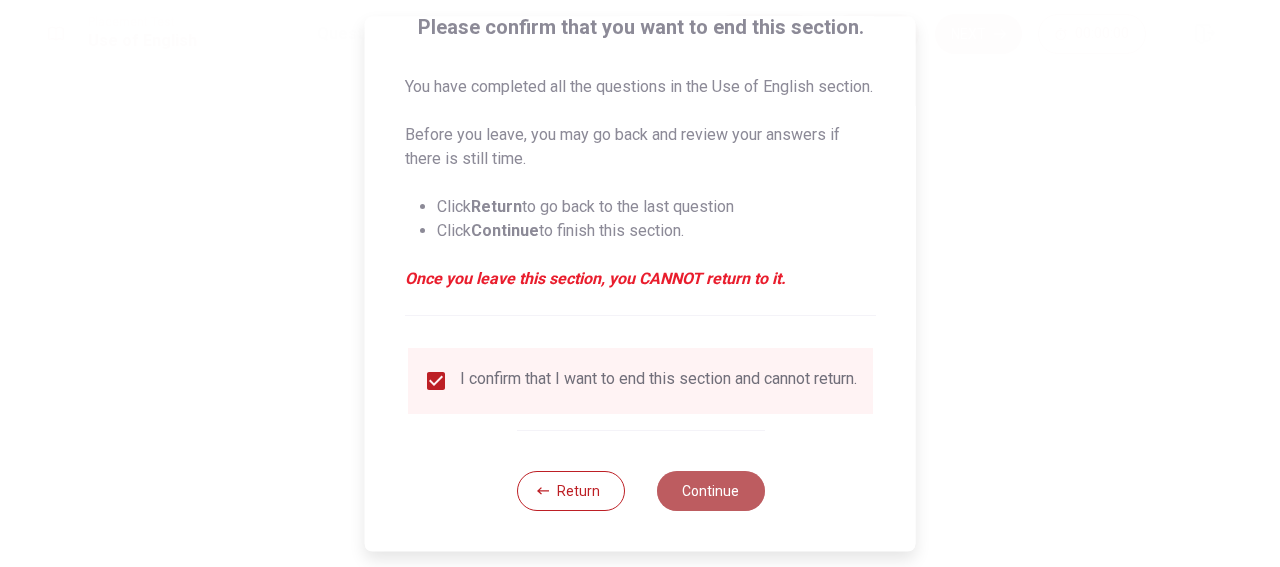 click on "Continue" at bounding box center (710, 491) 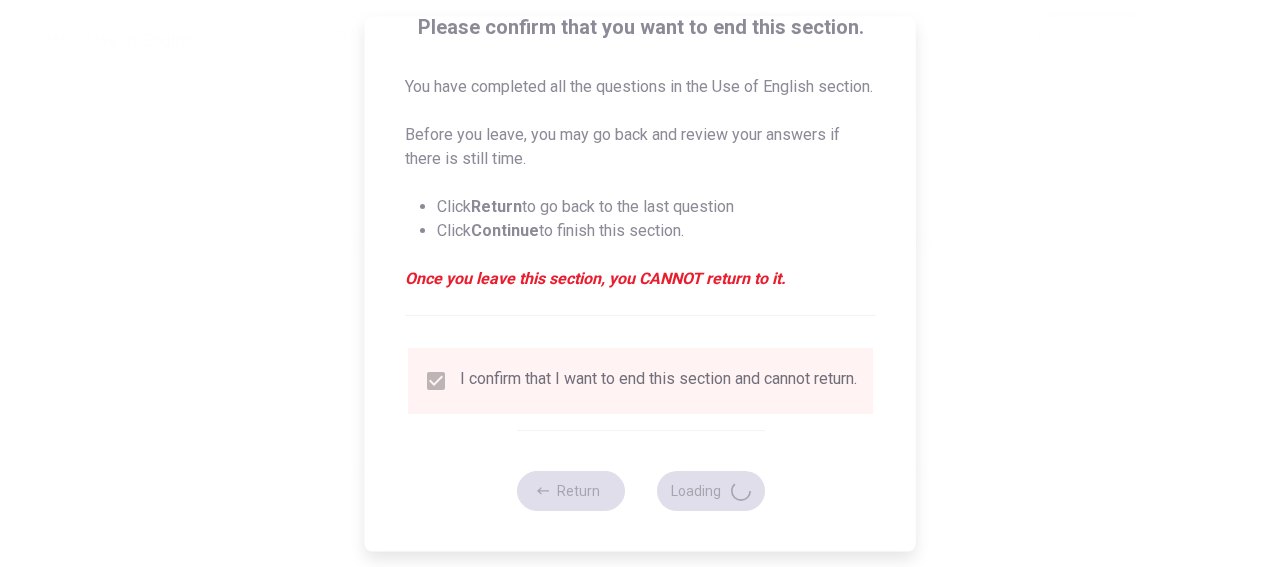 scroll, scrollTop: 0, scrollLeft: 0, axis: both 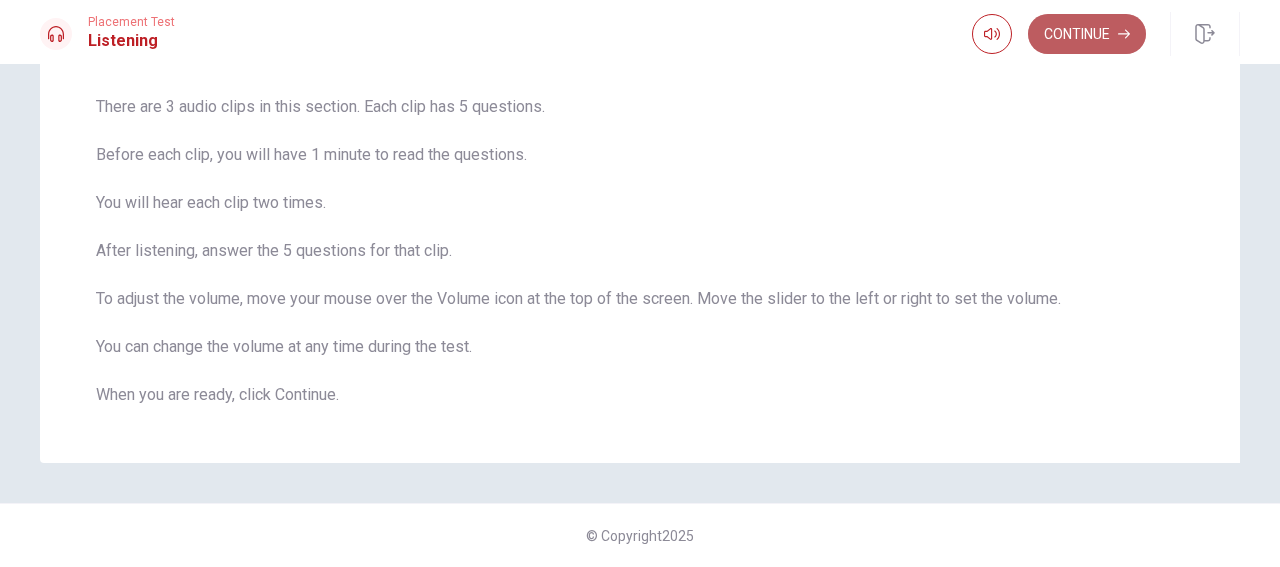 click on "Continue" at bounding box center (1087, 34) 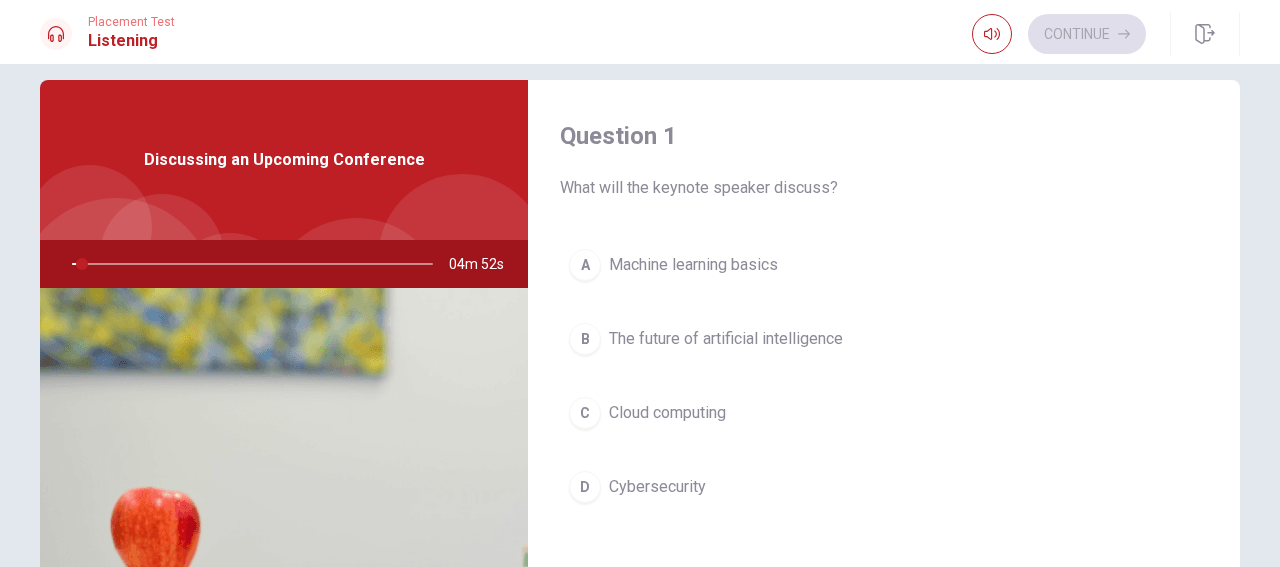 scroll, scrollTop: 26, scrollLeft: 0, axis: vertical 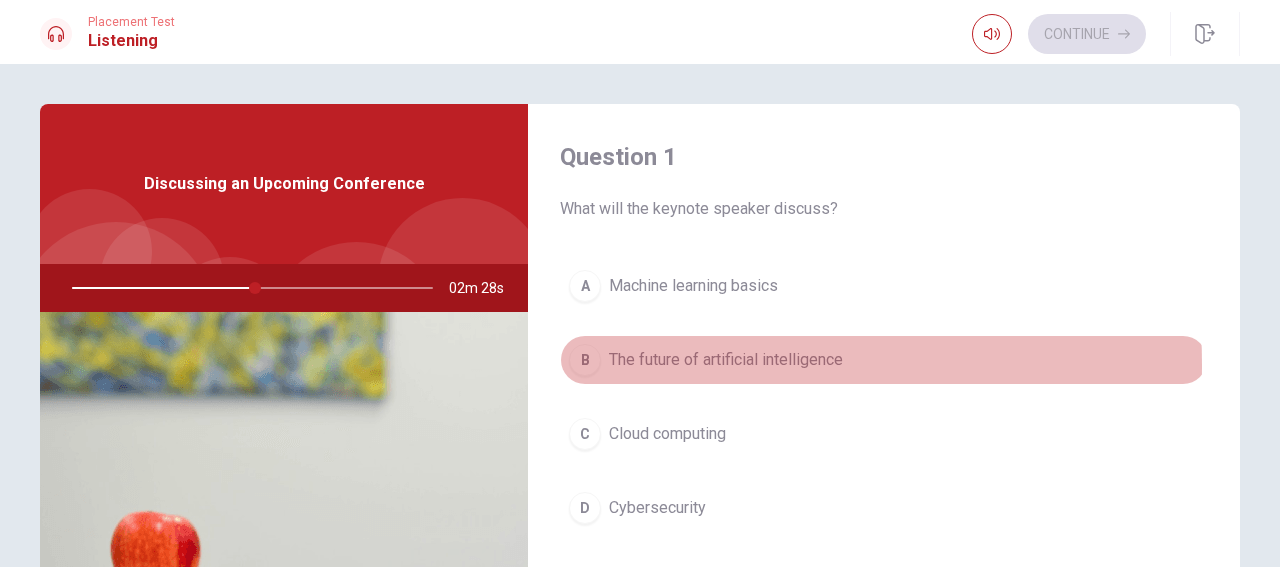click on "The future of artificial intelligence" at bounding box center (726, 360) 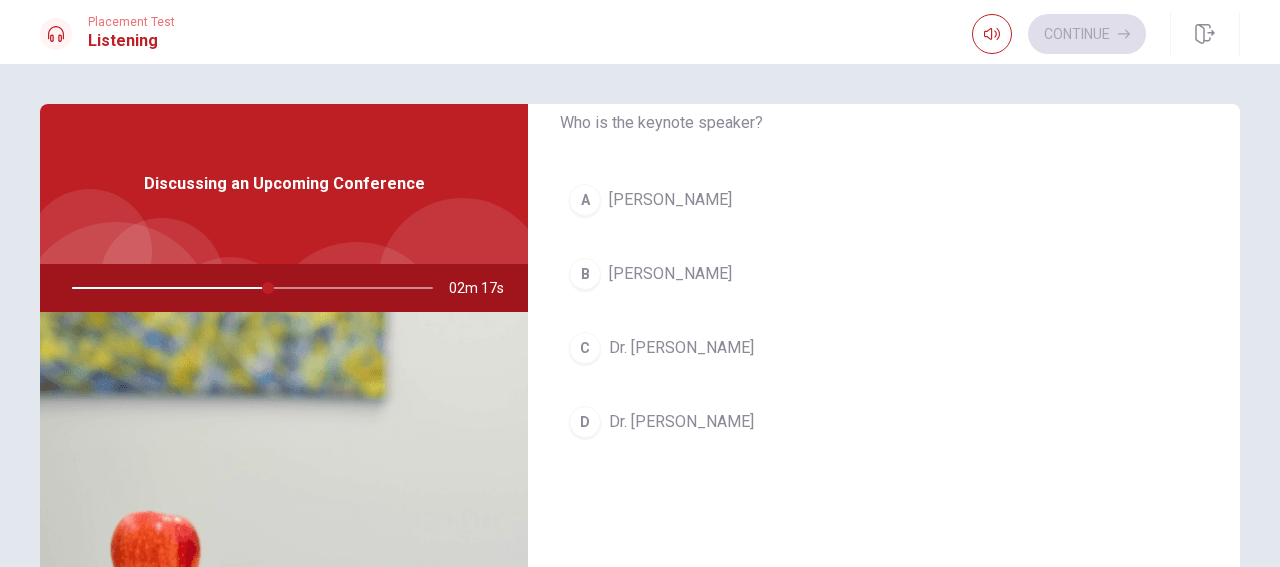 scroll, scrollTop: 1125, scrollLeft: 0, axis: vertical 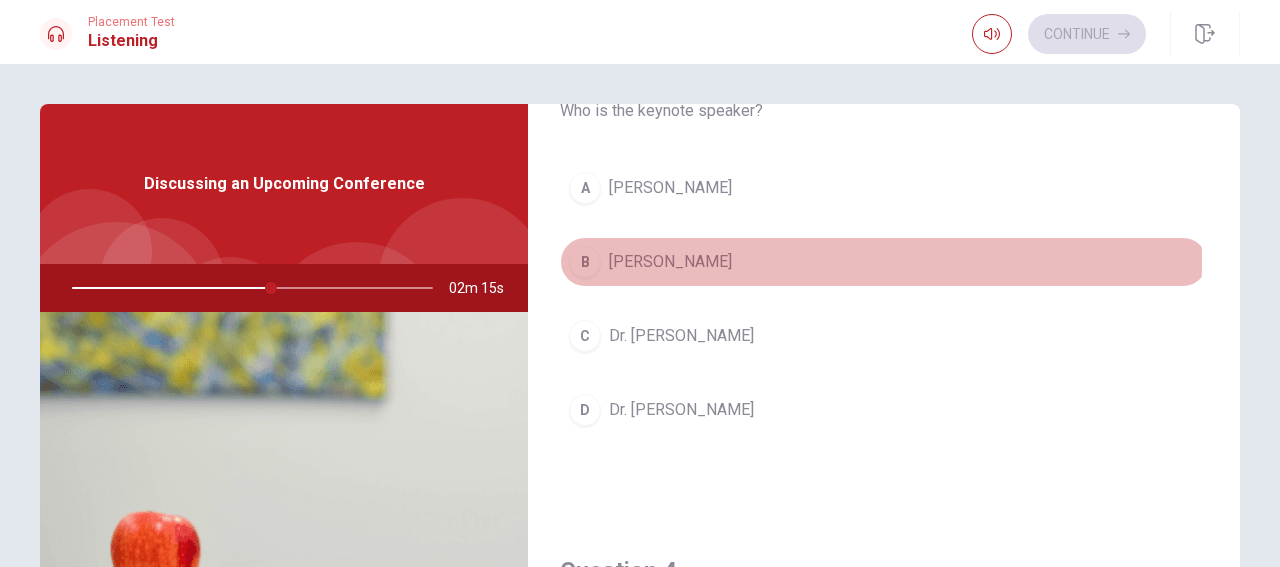 click on "[PERSON_NAME]" at bounding box center [670, 262] 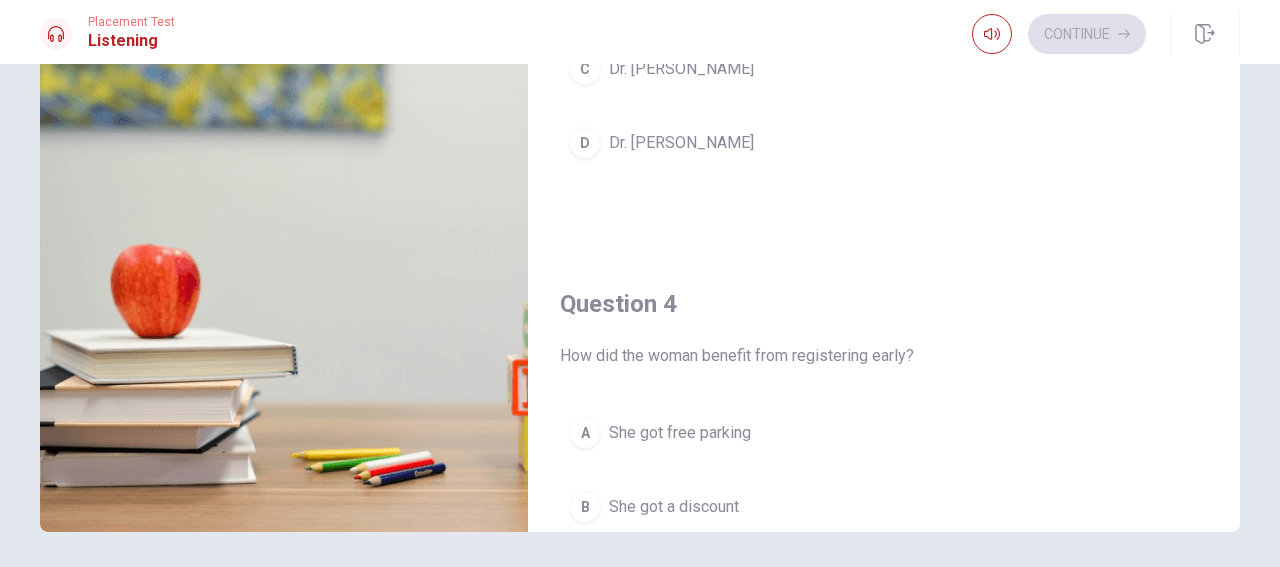scroll, scrollTop: 293, scrollLeft: 0, axis: vertical 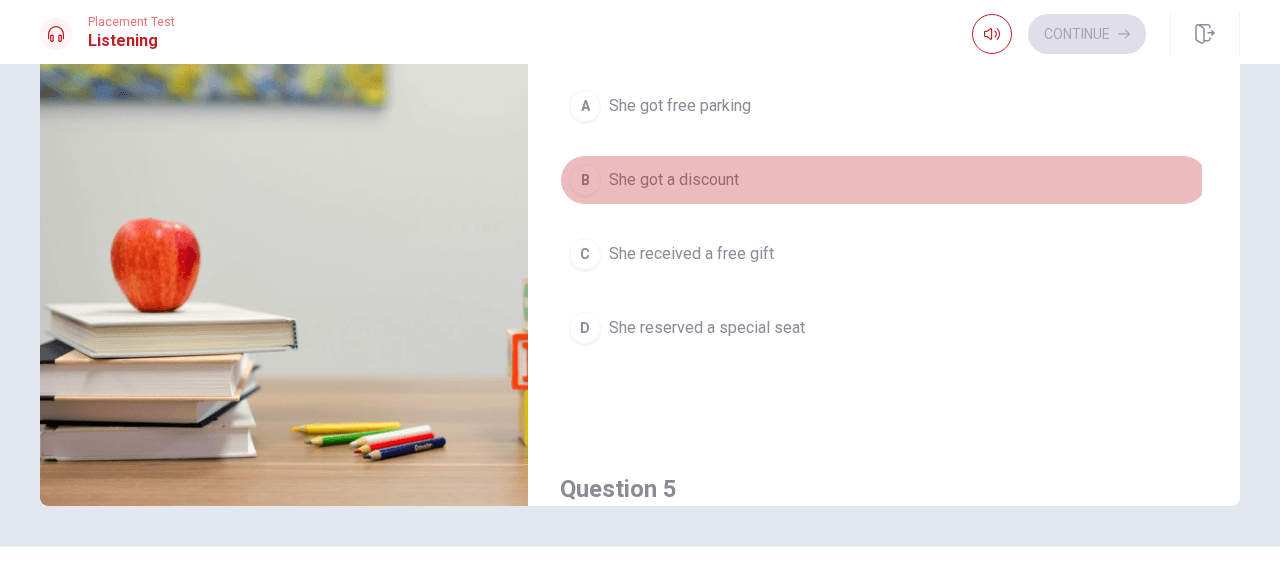 click on "She got a discount" at bounding box center (674, 180) 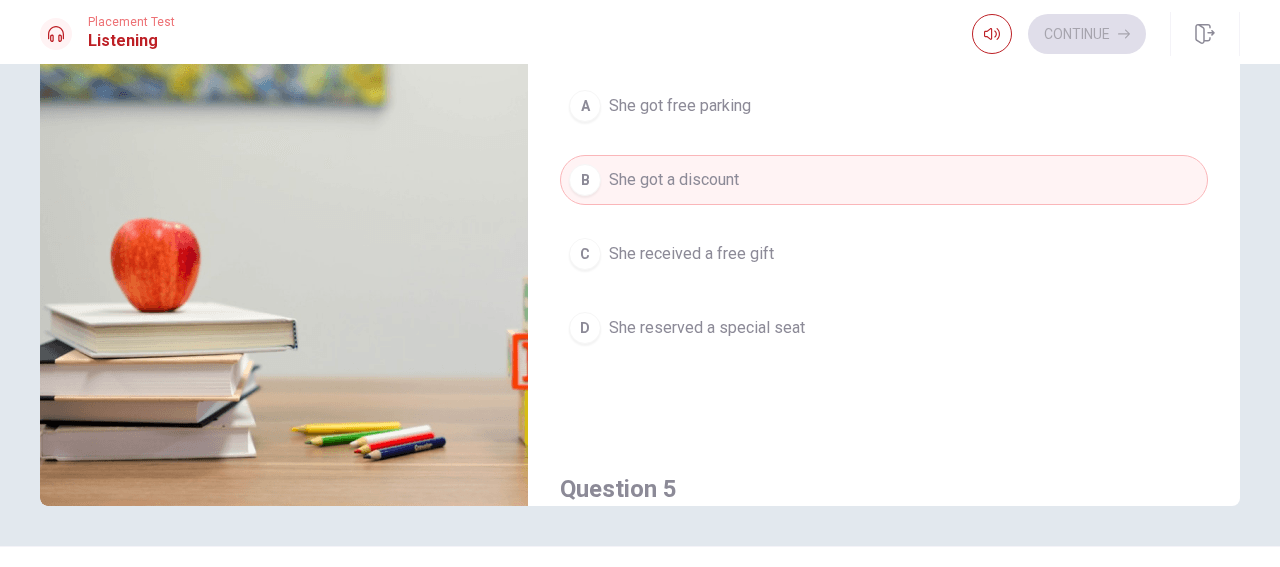 scroll, scrollTop: 336, scrollLeft: 0, axis: vertical 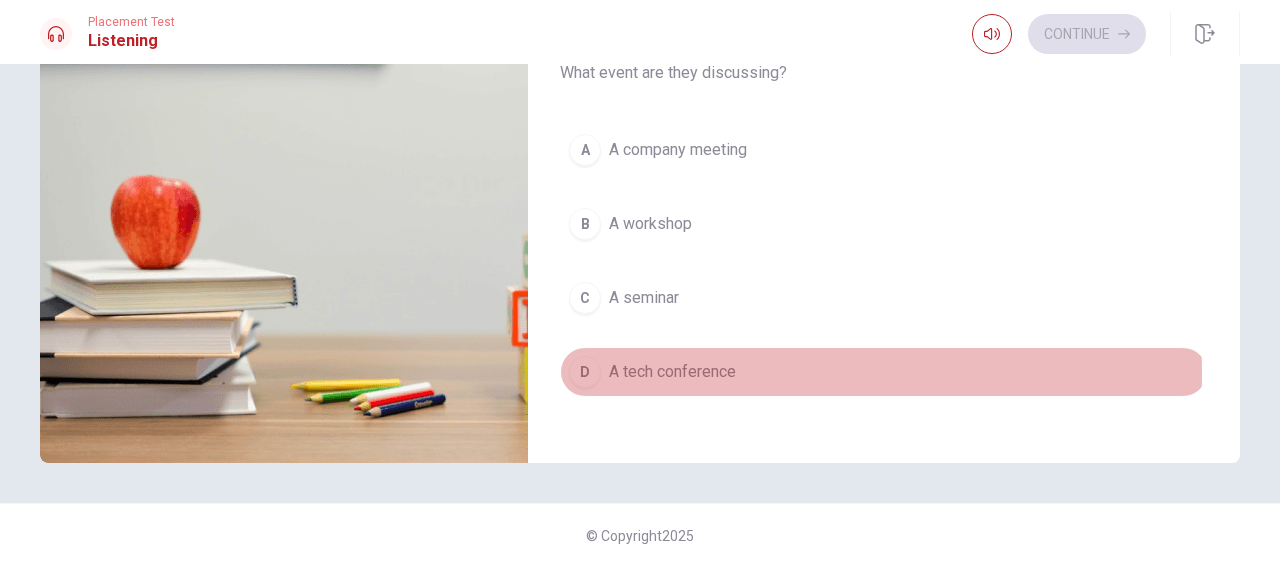 click on "A tech conference" at bounding box center (672, 372) 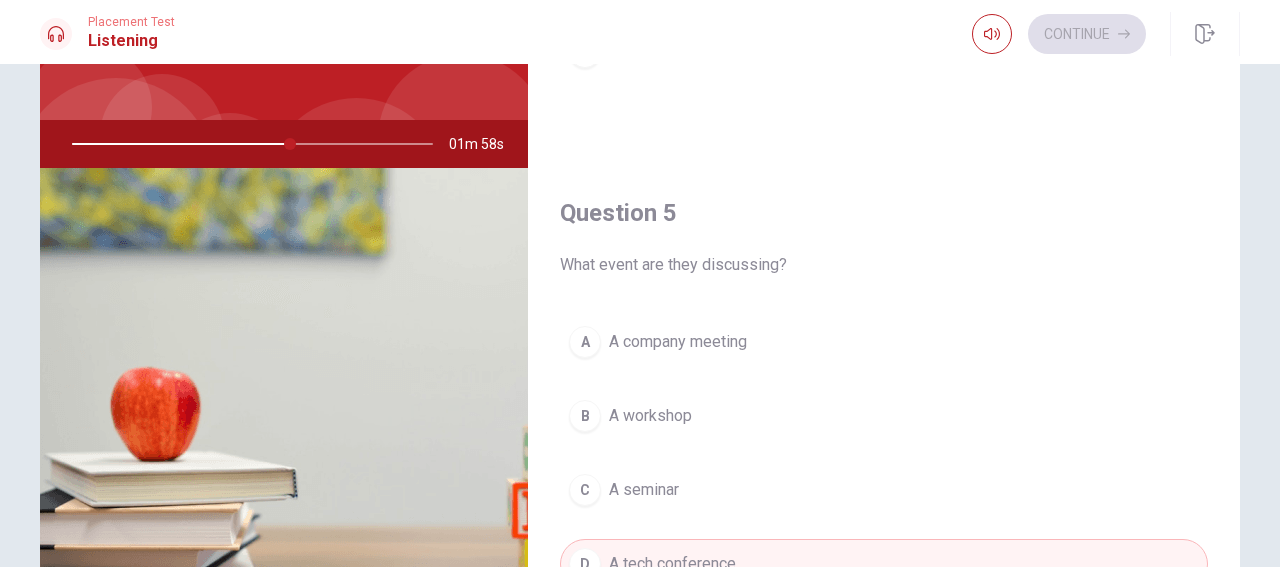 scroll, scrollTop: 121, scrollLeft: 0, axis: vertical 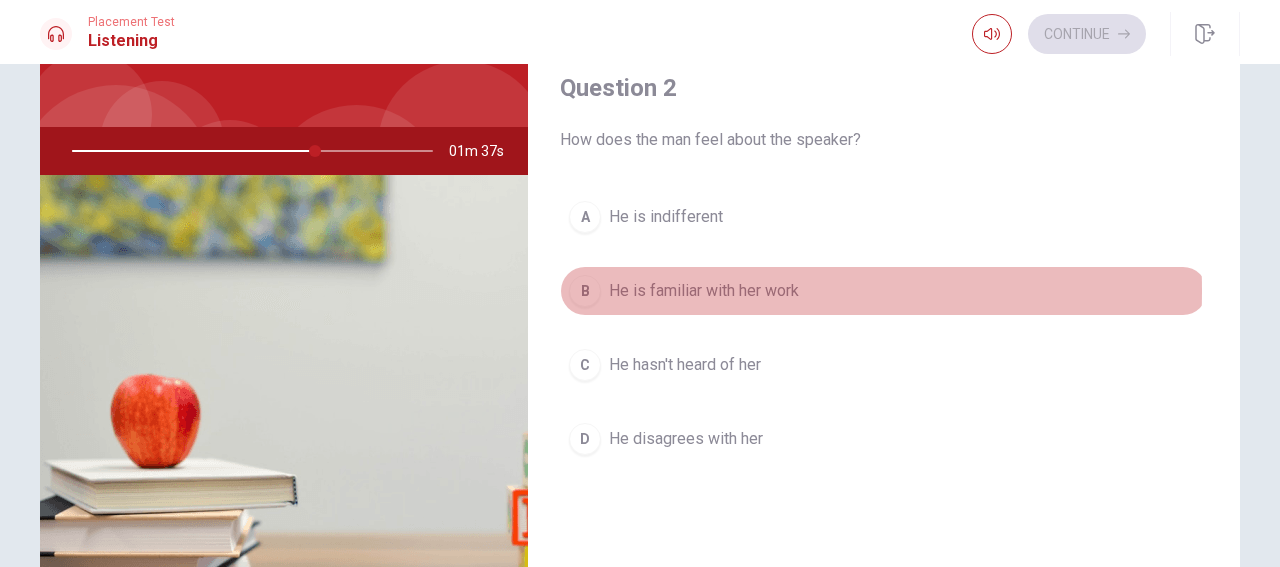 click on "He is familiar with her work" at bounding box center [704, 291] 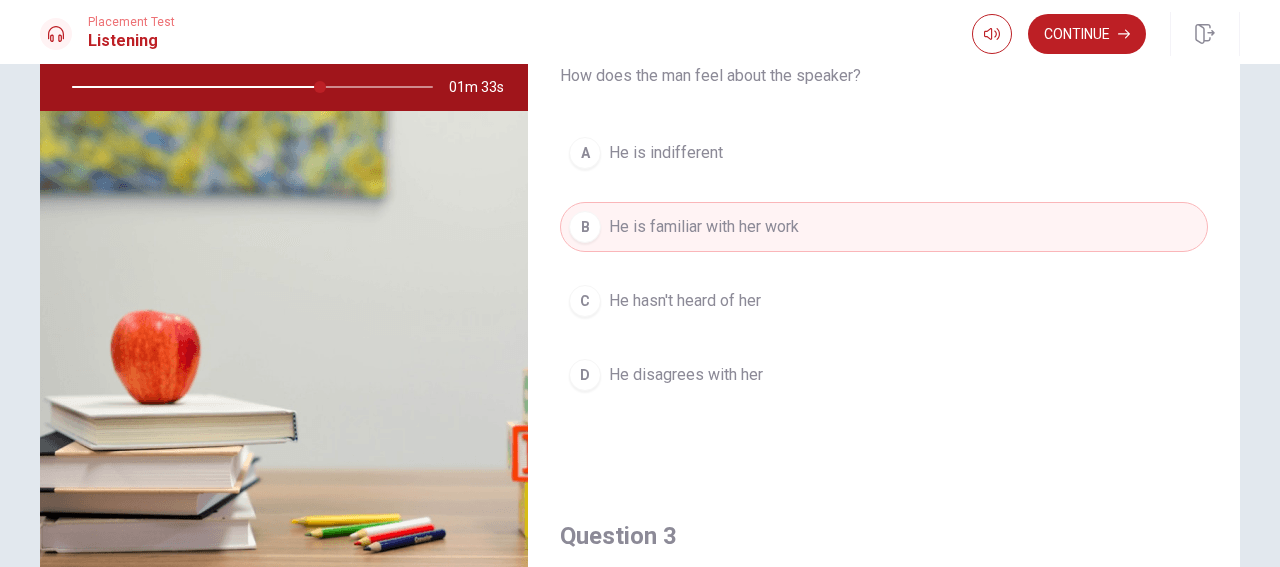 scroll, scrollTop: 336, scrollLeft: 0, axis: vertical 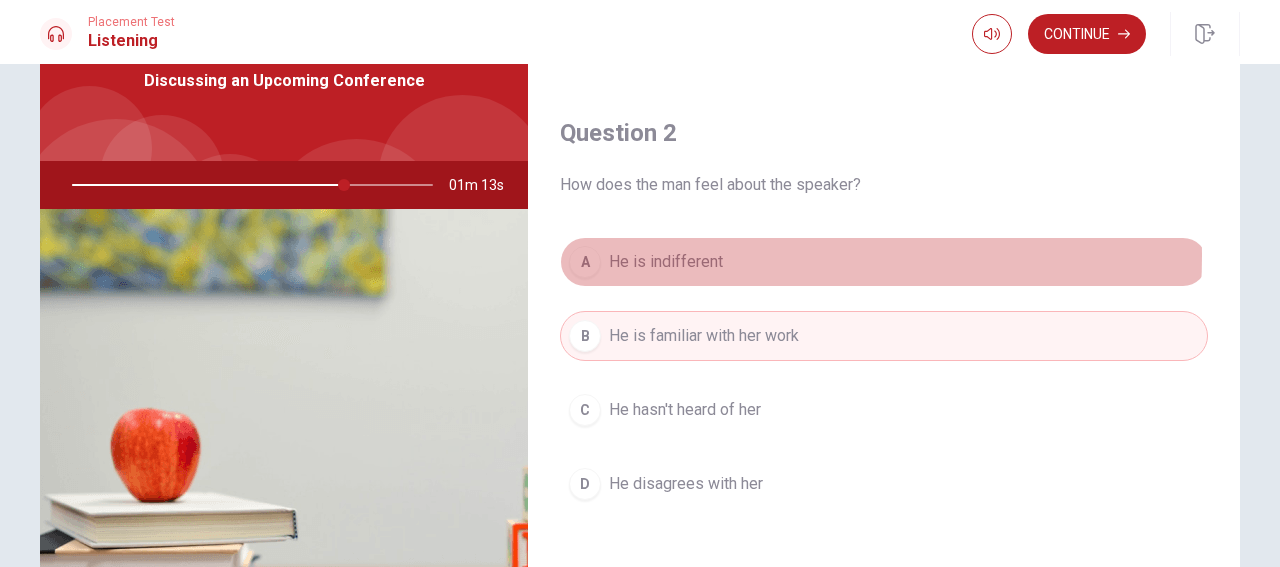 click on "He is indifferent" at bounding box center (666, 262) 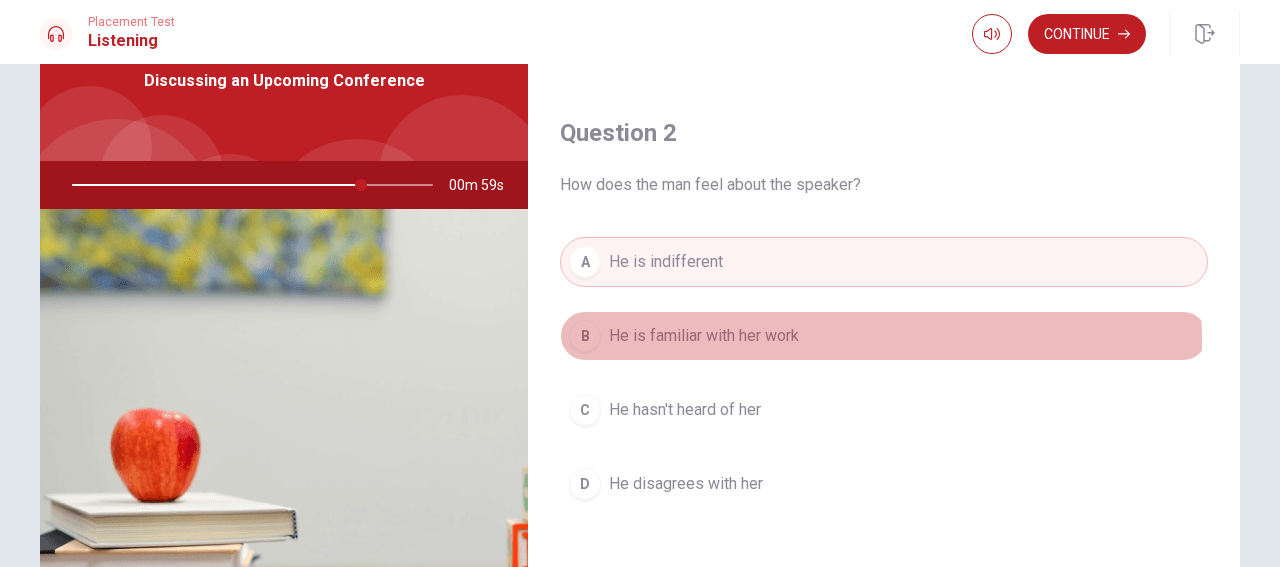 click on "He is familiar with her work" at bounding box center (704, 336) 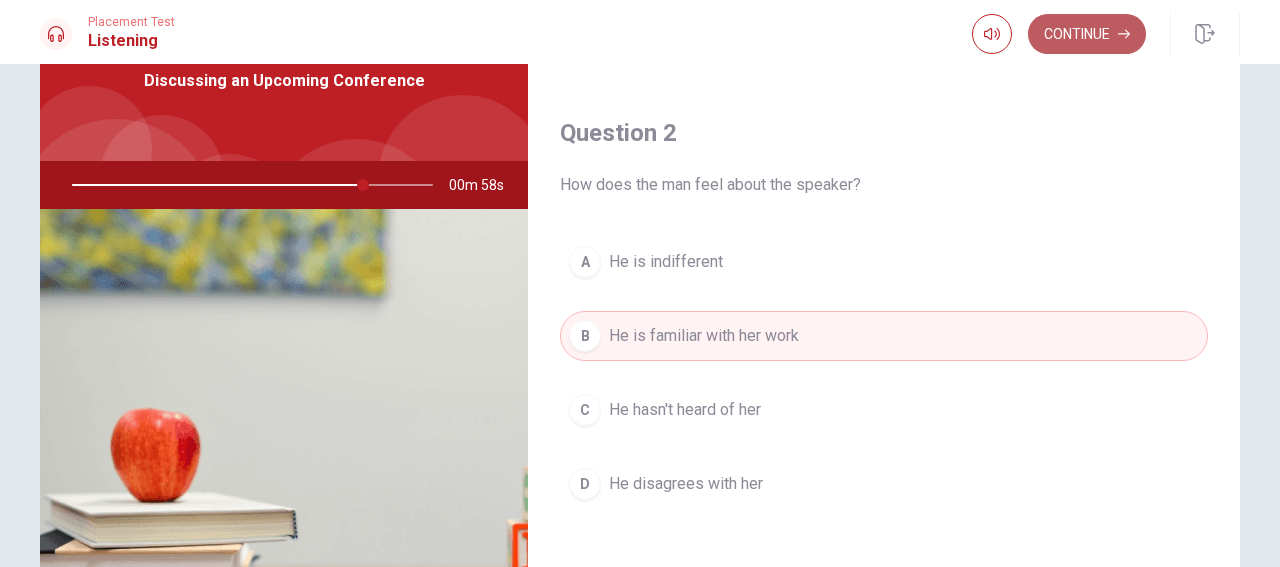 click on "Continue" at bounding box center (1087, 34) 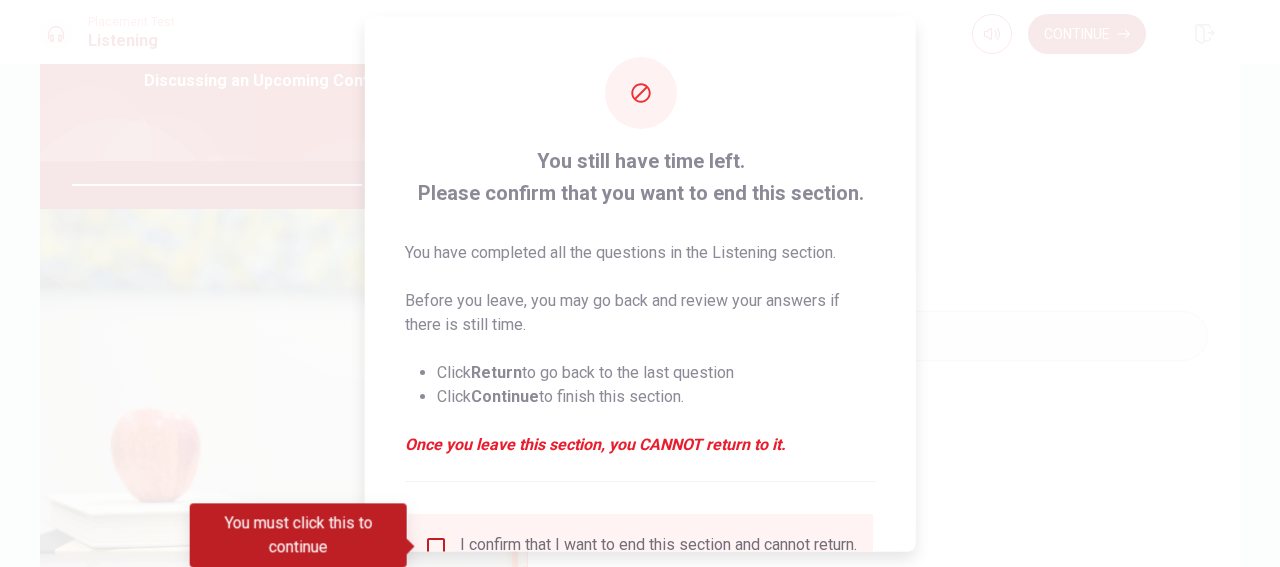 drag, startPoint x: 1279, startPoint y: 174, endPoint x: 1279, endPoint y: 205, distance: 31 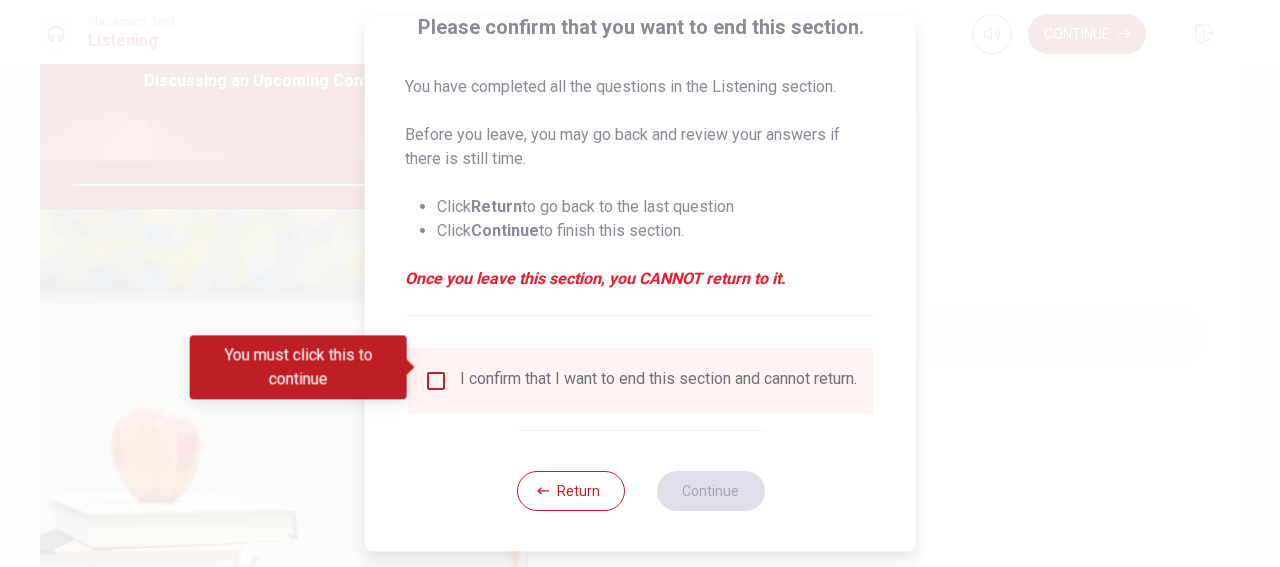 scroll, scrollTop: 179, scrollLeft: 0, axis: vertical 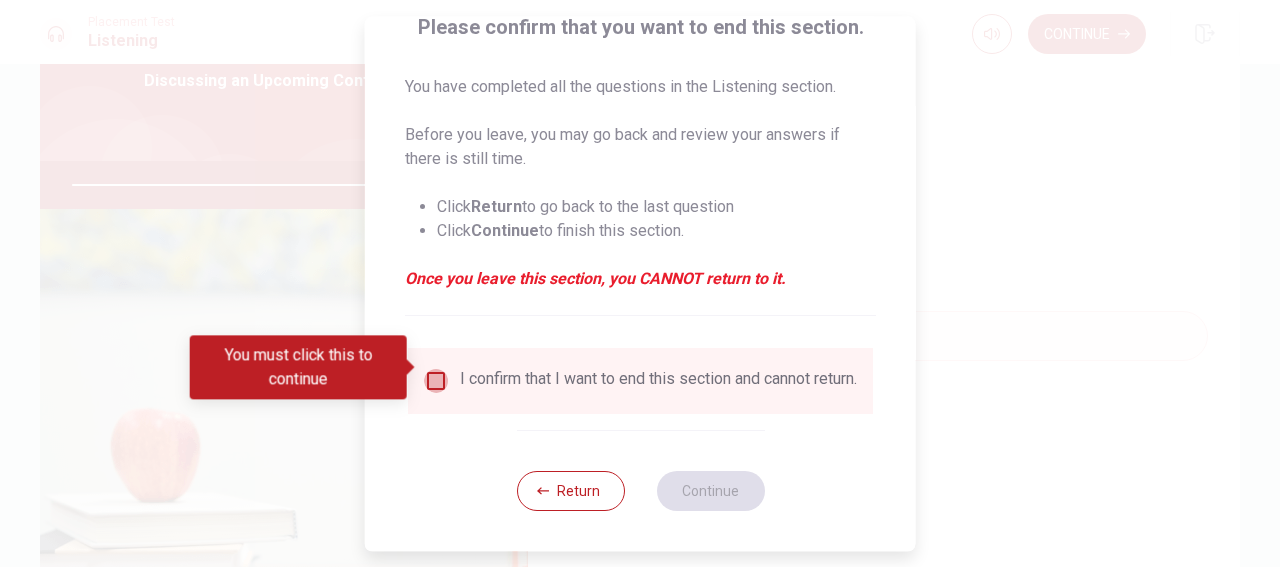 click at bounding box center (436, 381) 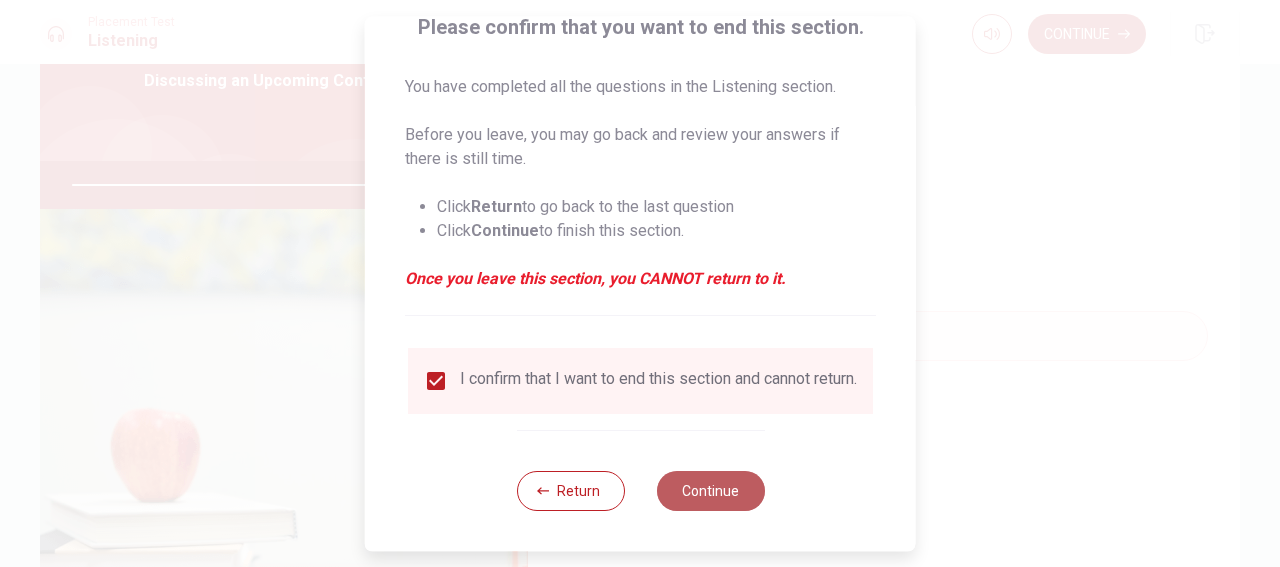 click on "Continue" at bounding box center (710, 491) 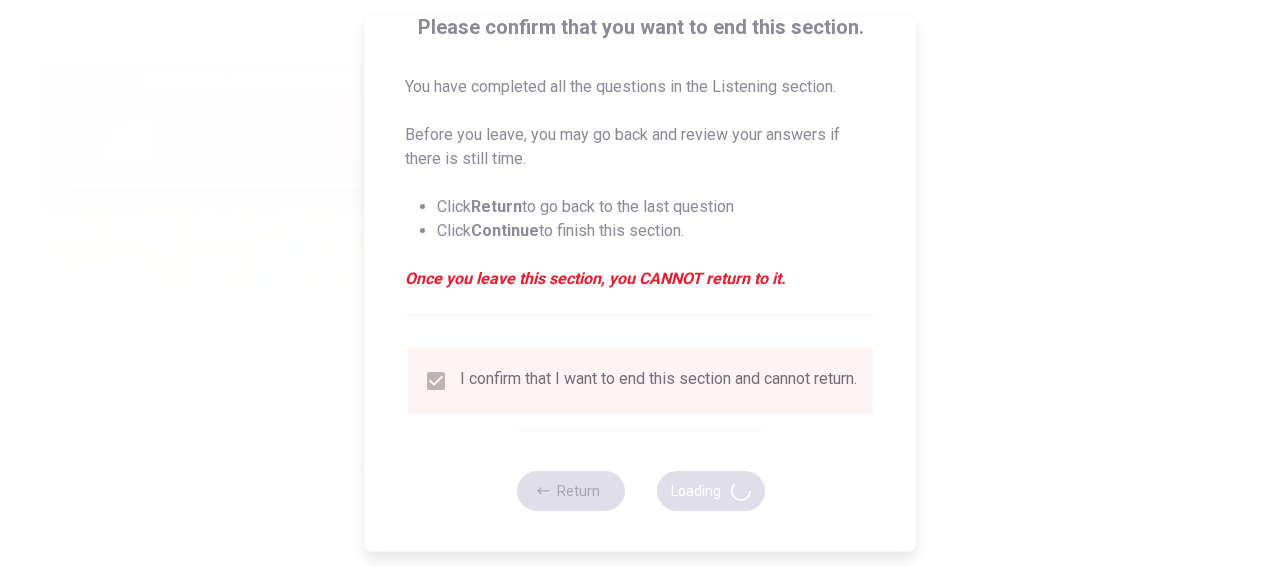 type on "89" 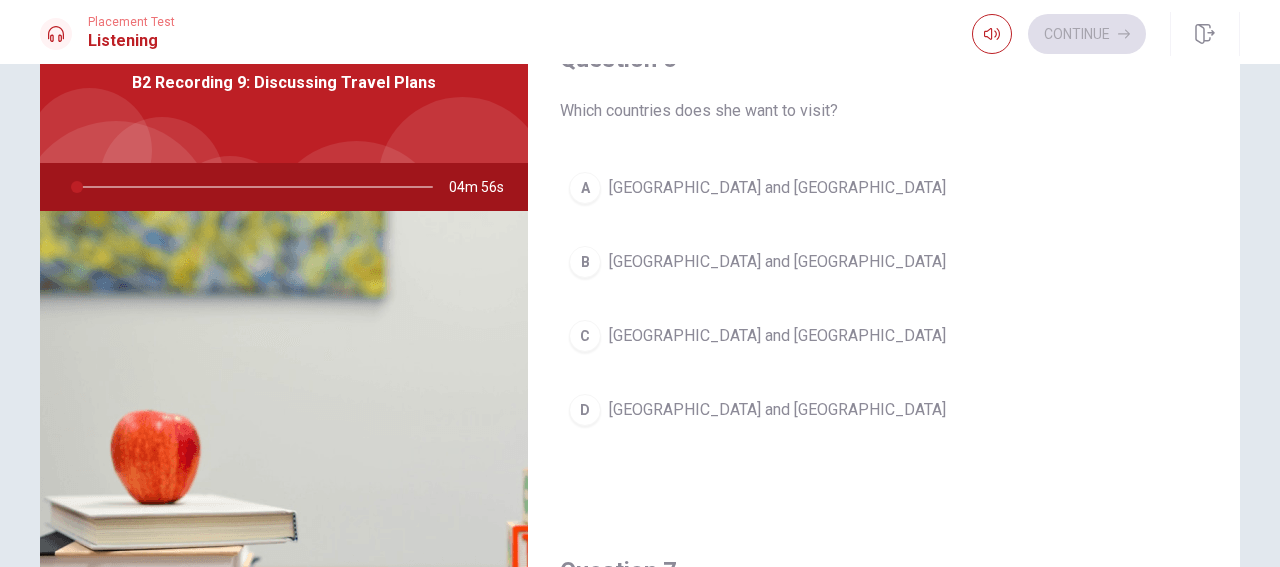 scroll, scrollTop: 103, scrollLeft: 0, axis: vertical 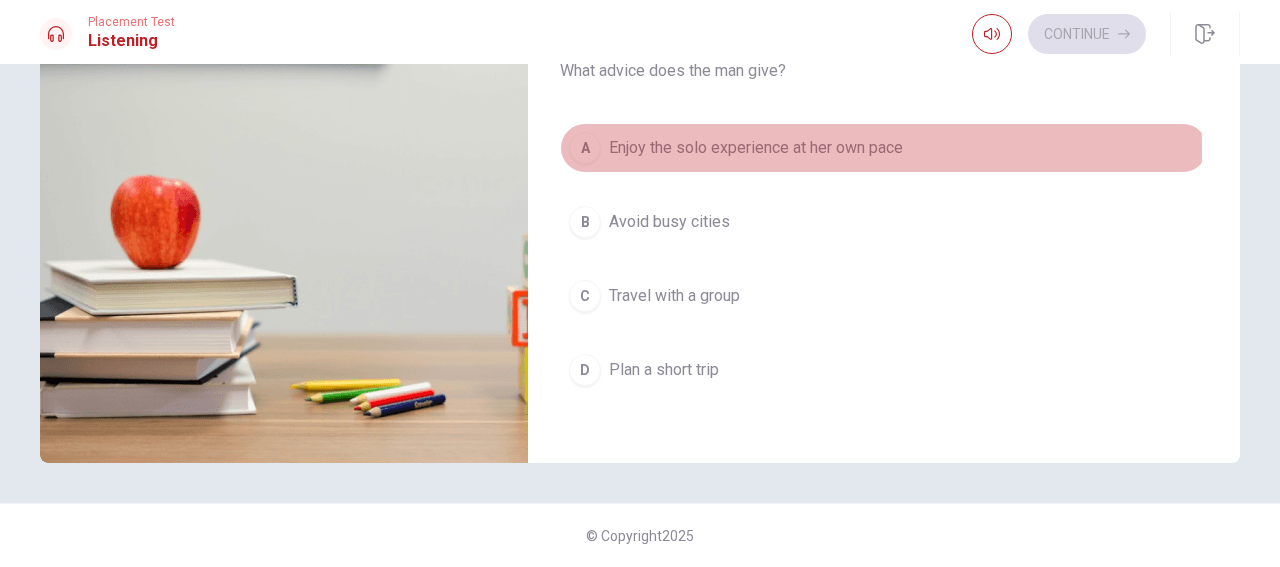 click on "Enjoy the solo experience at her own pace" at bounding box center [756, 148] 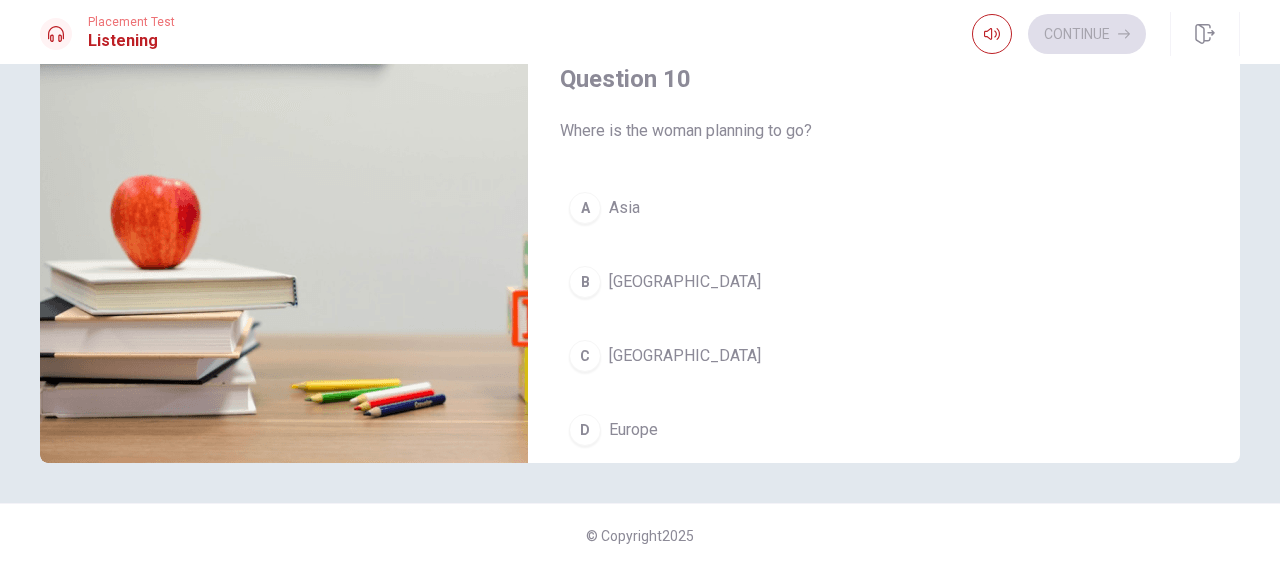 scroll, scrollTop: 1851, scrollLeft: 0, axis: vertical 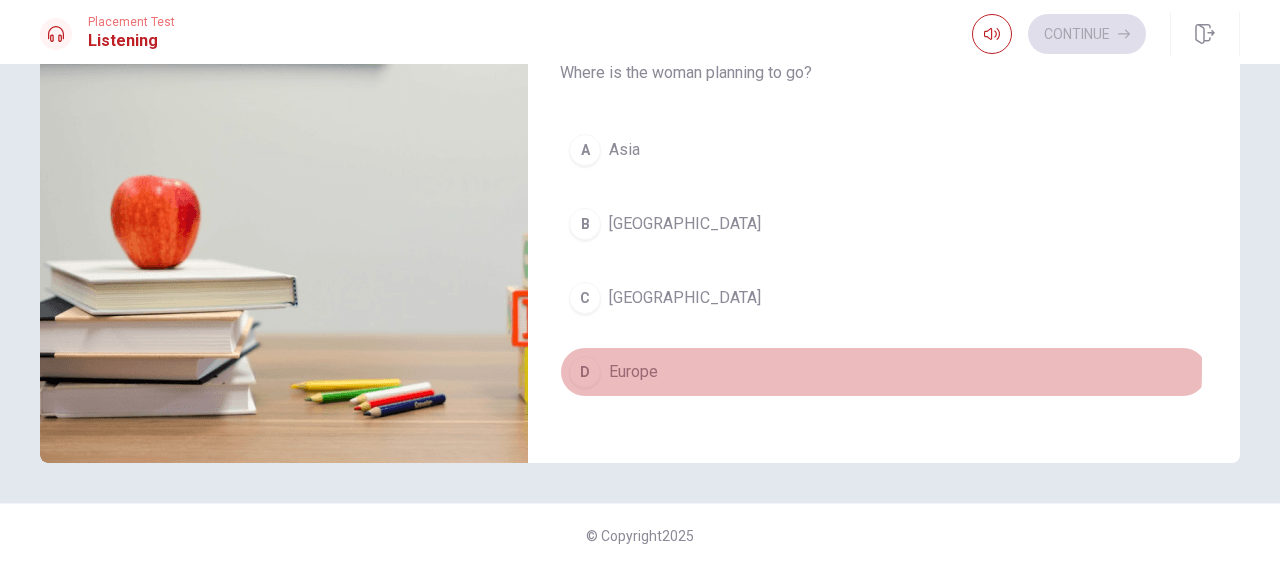 click on "Europe" at bounding box center (633, 372) 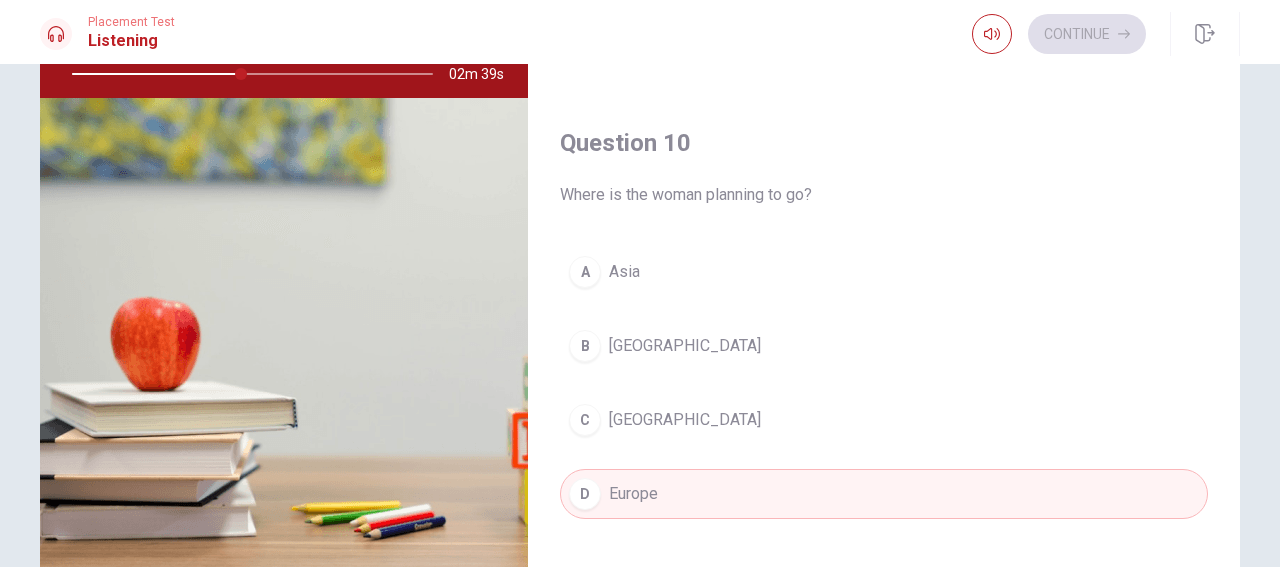 scroll, scrollTop: 205, scrollLeft: 0, axis: vertical 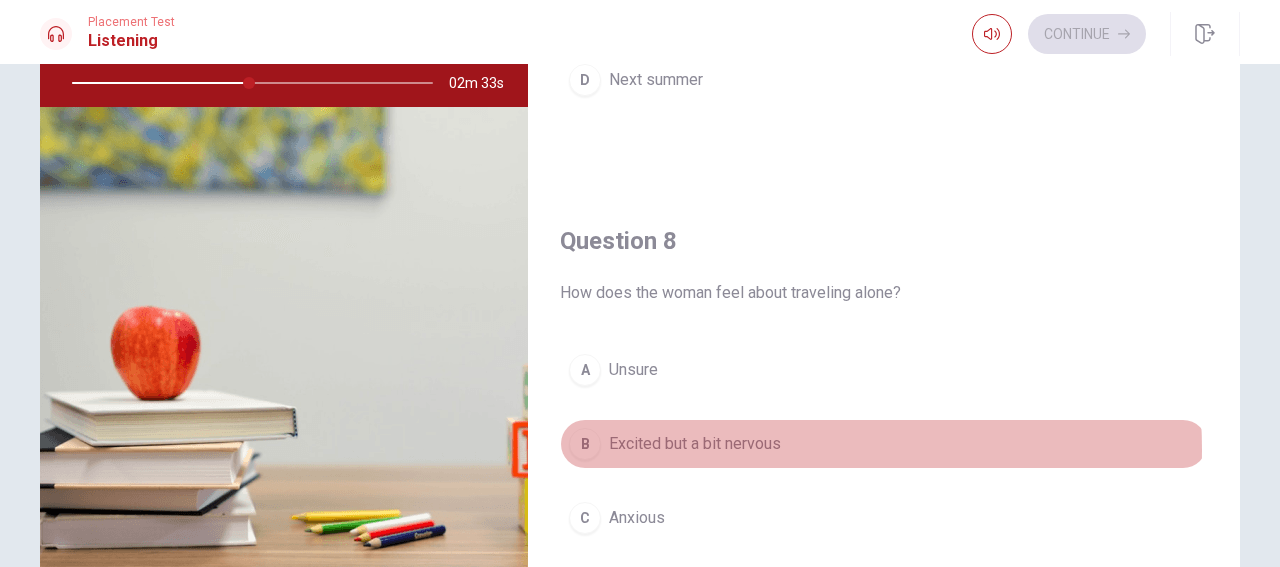 click on "Excited but a bit nervous" at bounding box center (695, 444) 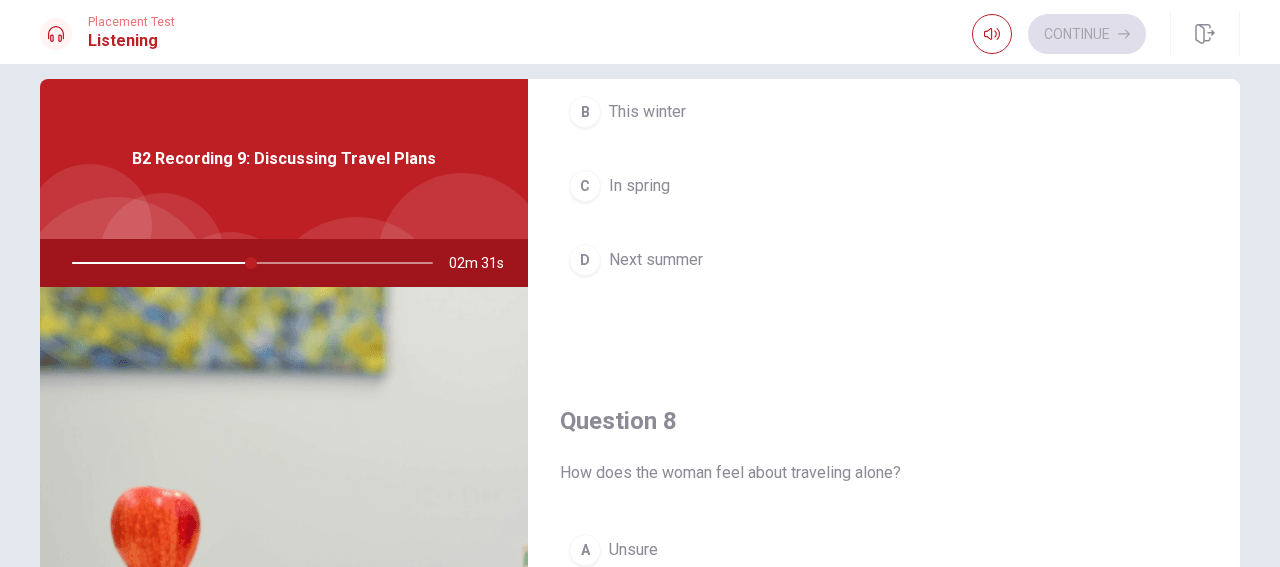 scroll, scrollTop: 0, scrollLeft: 0, axis: both 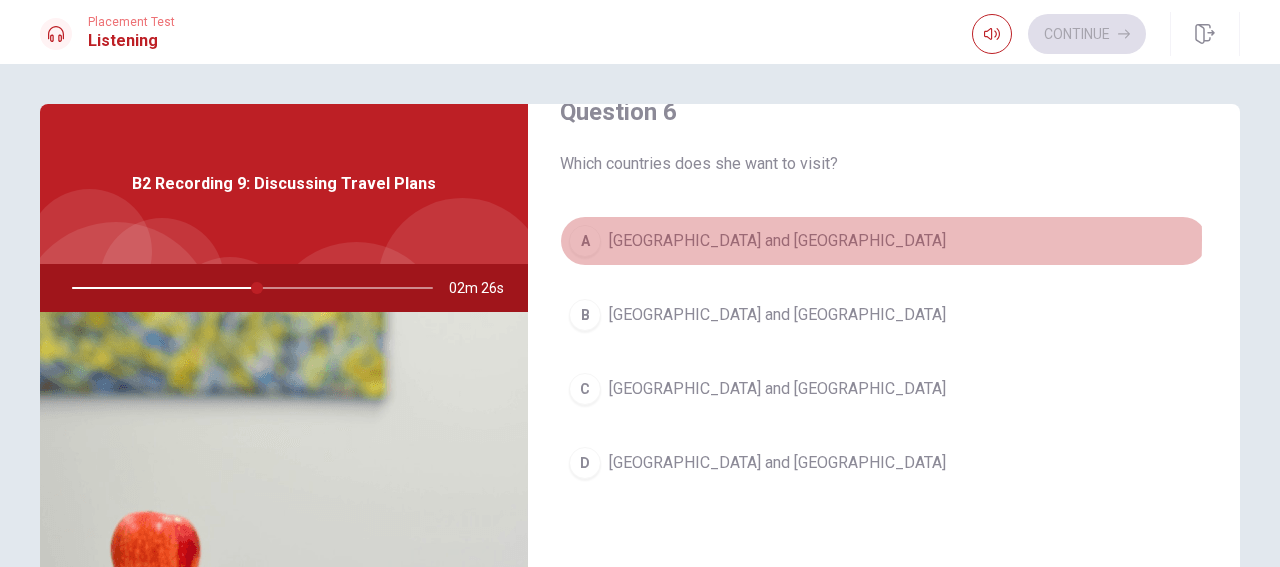 click on "[GEOGRAPHIC_DATA] and [GEOGRAPHIC_DATA]" at bounding box center [777, 241] 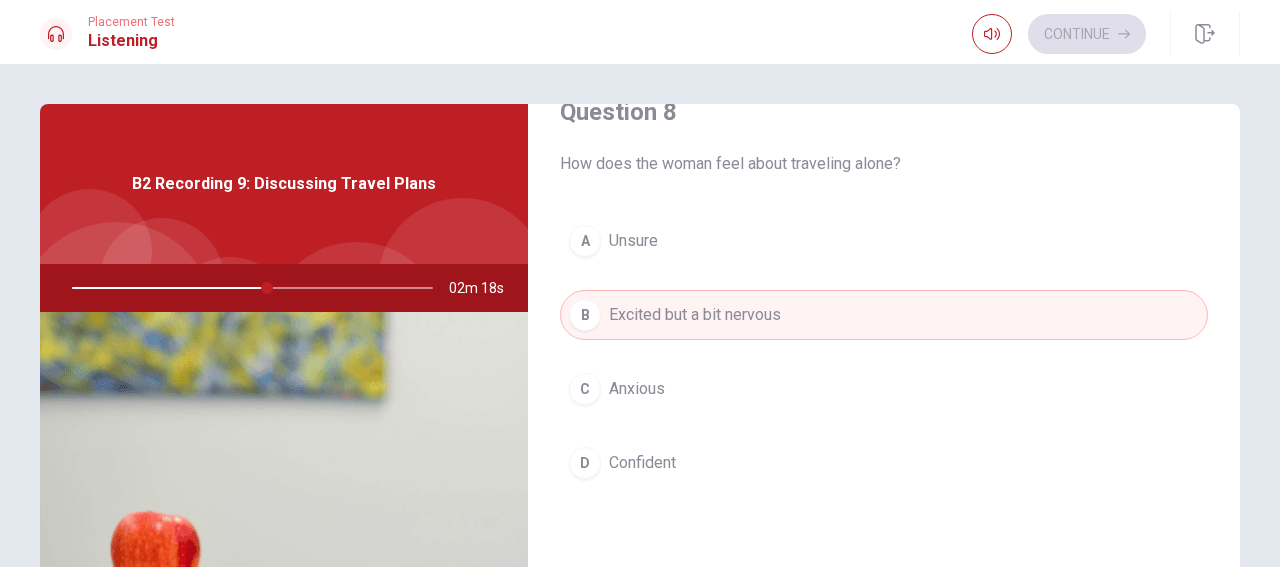 scroll, scrollTop: 1086, scrollLeft: 0, axis: vertical 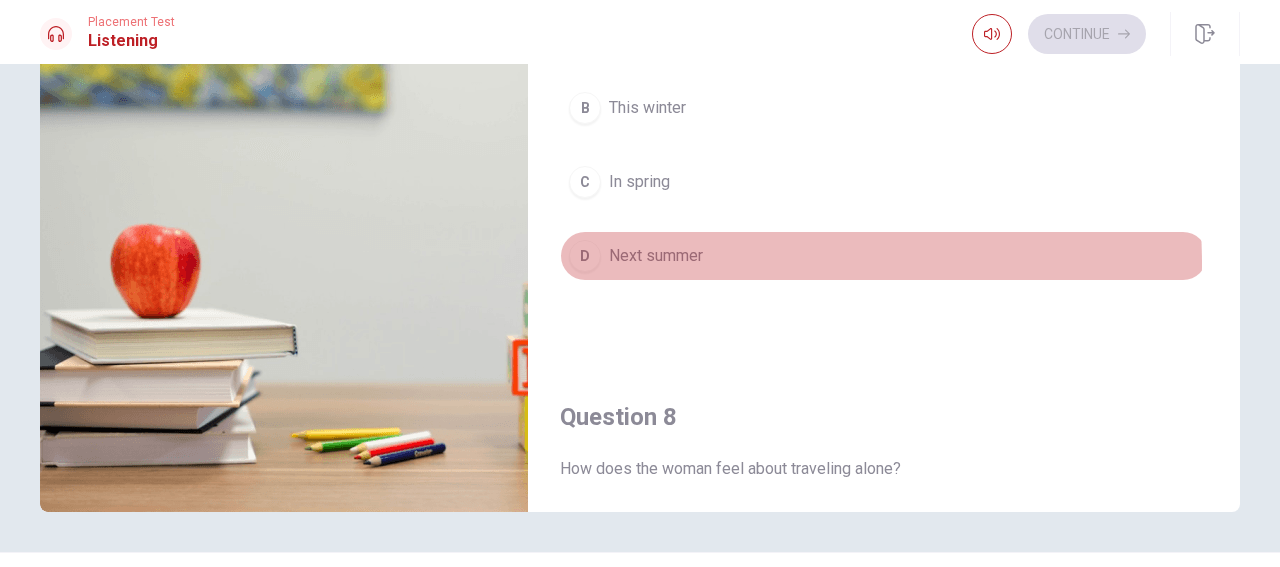click on "Next summer" at bounding box center (656, 256) 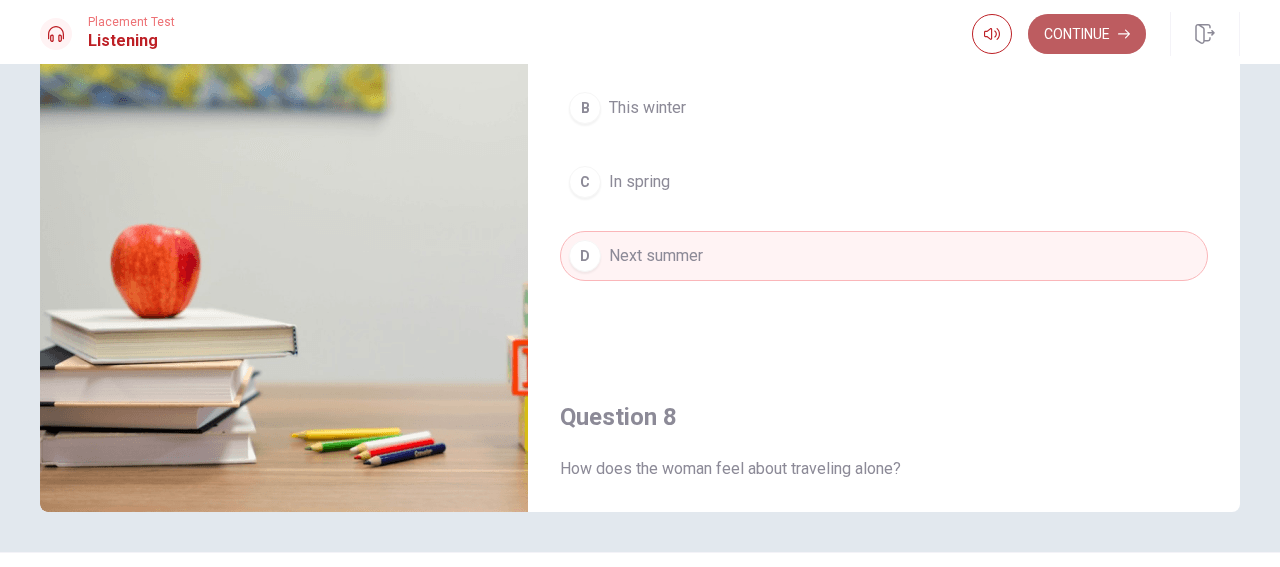 click on "Continue" at bounding box center [1087, 34] 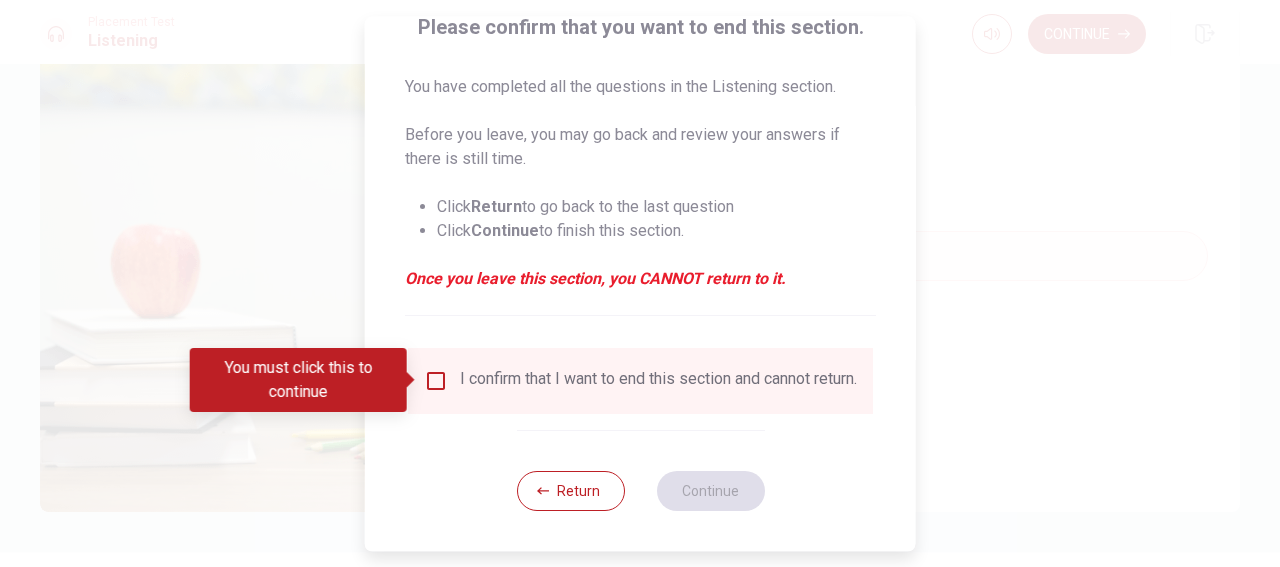 scroll, scrollTop: 178, scrollLeft: 0, axis: vertical 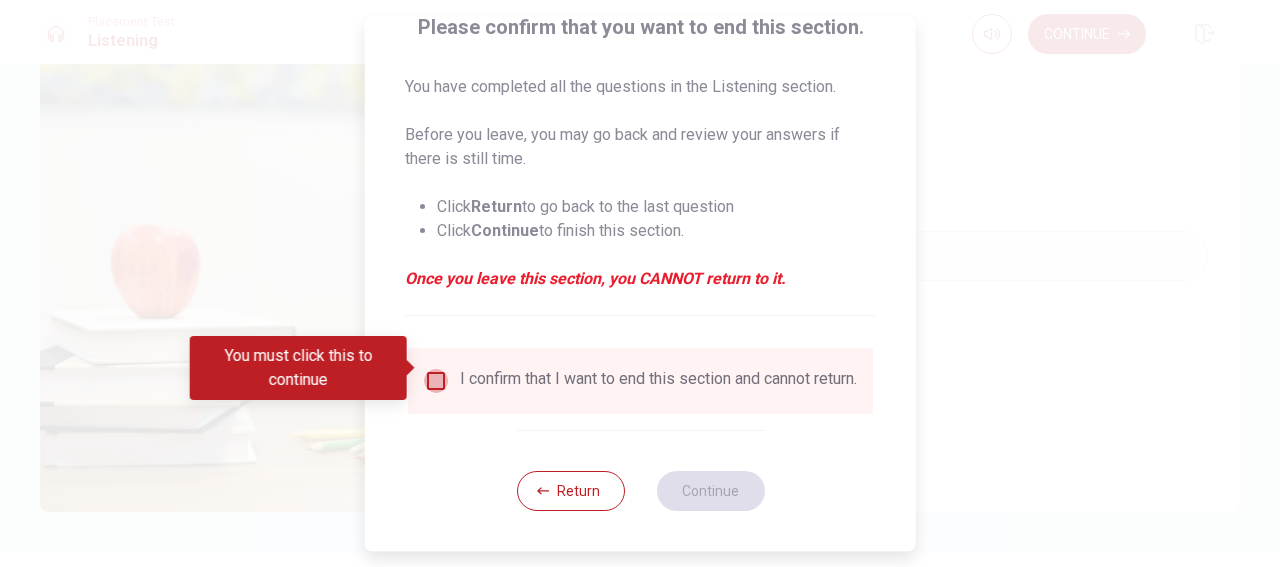 click at bounding box center [436, 381] 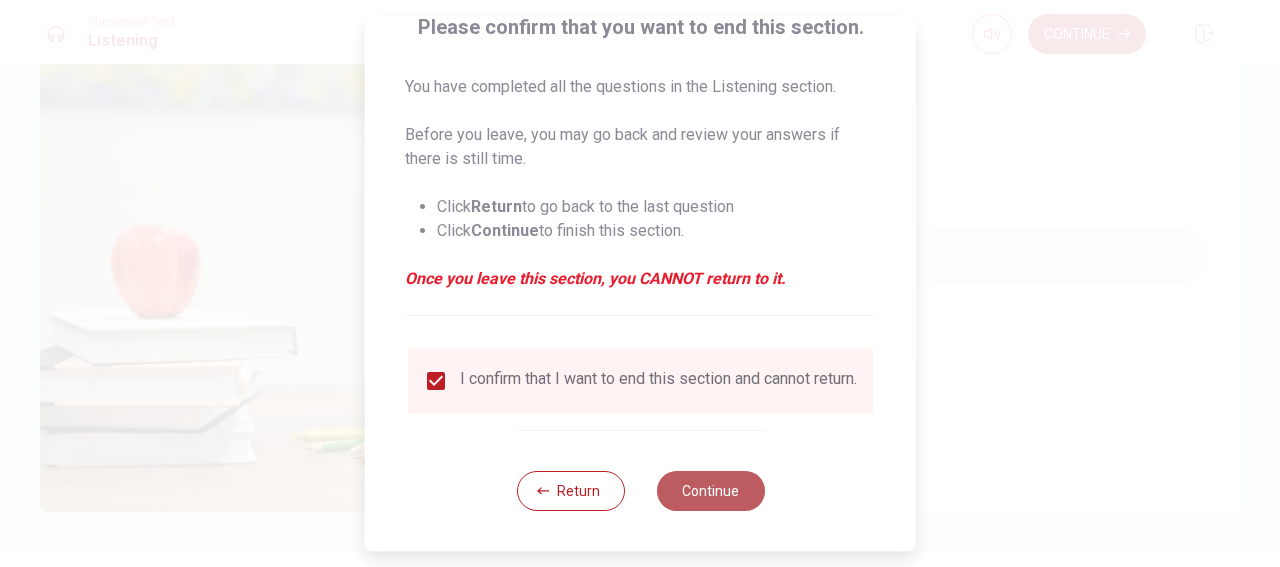 click on "Continue" at bounding box center [710, 491] 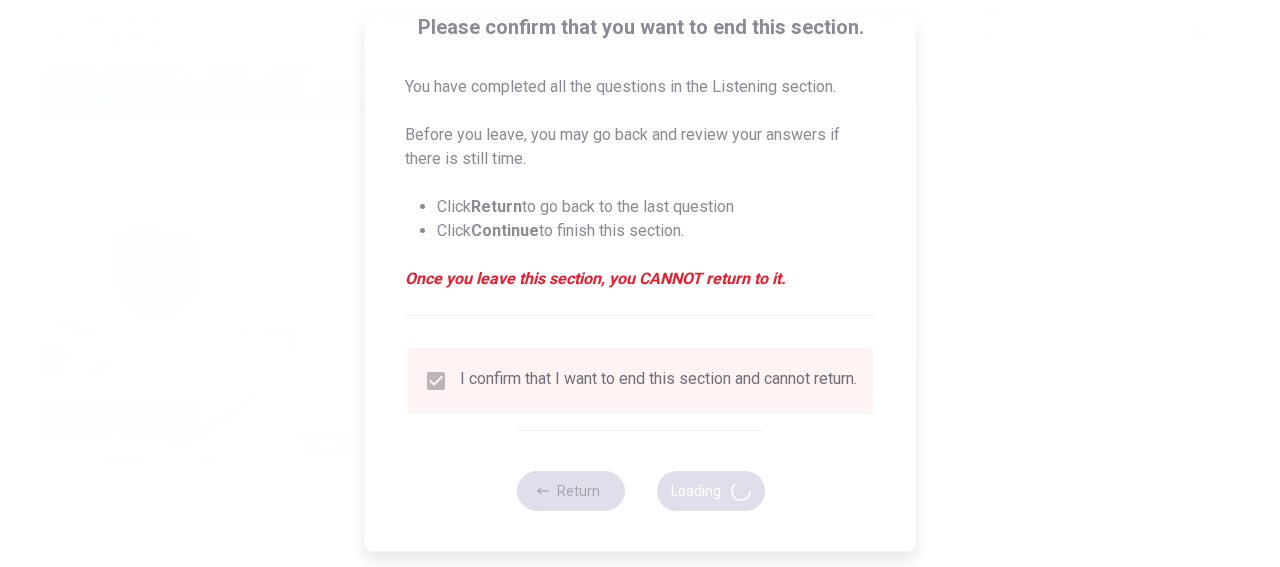type on "63" 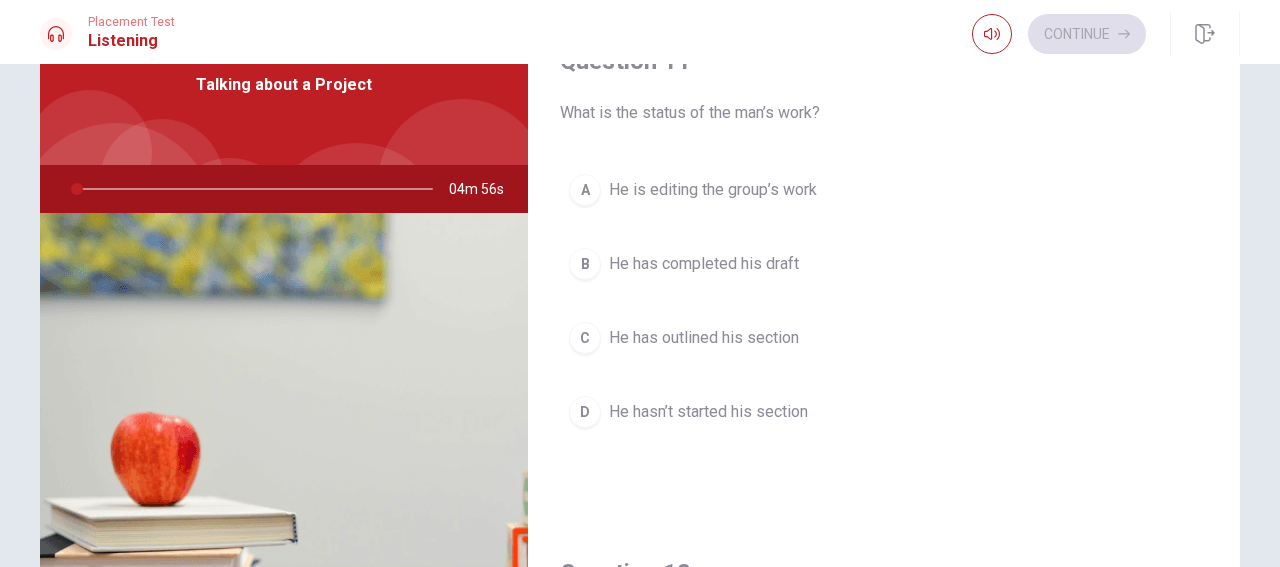 scroll, scrollTop: 100, scrollLeft: 0, axis: vertical 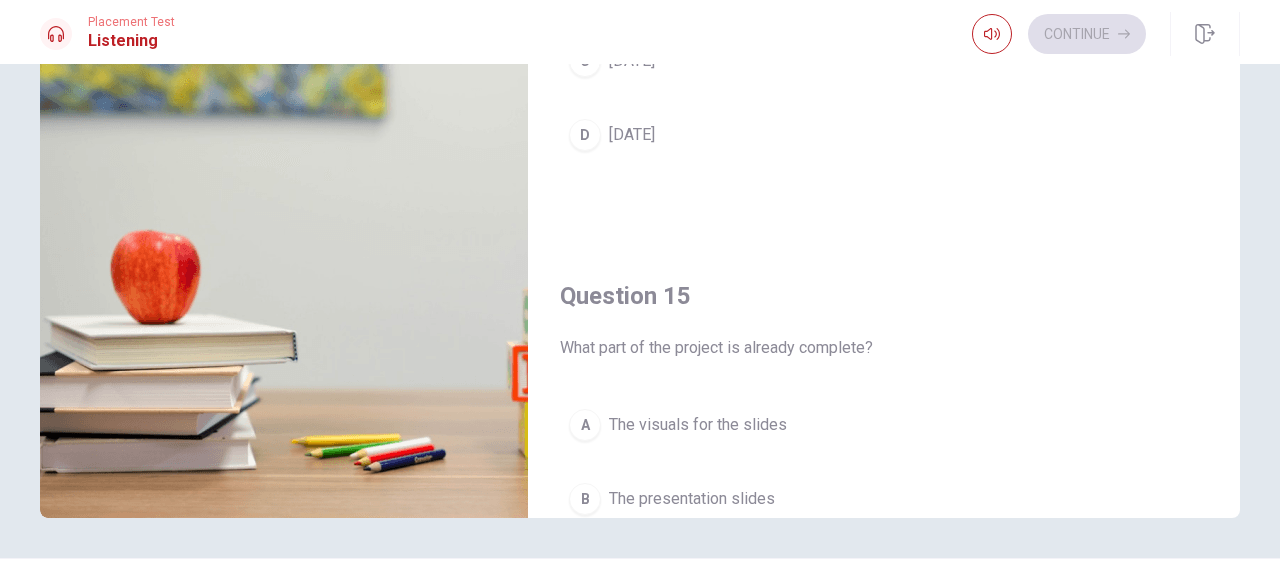 drag, startPoint x: 1227, startPoint y: 300, endPoint x: 1228, endPoint y: 321, distance: 21.023796 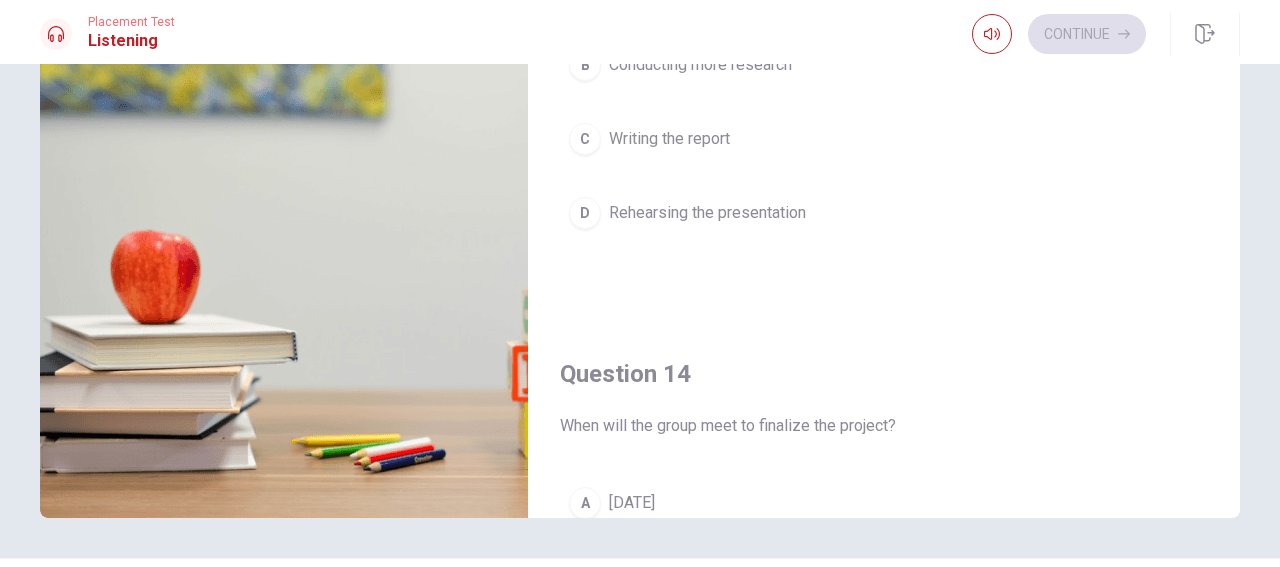 scroll, scrollTop: 706, scrollLeft: 0, axis: vertical 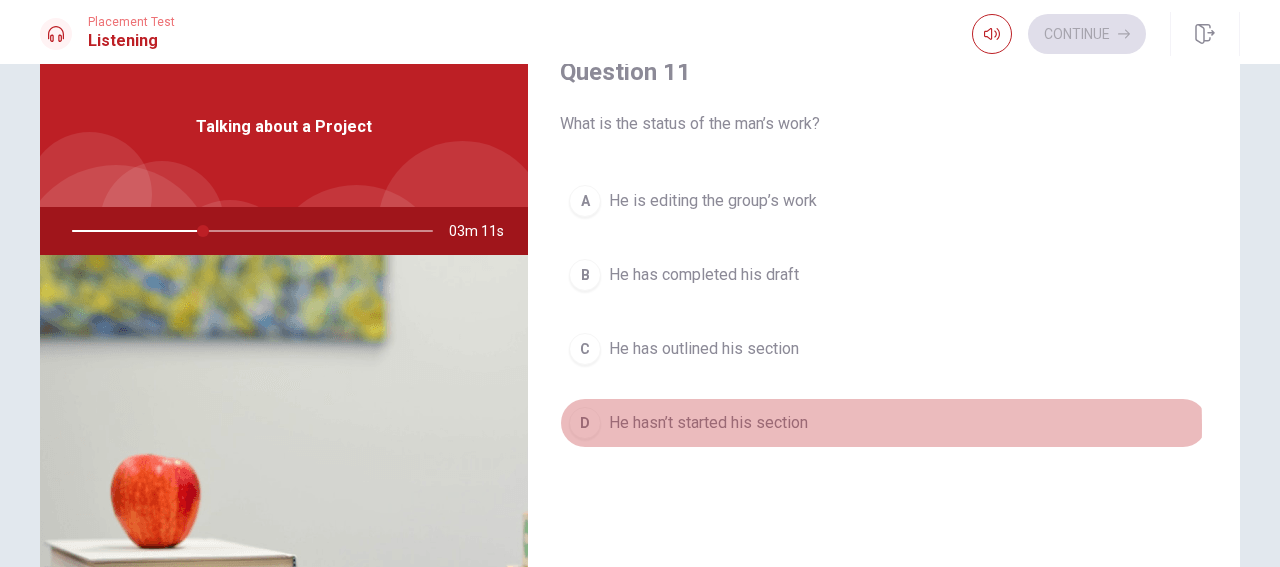 click on "He hasn’t started his section" at bounding box center [708, 423] 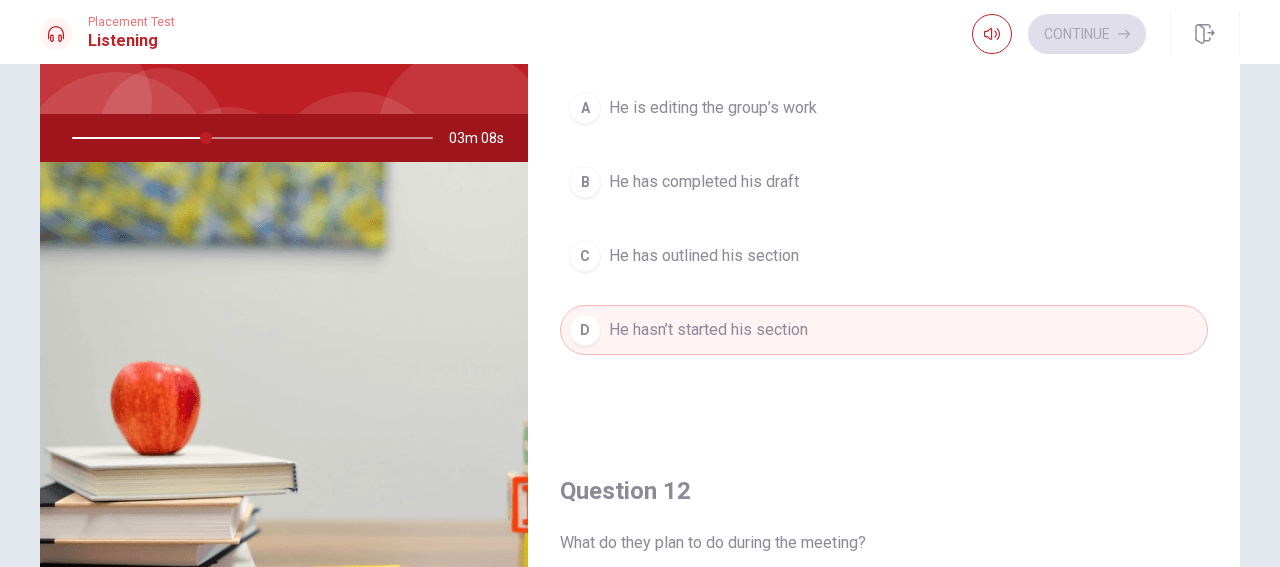 scroll, scrollTop: 257, scrollLeft: 0, axis: vertical 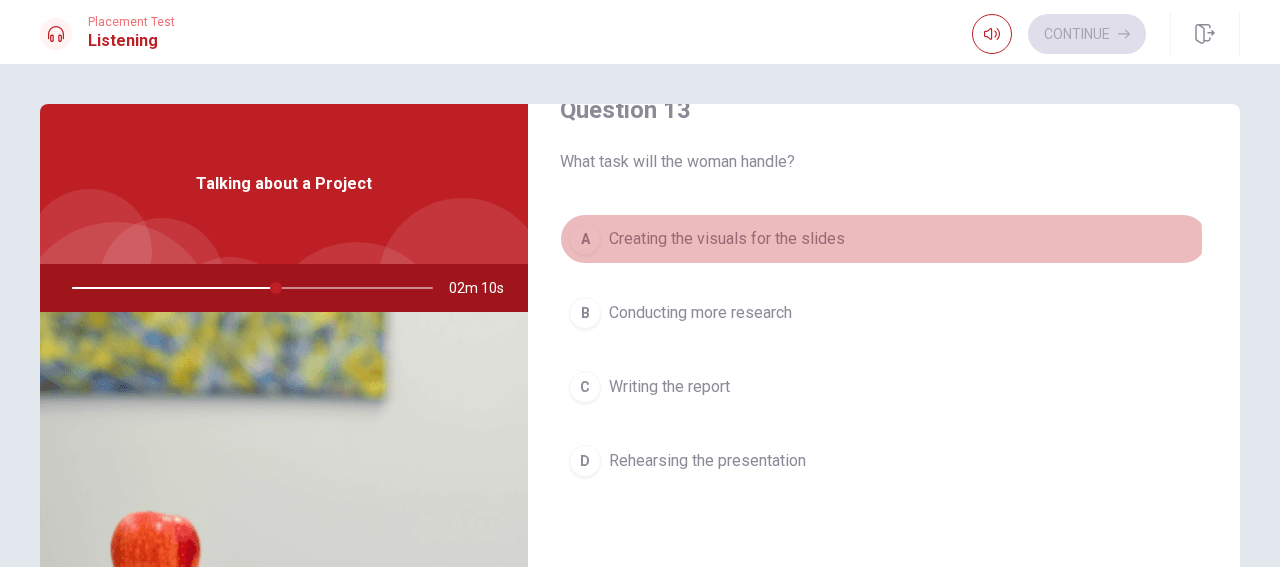 click on "Creating the visuals for the slides" at bounding box center (727, 239) 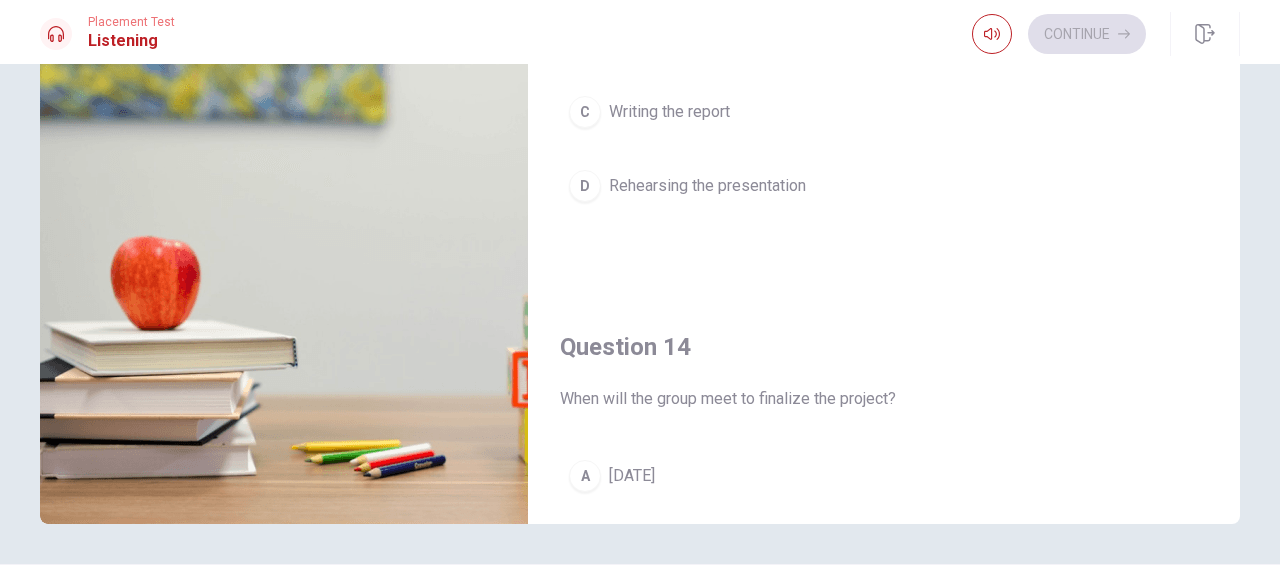 scroll, scrollTop: 300, scrollLeft: 0, axis: vertical 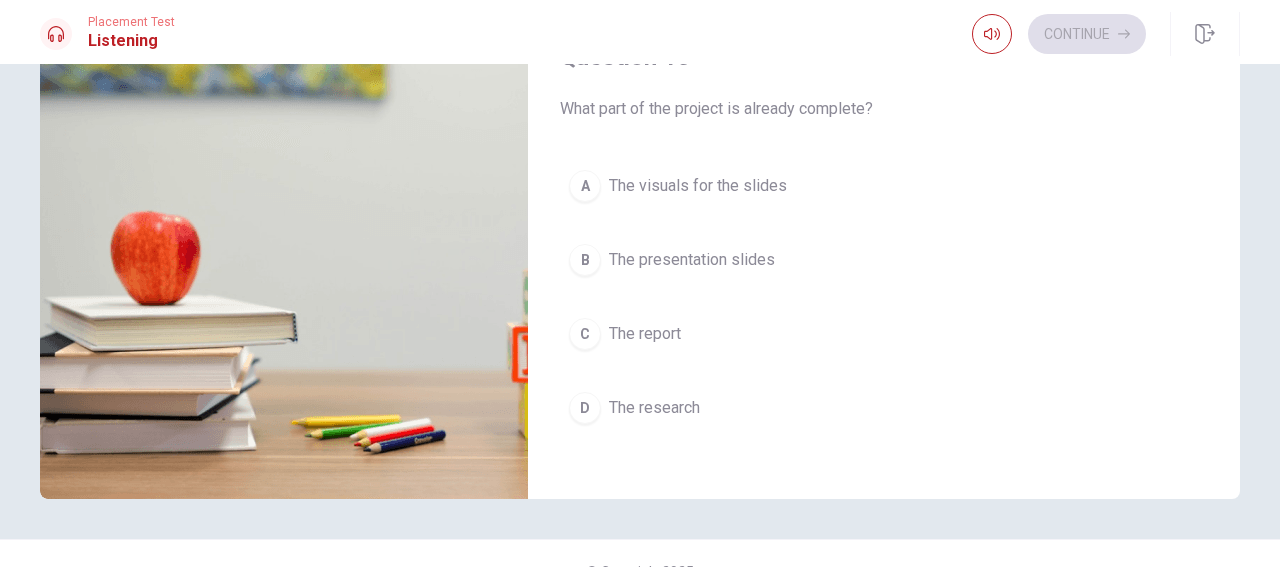 click on "The research" at bounding box center [654, 408] 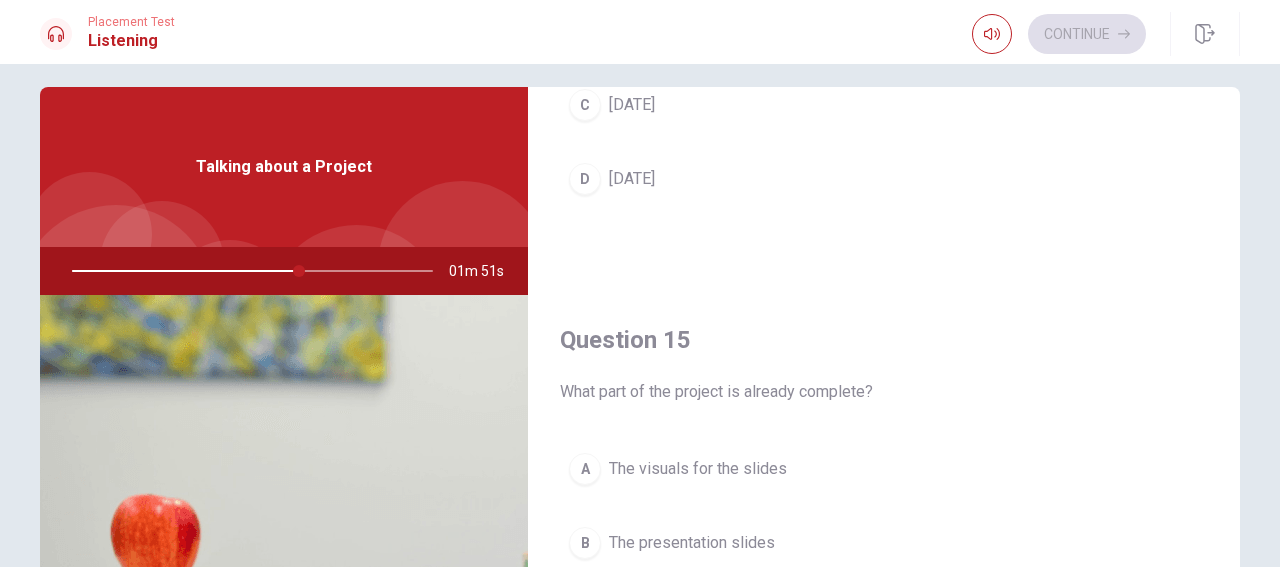 scroll, scrollTop: 0, scrollLeft: 0, axis: both 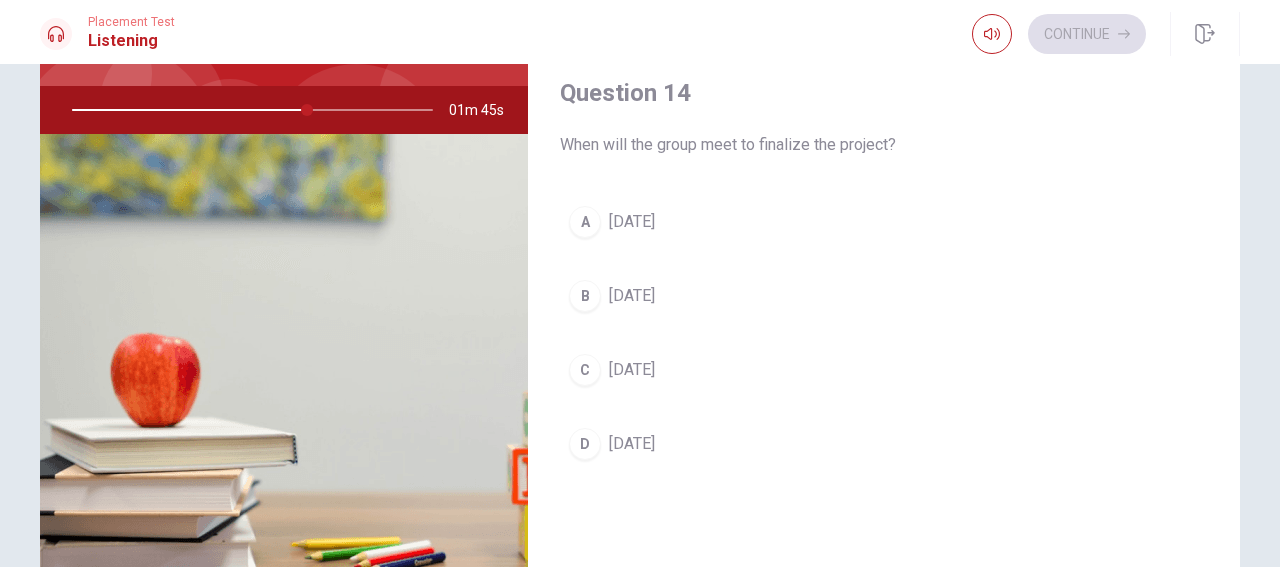 click on "[DATE]" at bounding box center (632, 444) 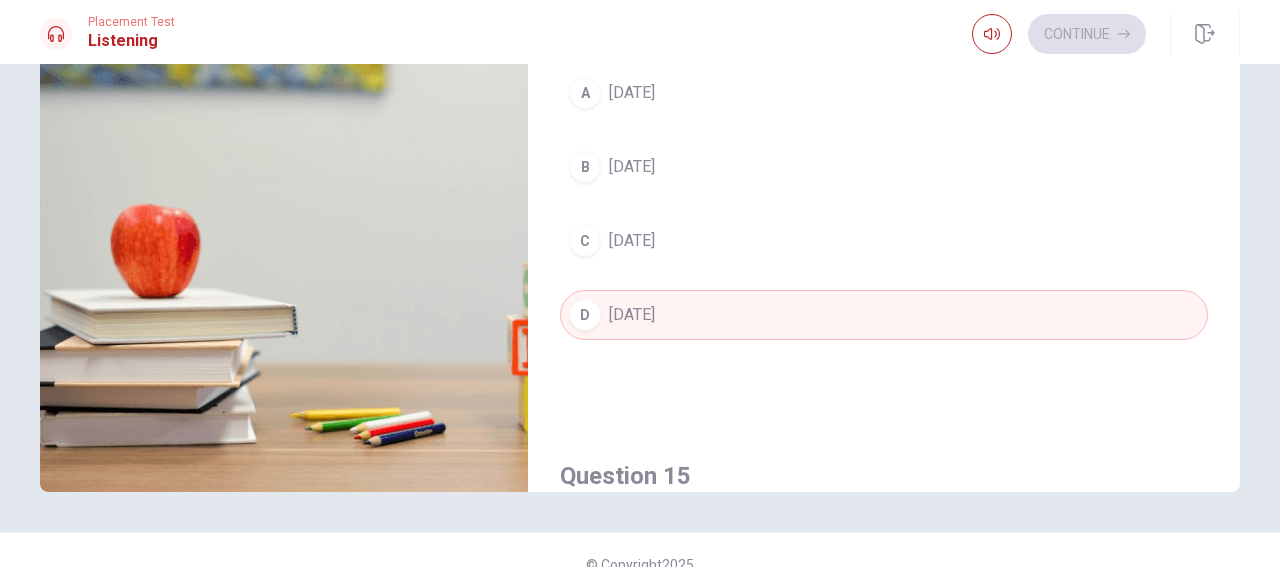 scroll, scrollTop: 336, scrollLeft: 0, axis: vertical 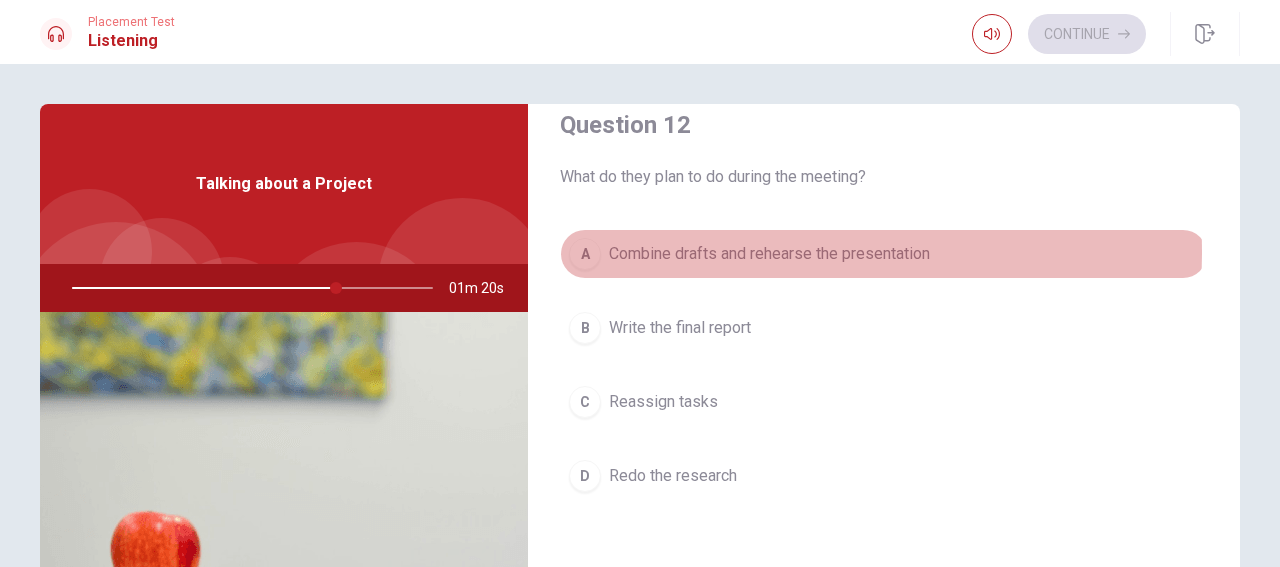 click on "Combine drafts and rehearse the presentation" at bounding box center (769, 254) 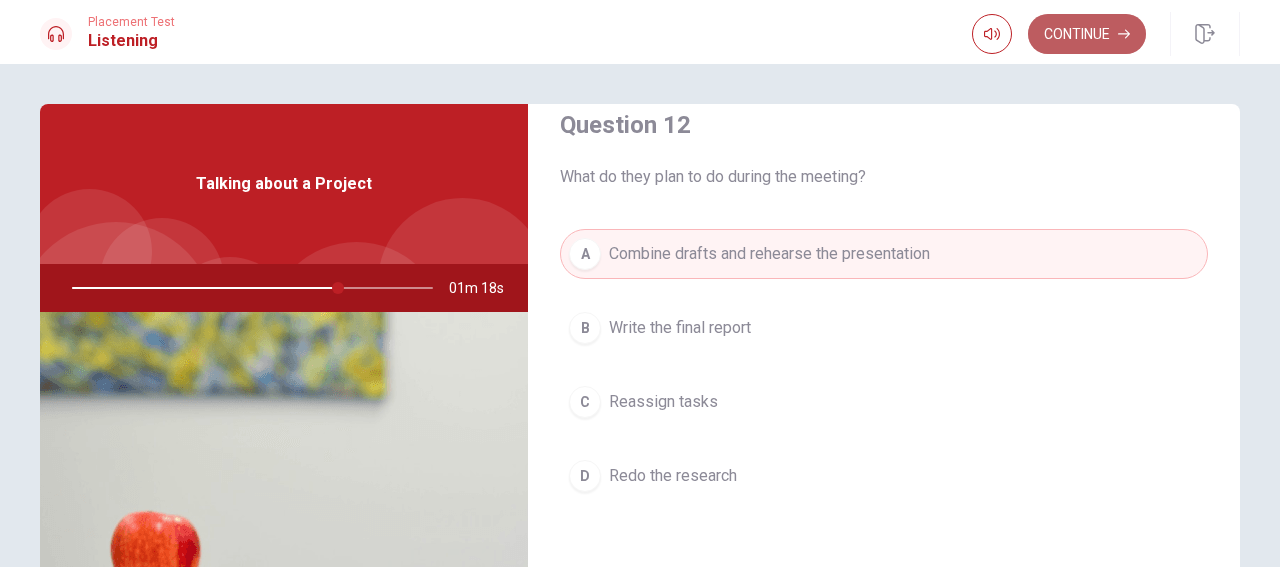 click on "Continue" at bounding box center [1087, 34] 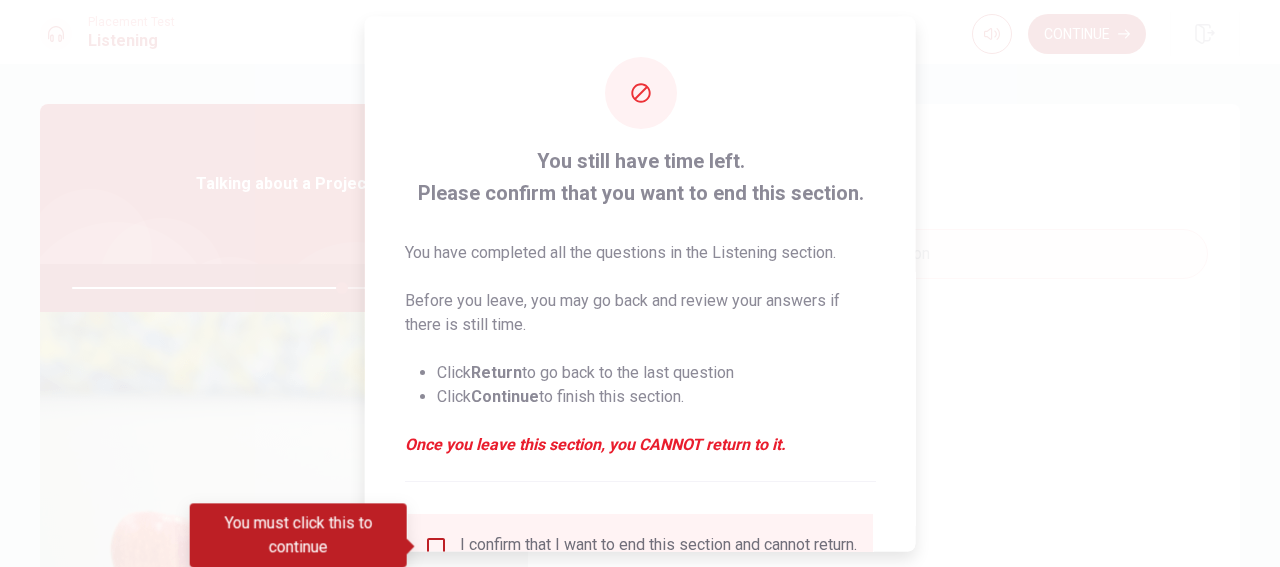 scroll, scrollTop: 179, scrollLeft: 0, axis: vertical 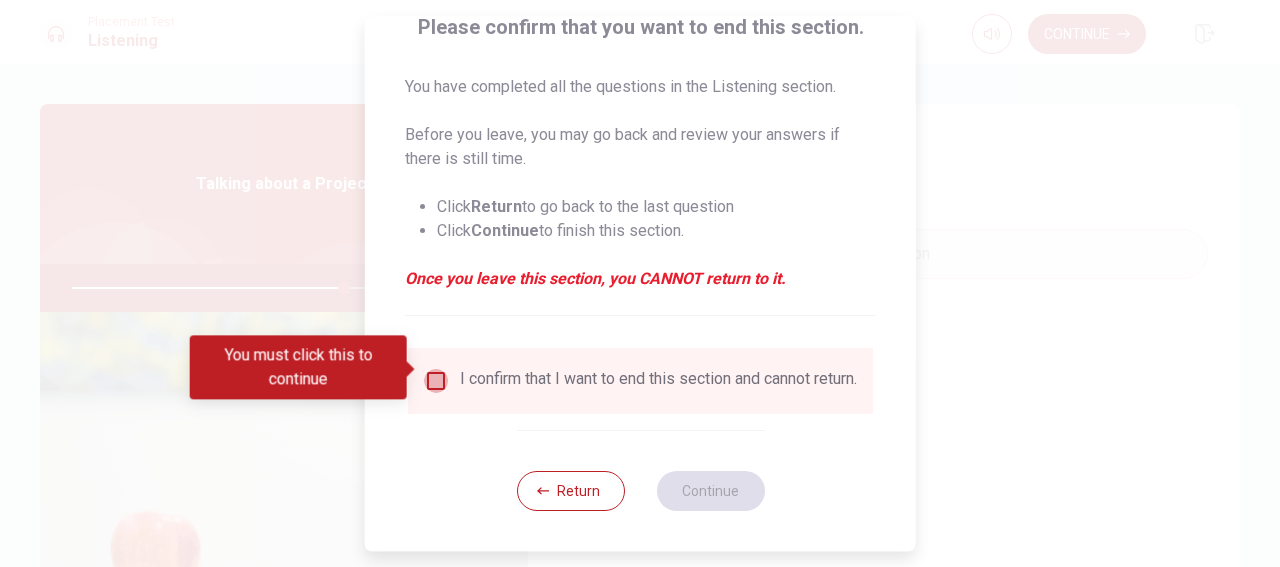 click at bounding box center (436, 381) 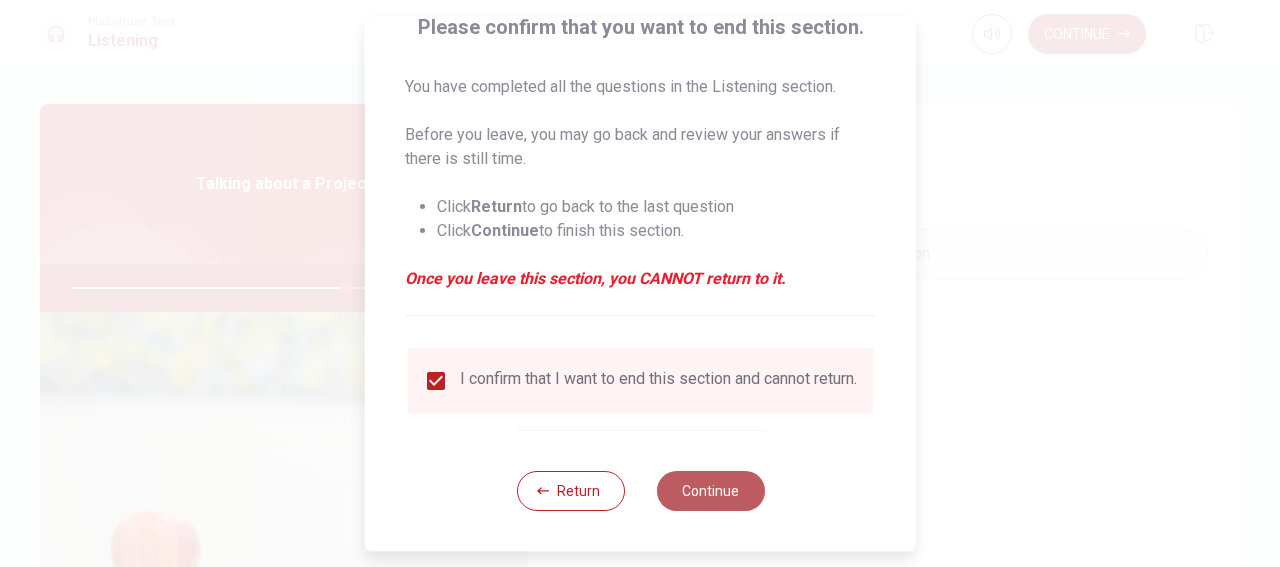 click on "Continue" at bounding box center (710, 491) 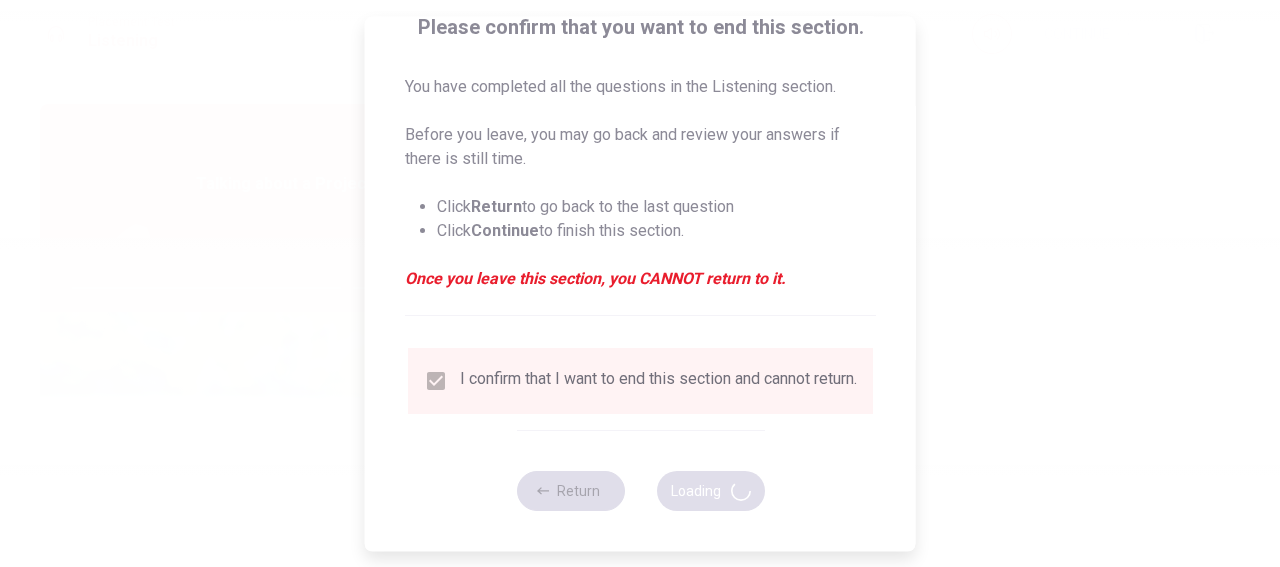 type on "76" 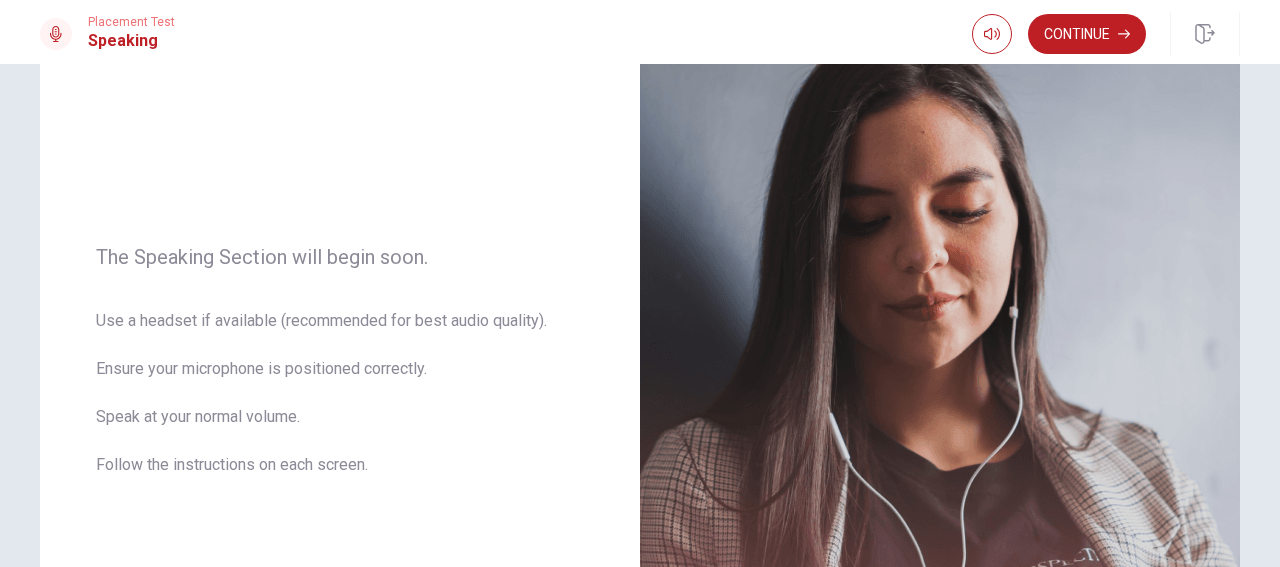 scroll, scrollTop: 170, scrollLeft: 0, axis: vertical 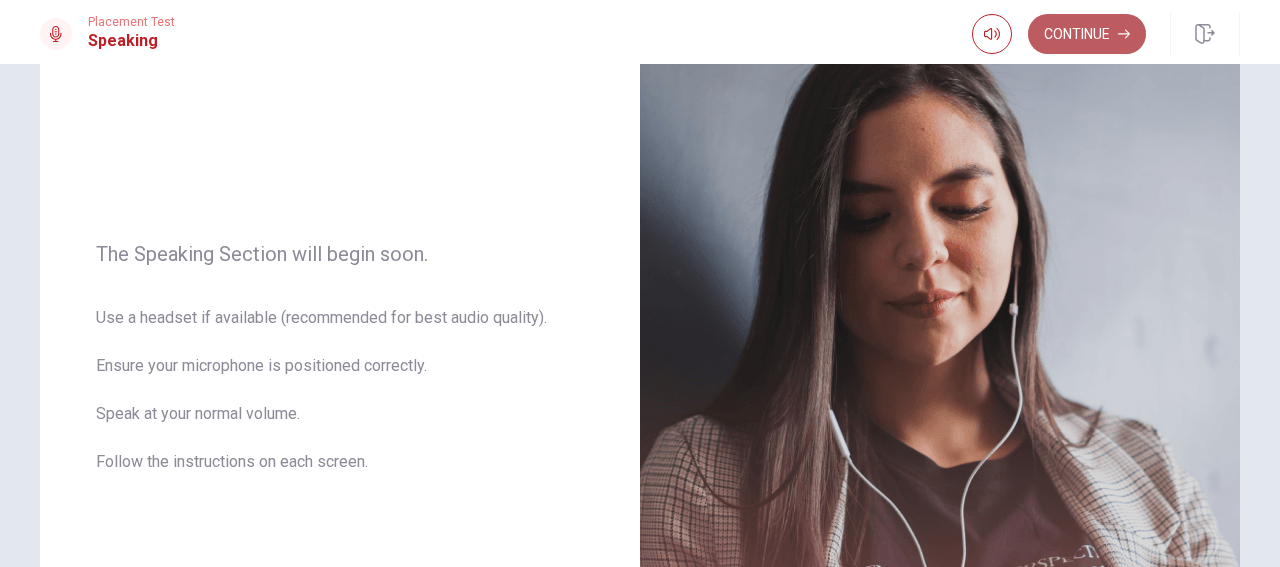 click on "Continue" at bounding box center (1087, 34) 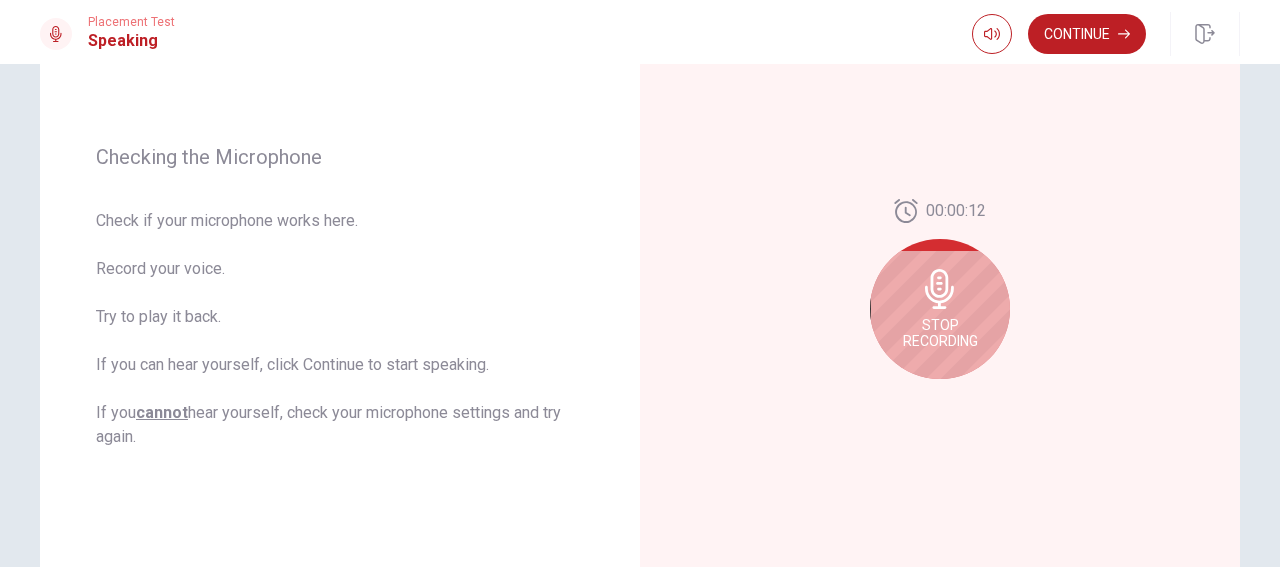 scroll, scrollTop: 243, scrollLeft: 0, axis: vertical 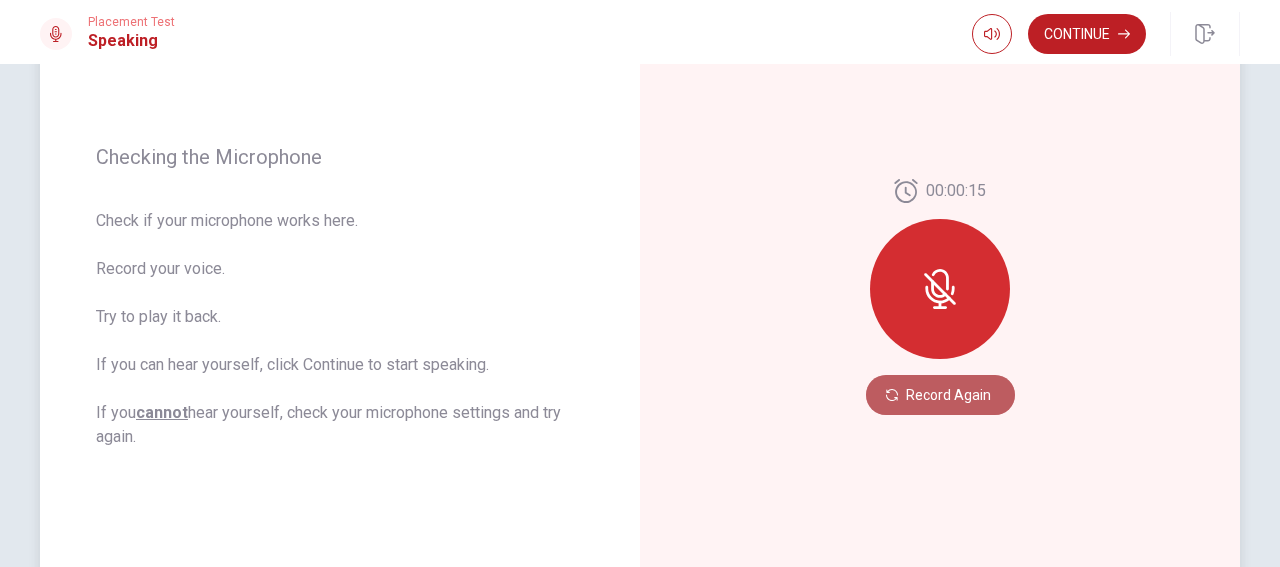 click on "Record Again" at bounding box center [940, 395] 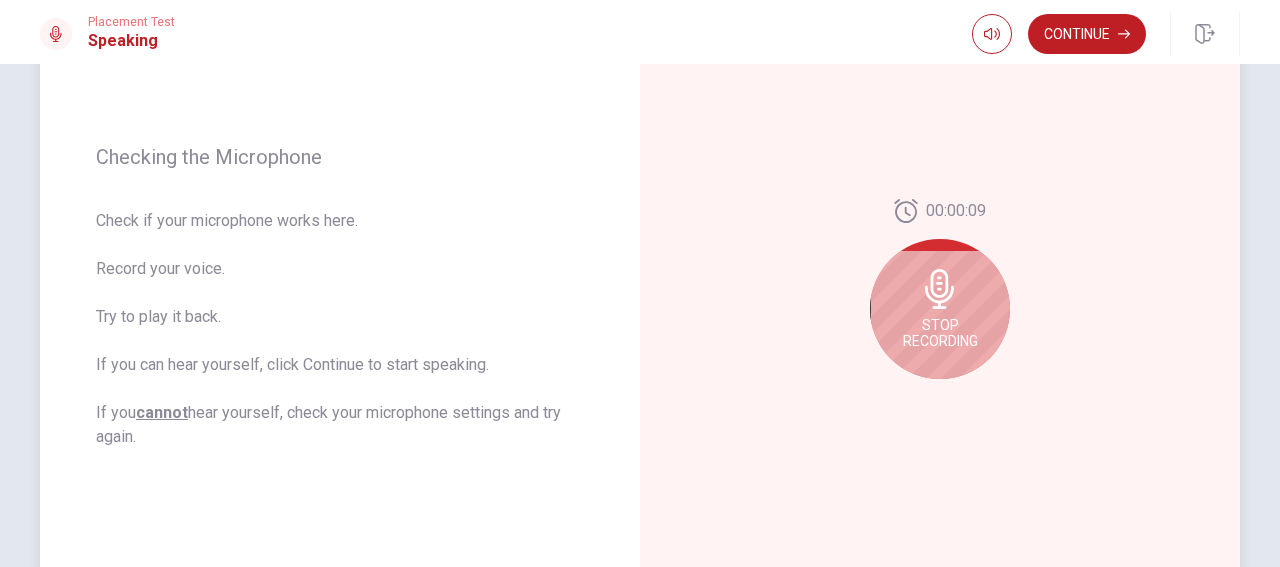 click 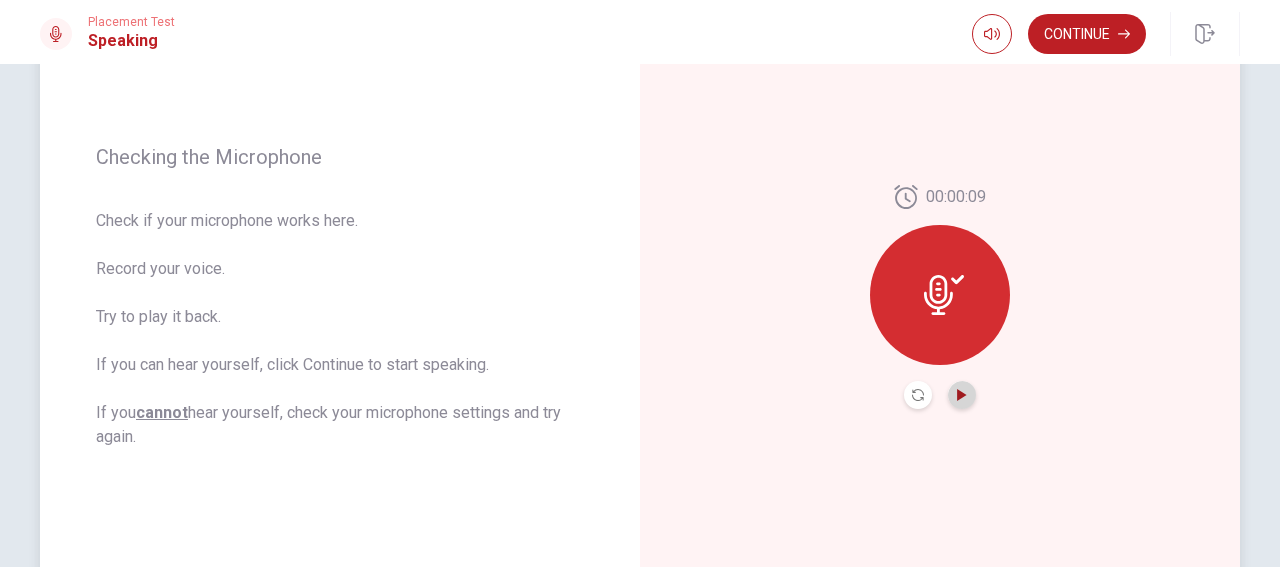 click 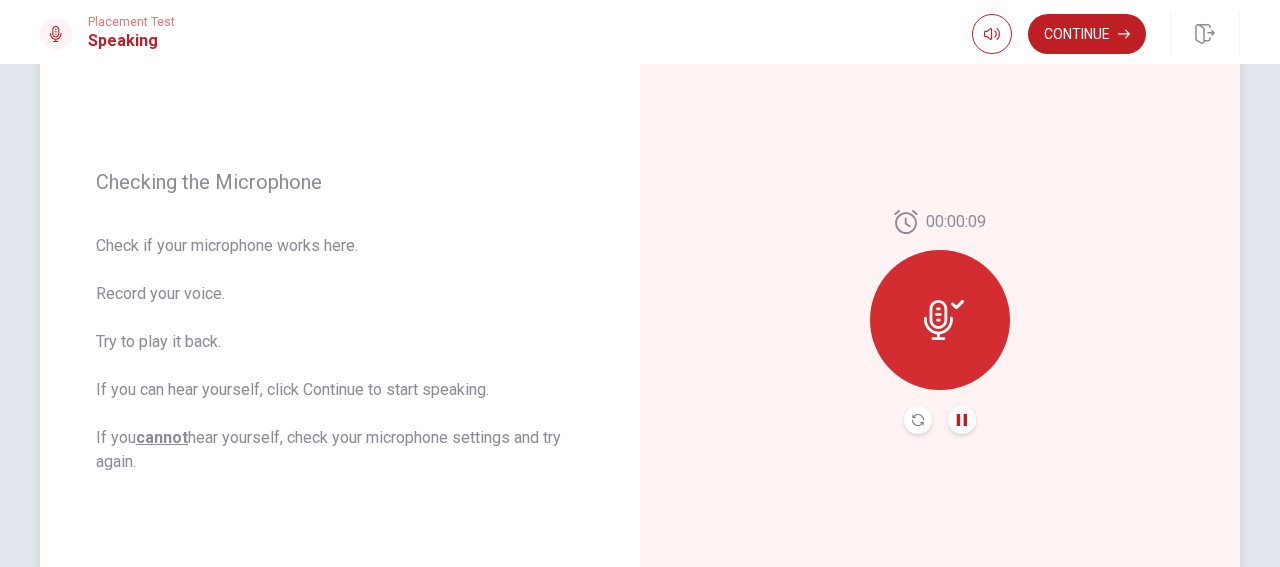 scroll, scrollTop: 180, scrollLeft: 0, axis: vertical 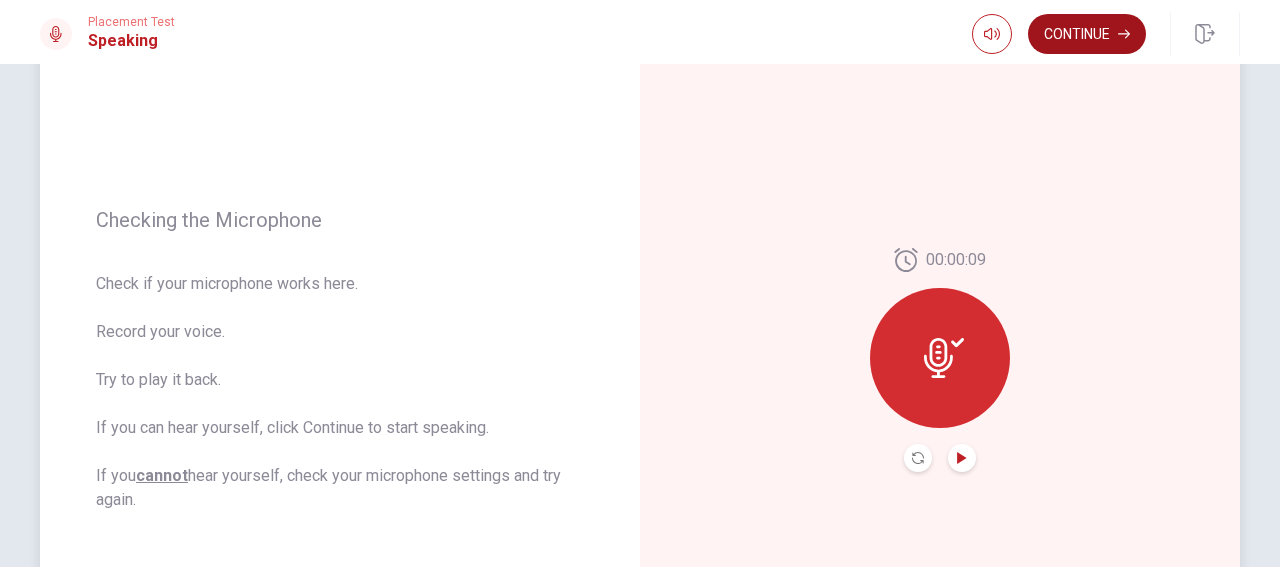 click on "Continue" at bounding box center (1087, 34) 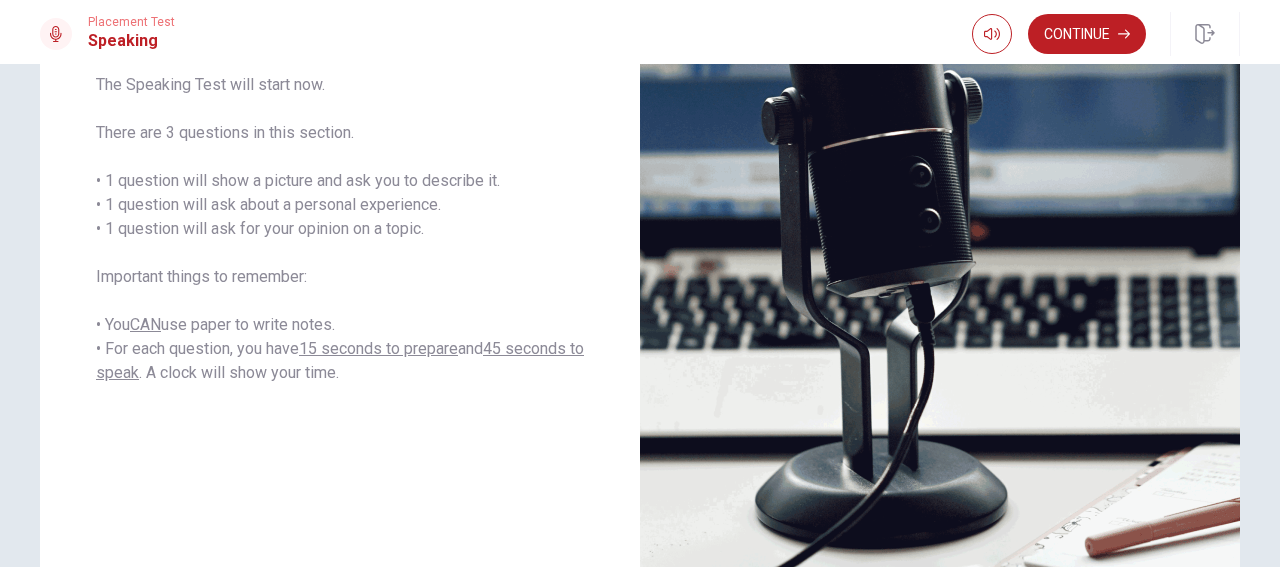 scroll, scrollTop: 344, scrollLeft: 0, axis: vertical 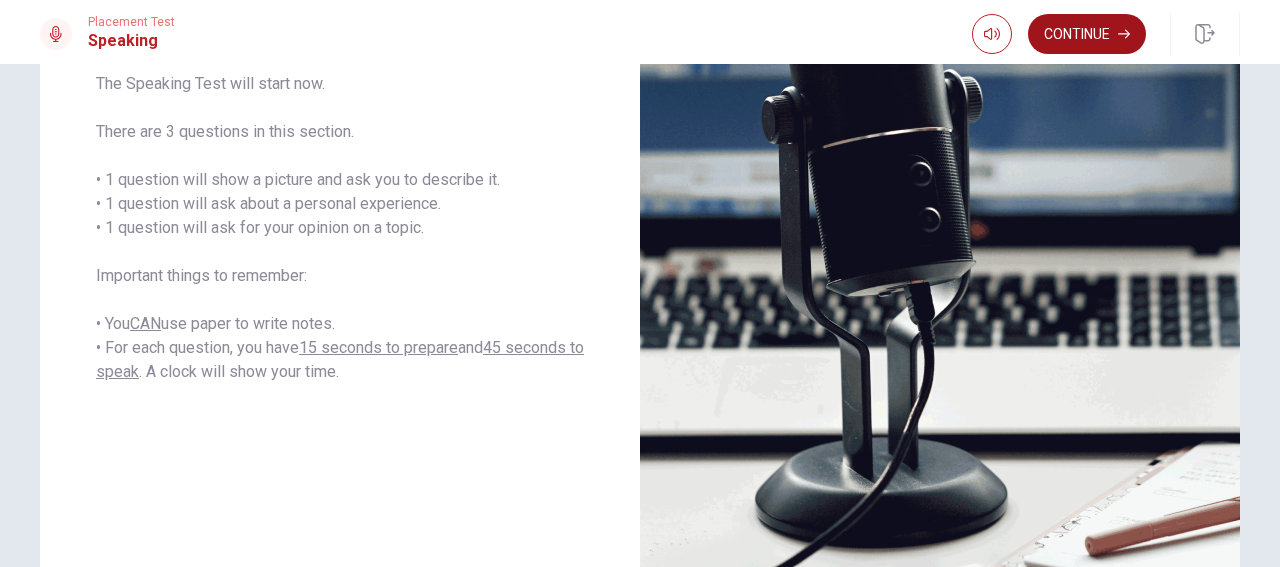 click on "Continue" at bounding box center [1087, 34] 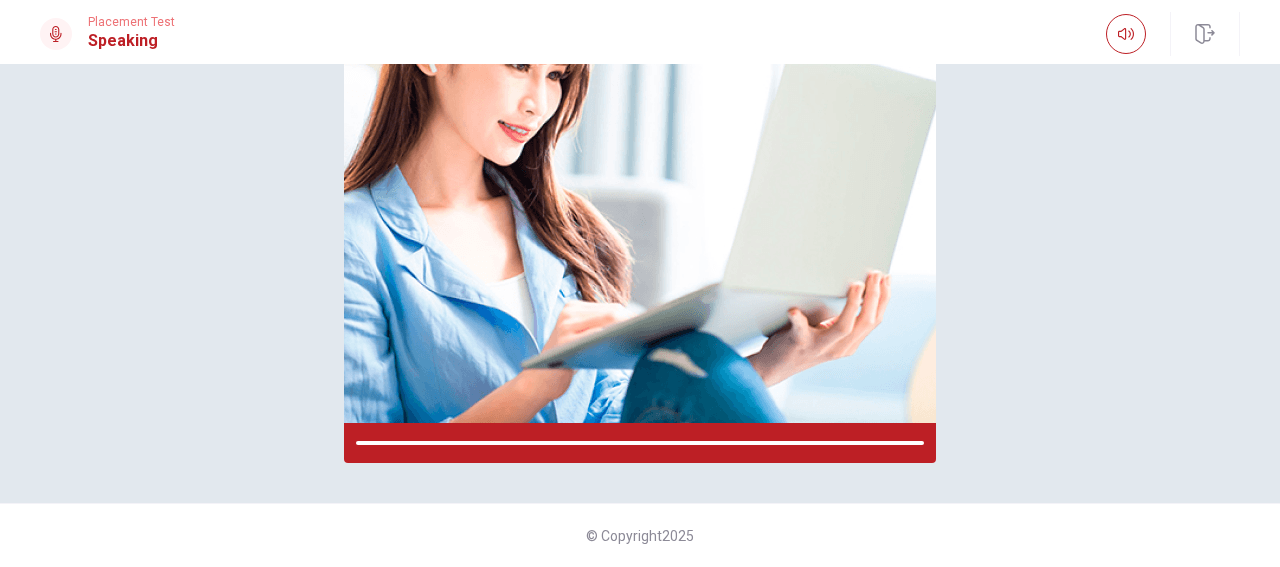 scroll, scrollTop: 310, scrollLeft: 0, axis: vertical 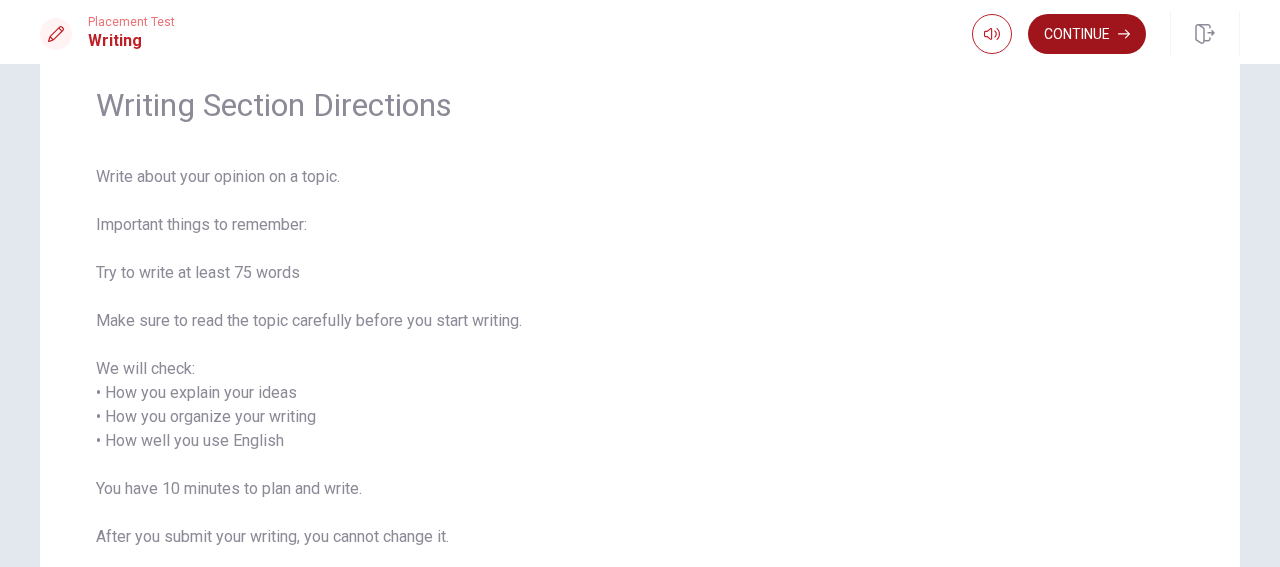 click on "Continue" at bounding box center (1087, 34) 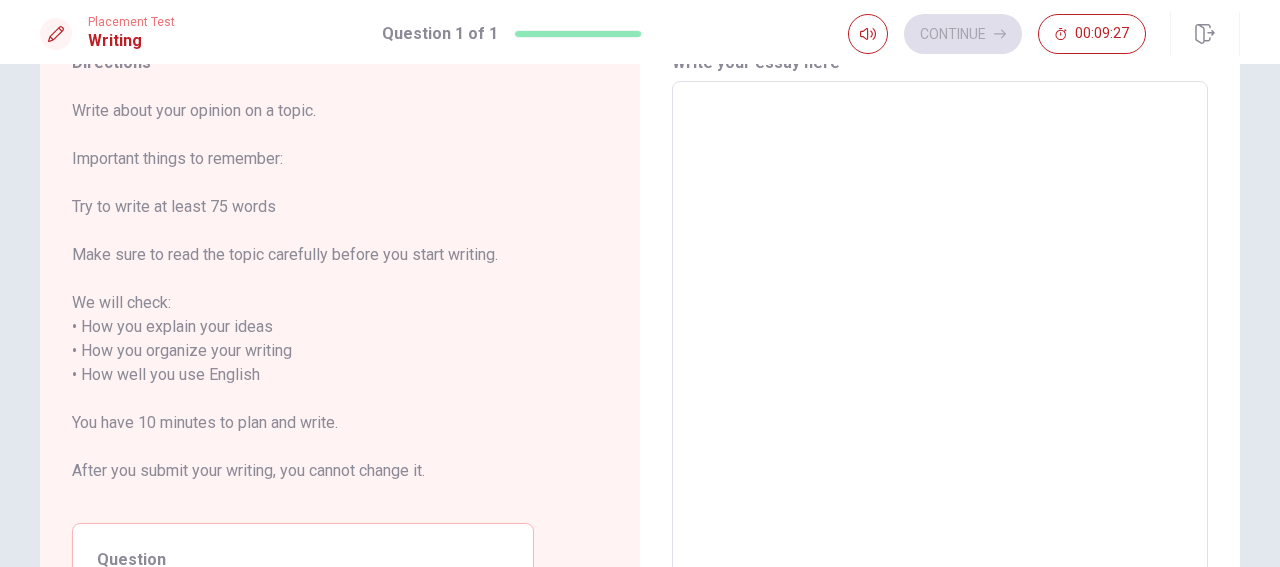 scroll, scrollTop: 44, scrollLeft: 0, axis: vertical 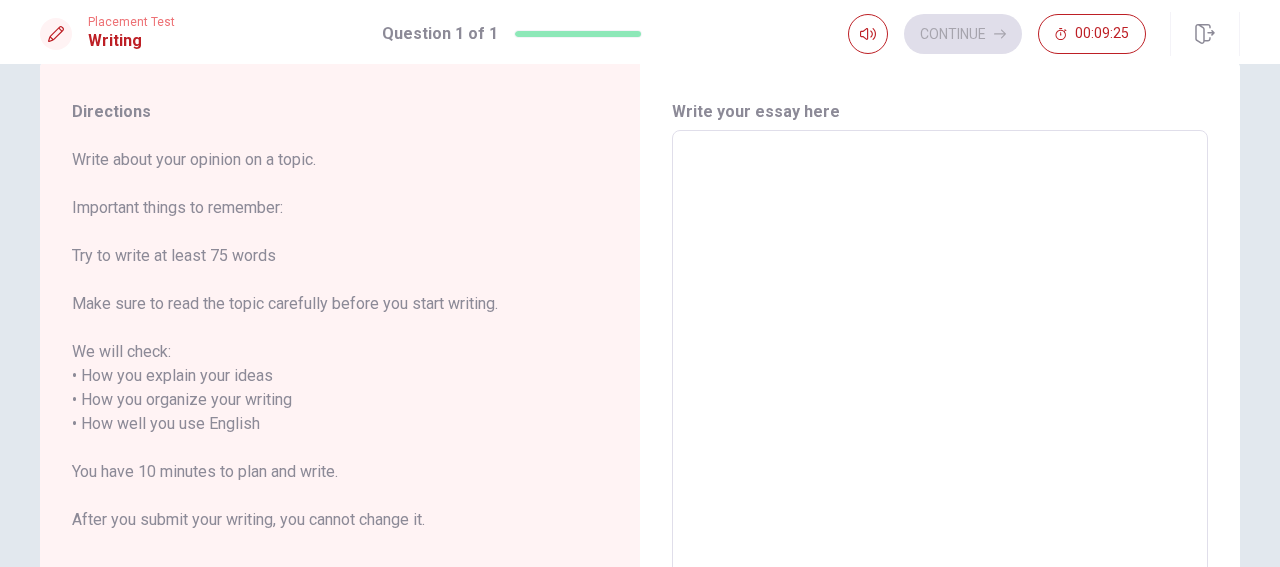 click at bounding box center (940, 412) 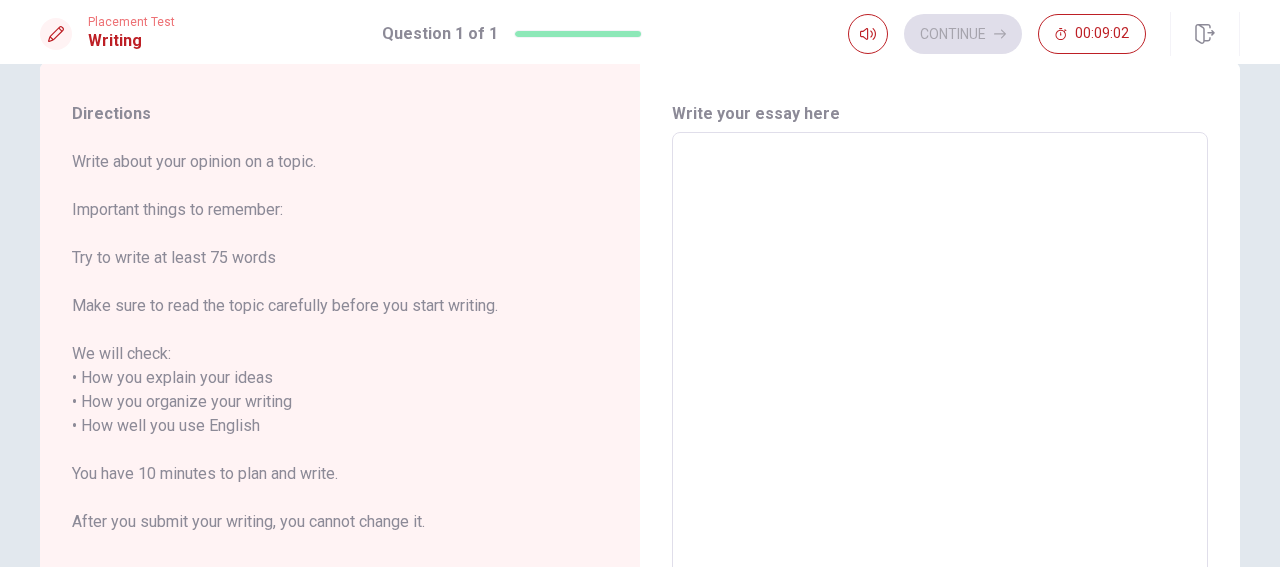 scroll, scrollTop: 0, scrollLeft: 0, axis: both 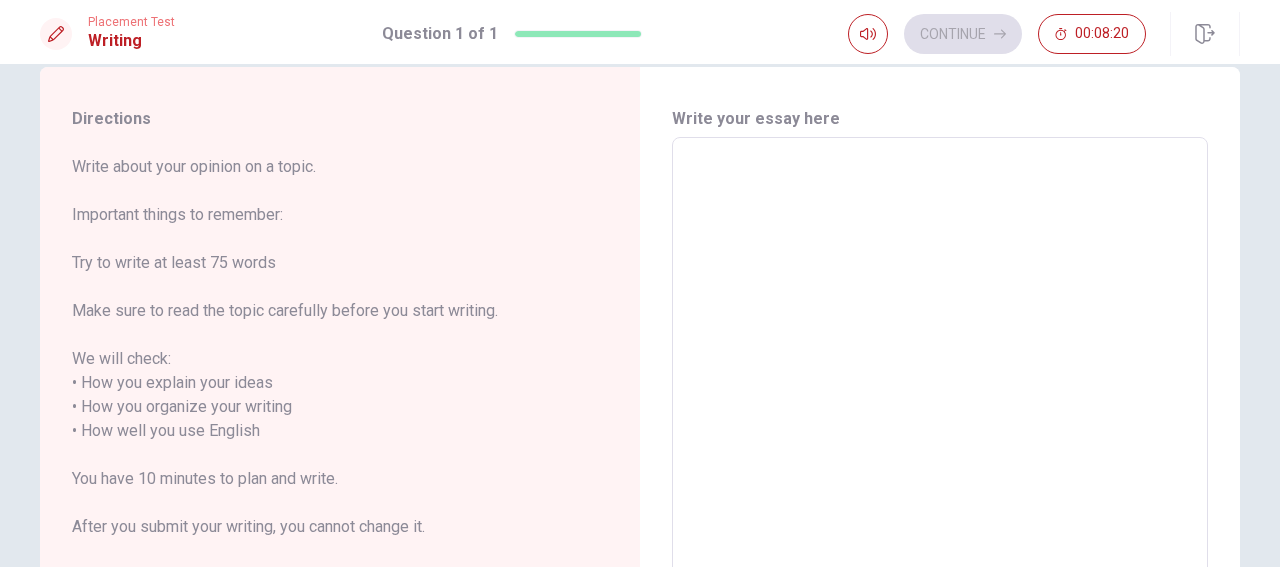 type on "A" 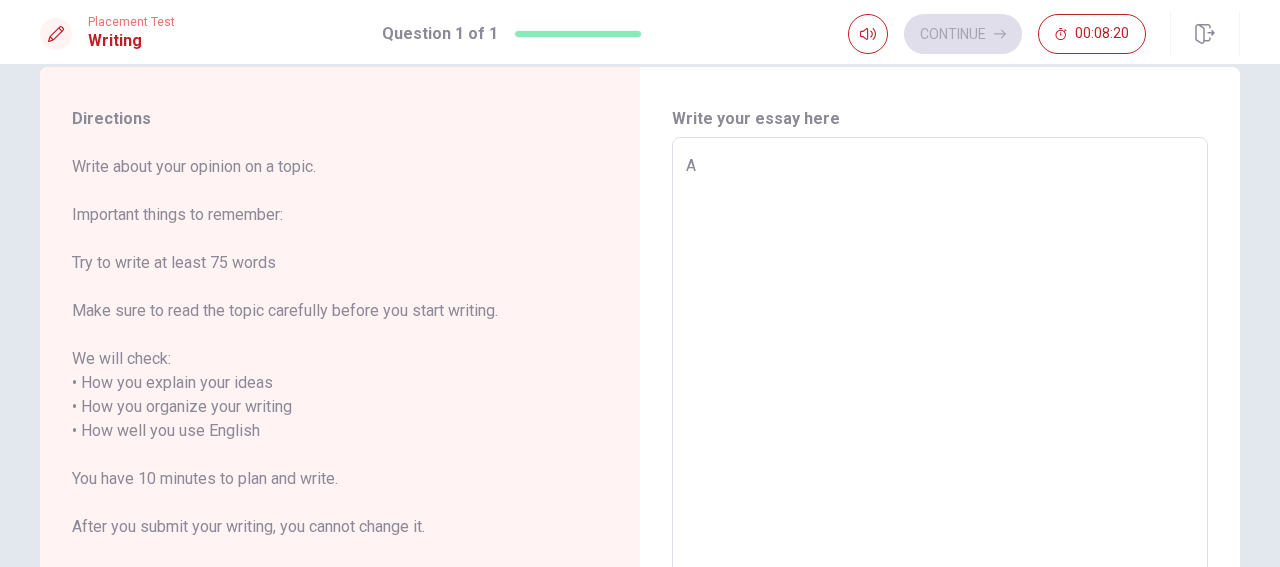 type on "x" 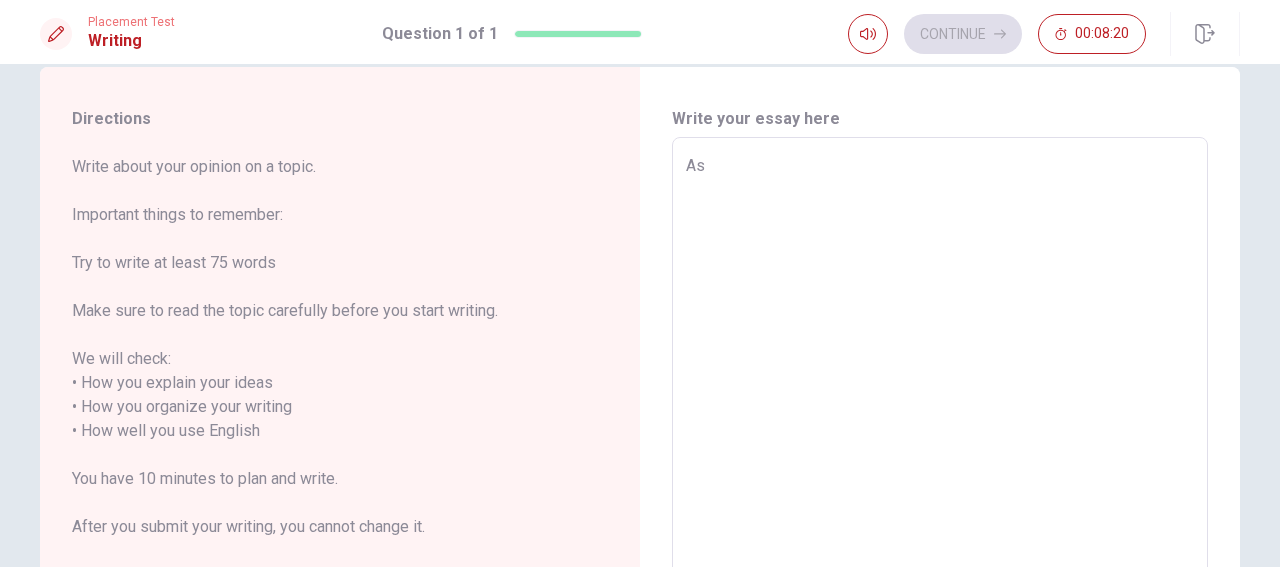 type on "x" 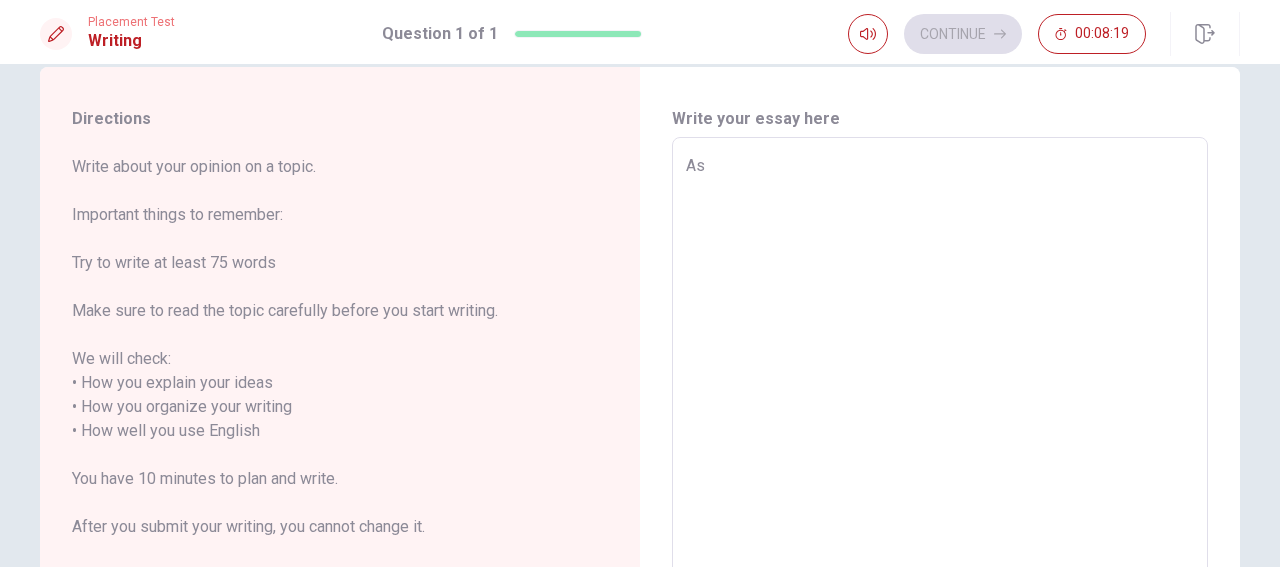 type on "As a" 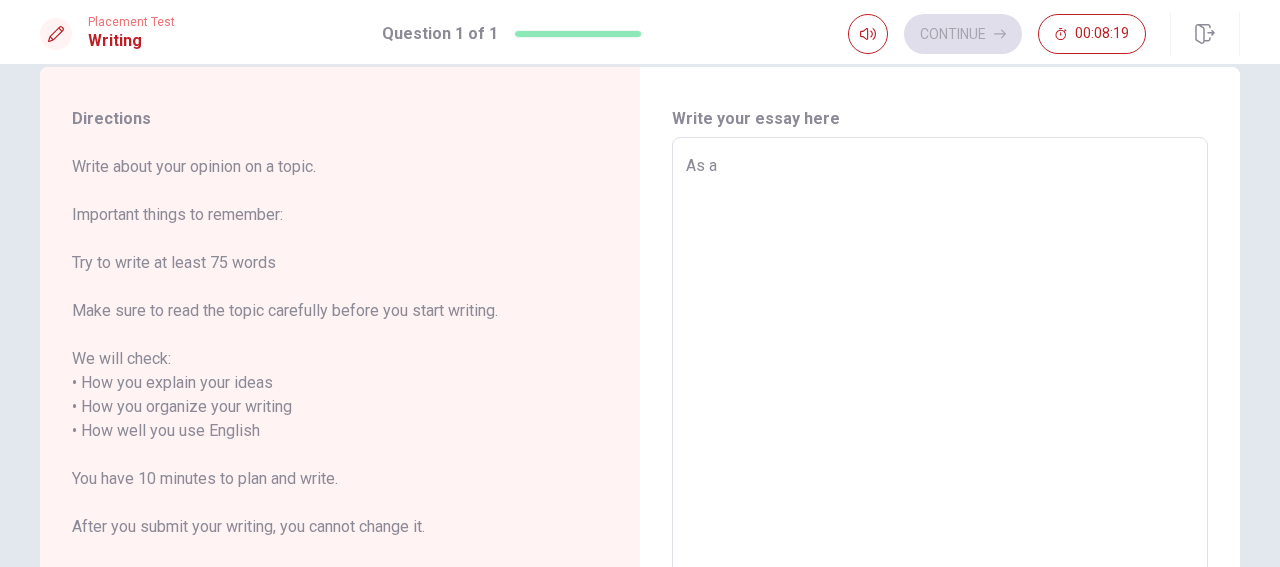 type on "As a" 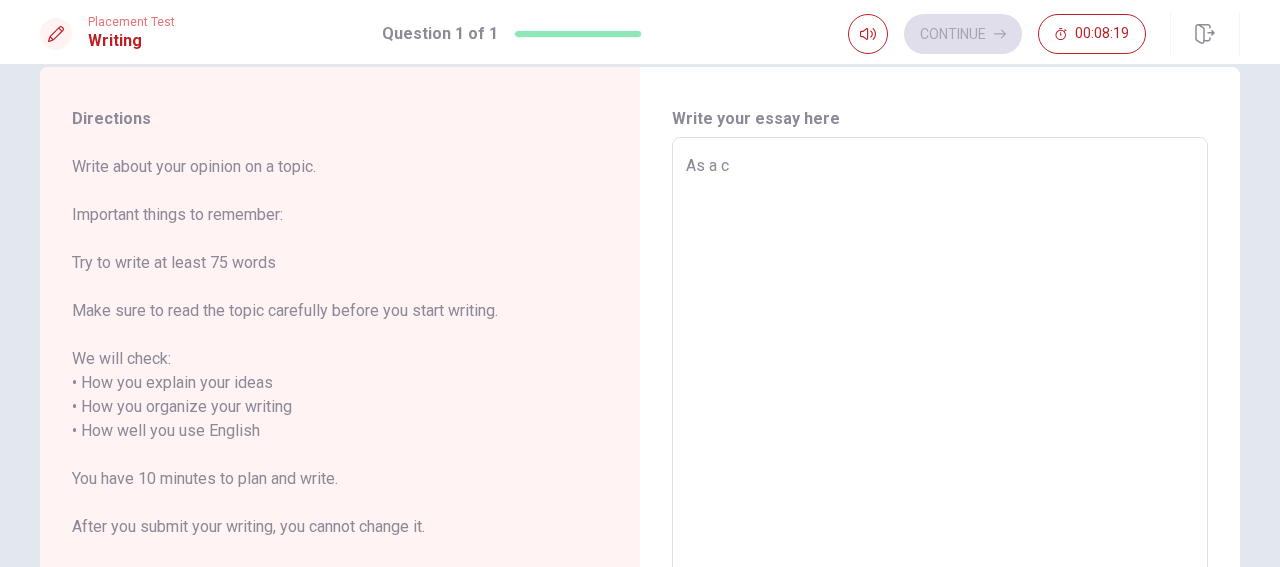 type on "x" 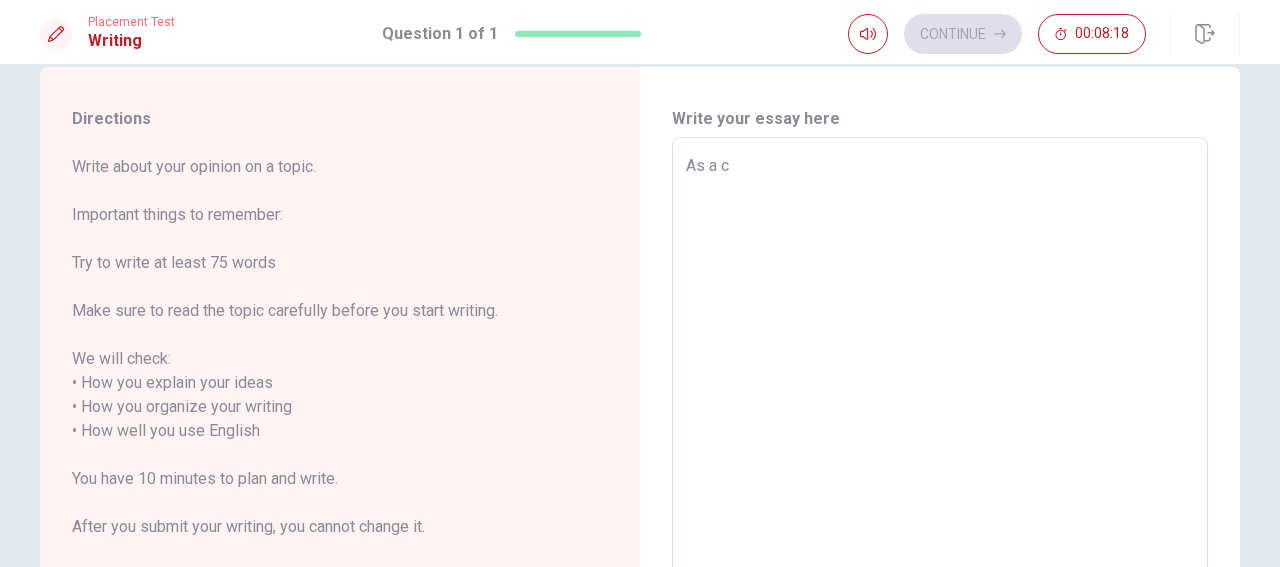 type on "As a ch" 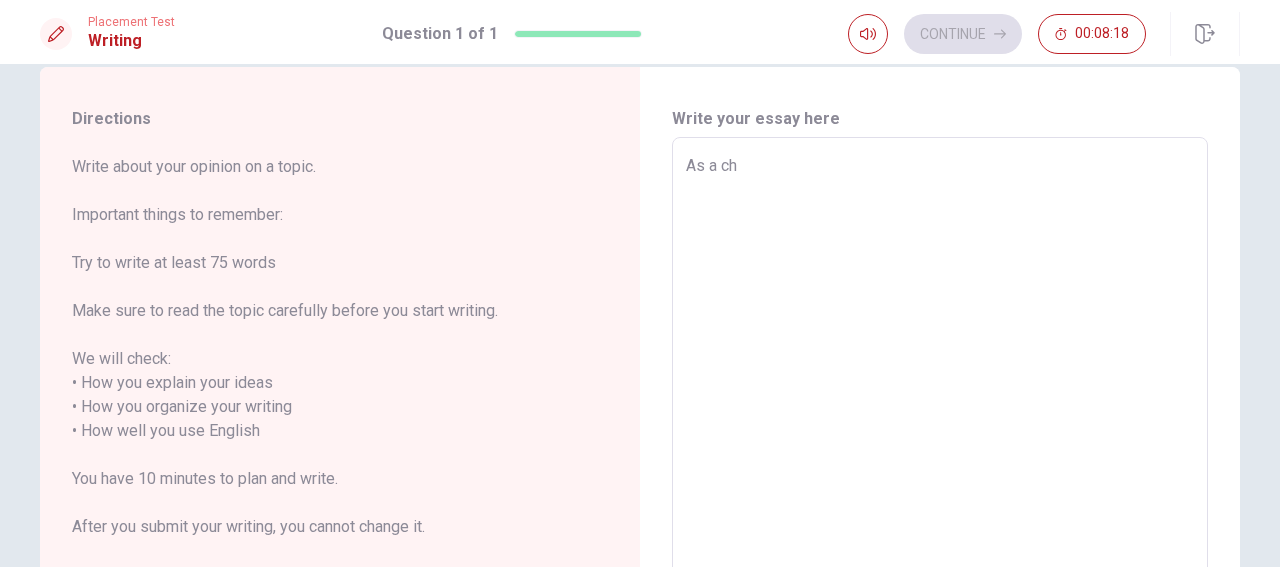 type on "x" 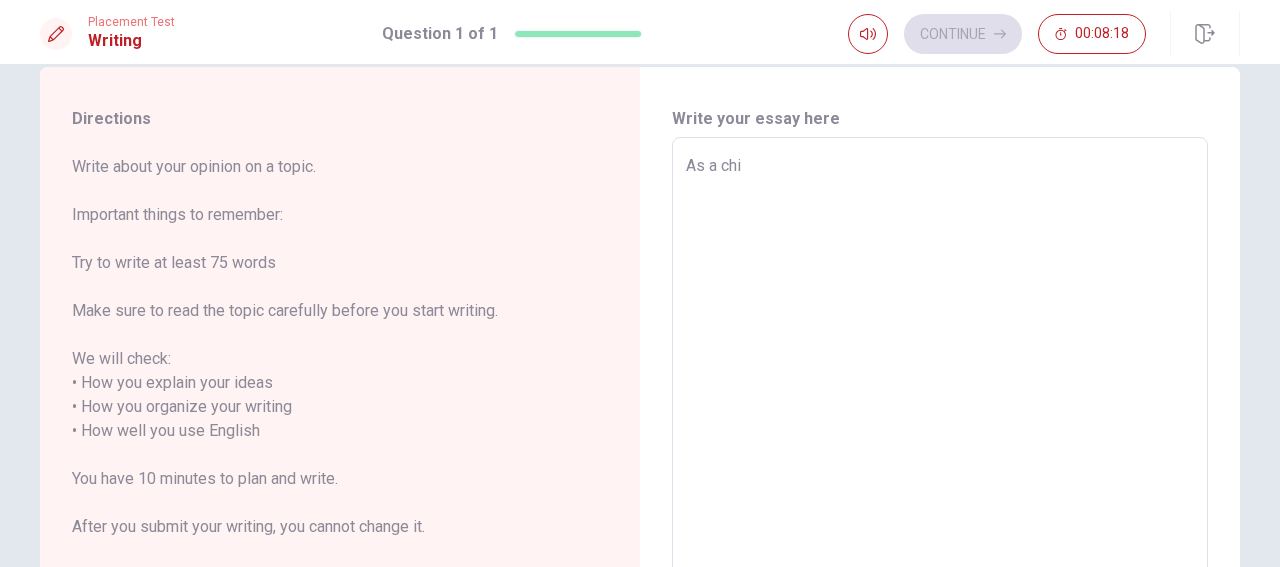 type on "x" 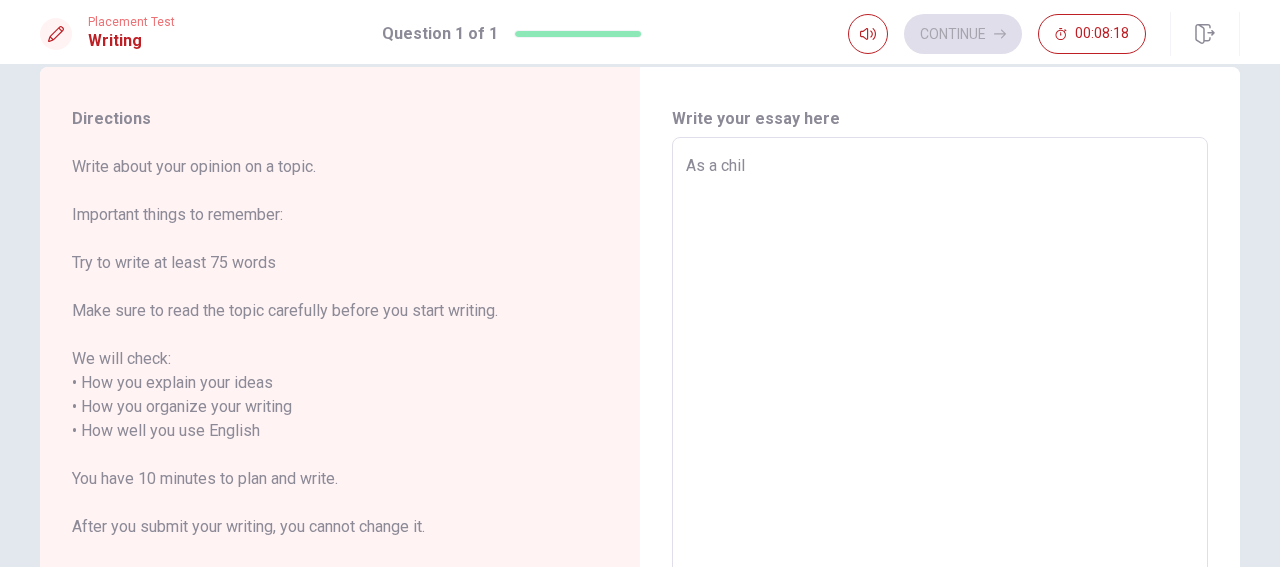 type on "x" 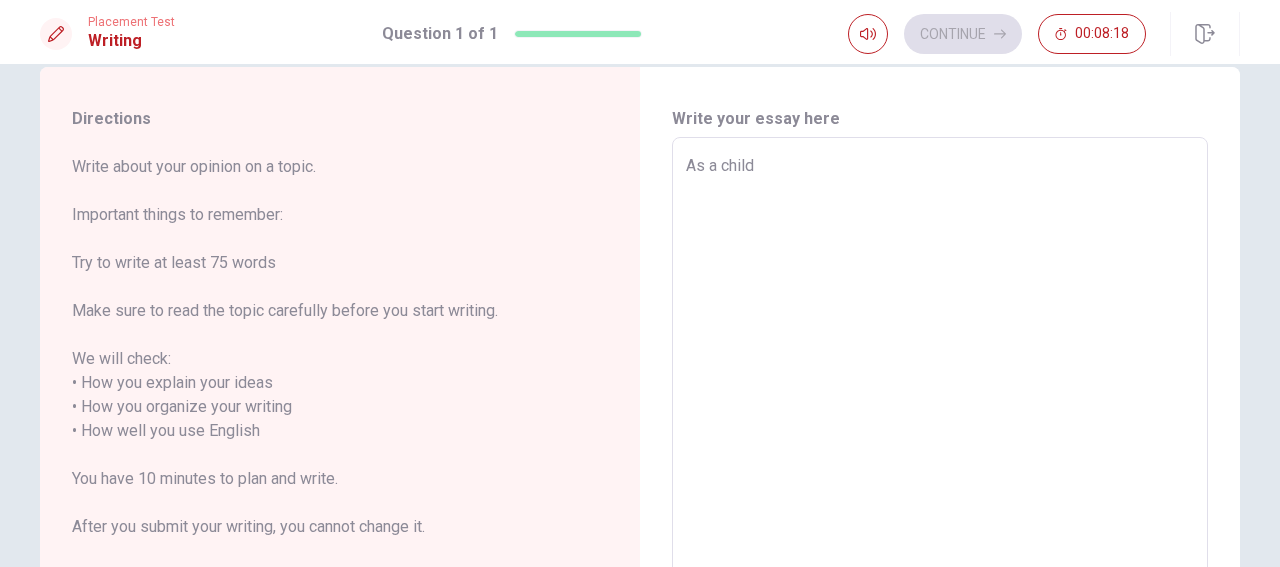 type on "x" 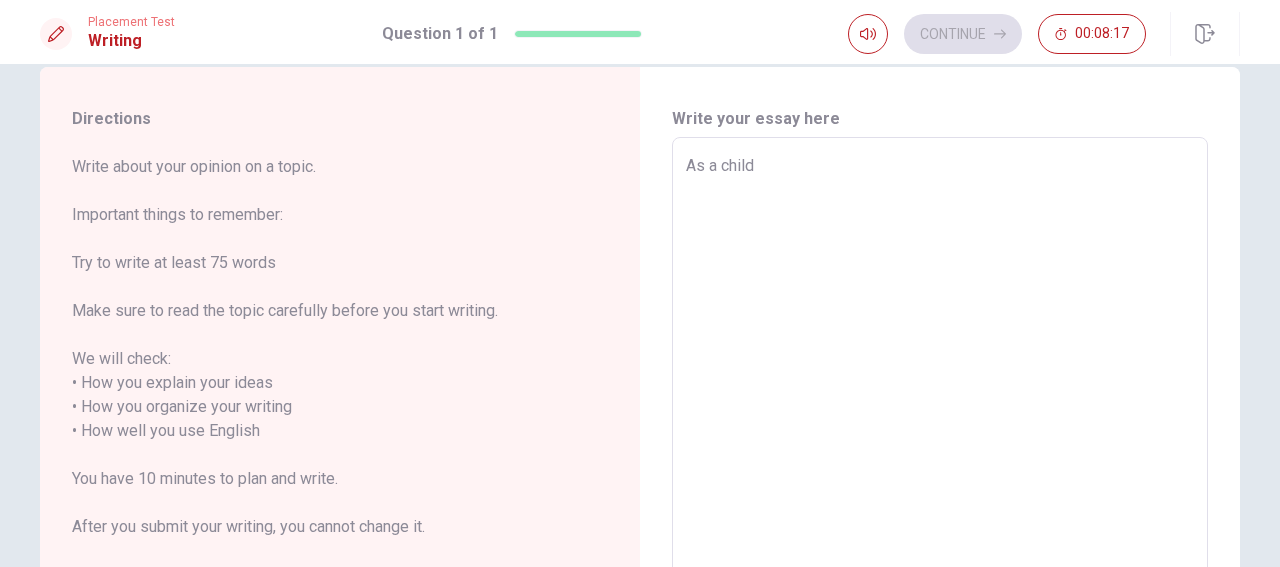 type on "As a child" 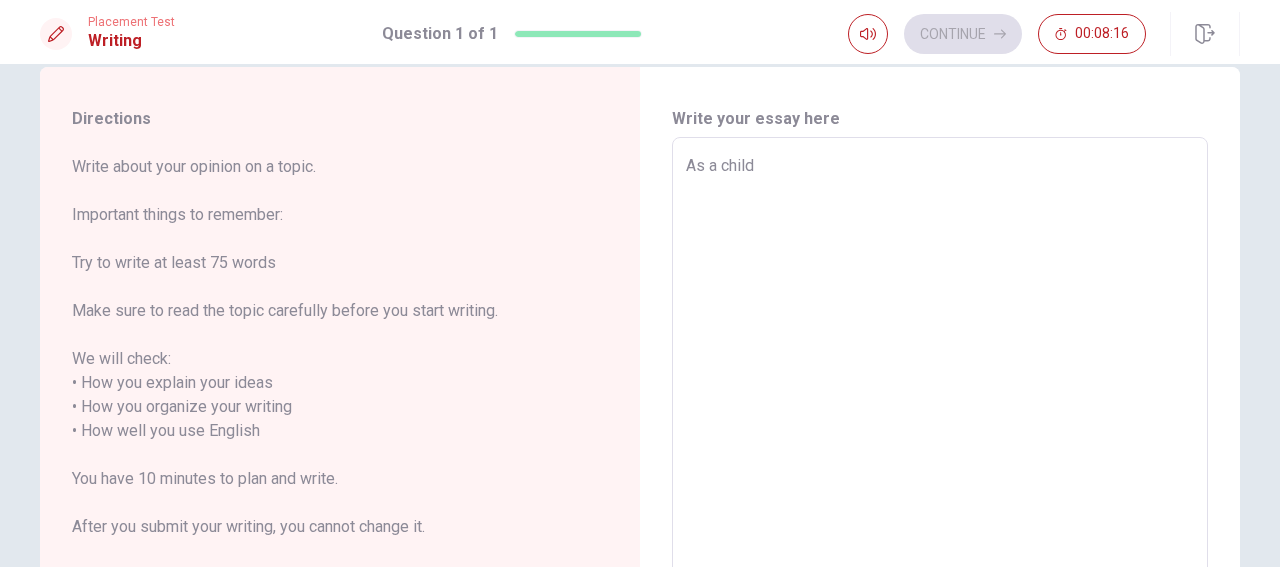 type on "As a child b" 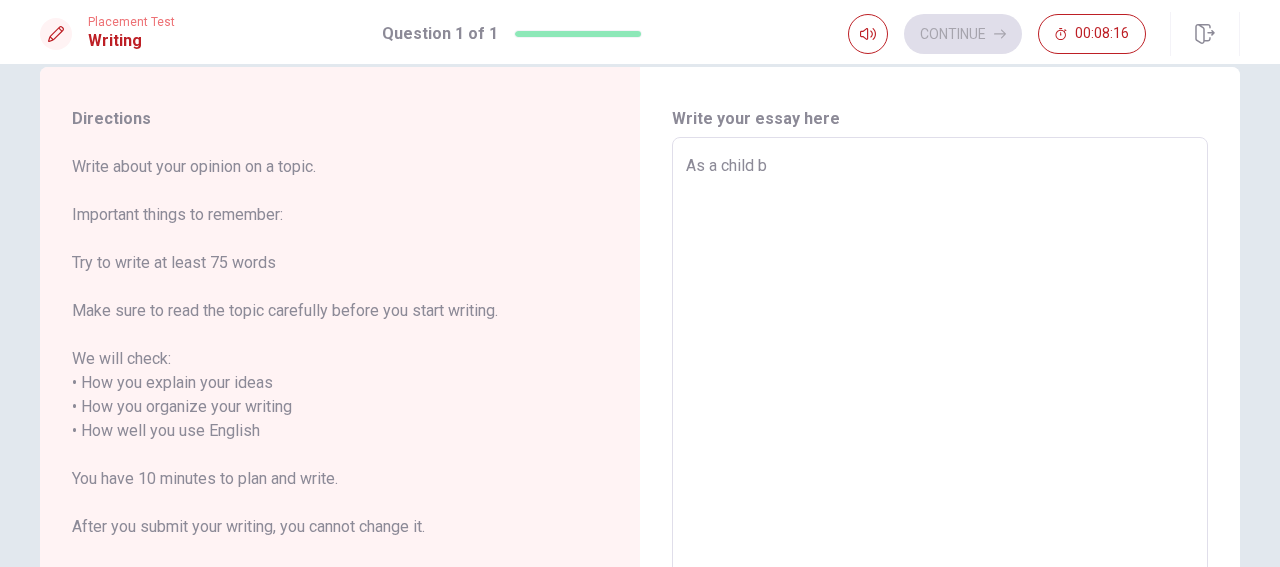 type on "x" 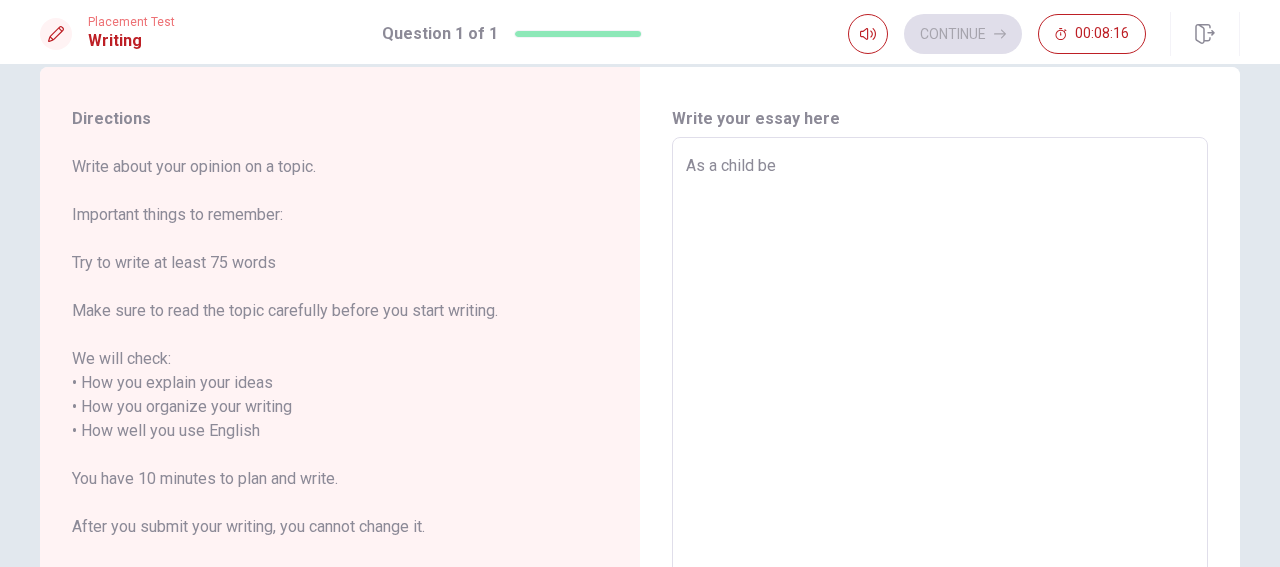 type on "x" 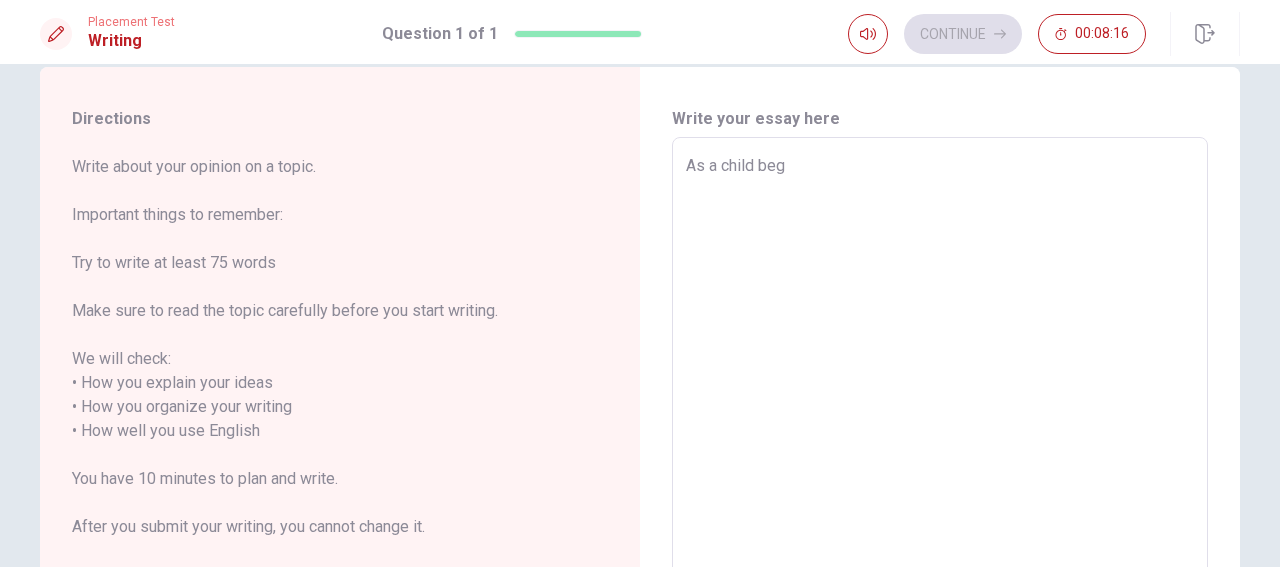 type on "x" 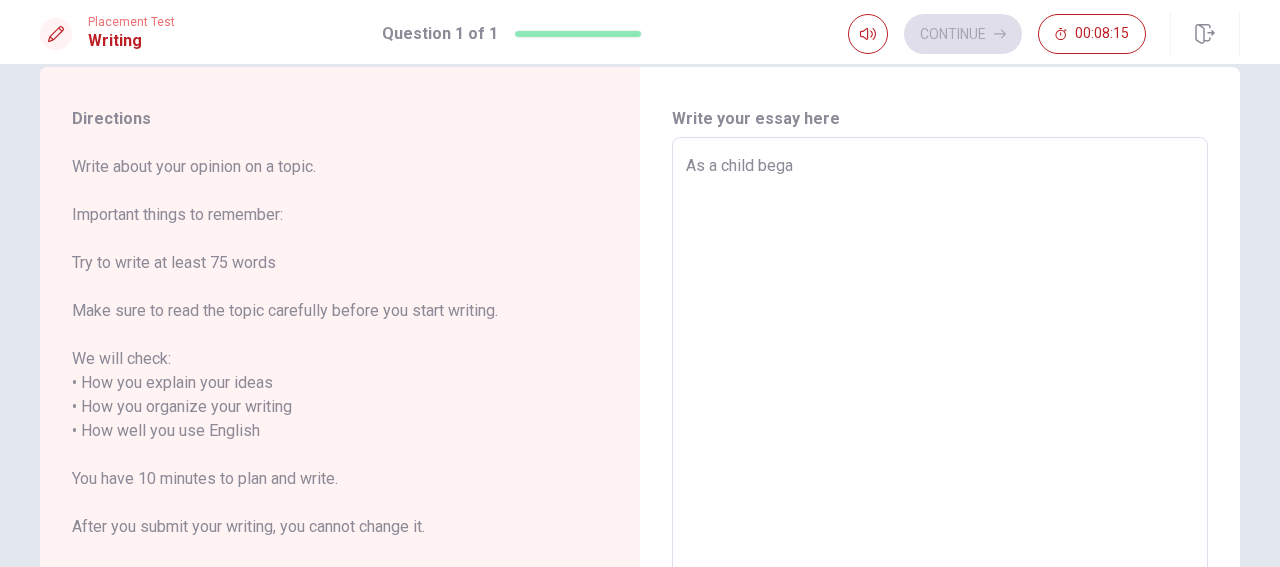 type on "x" 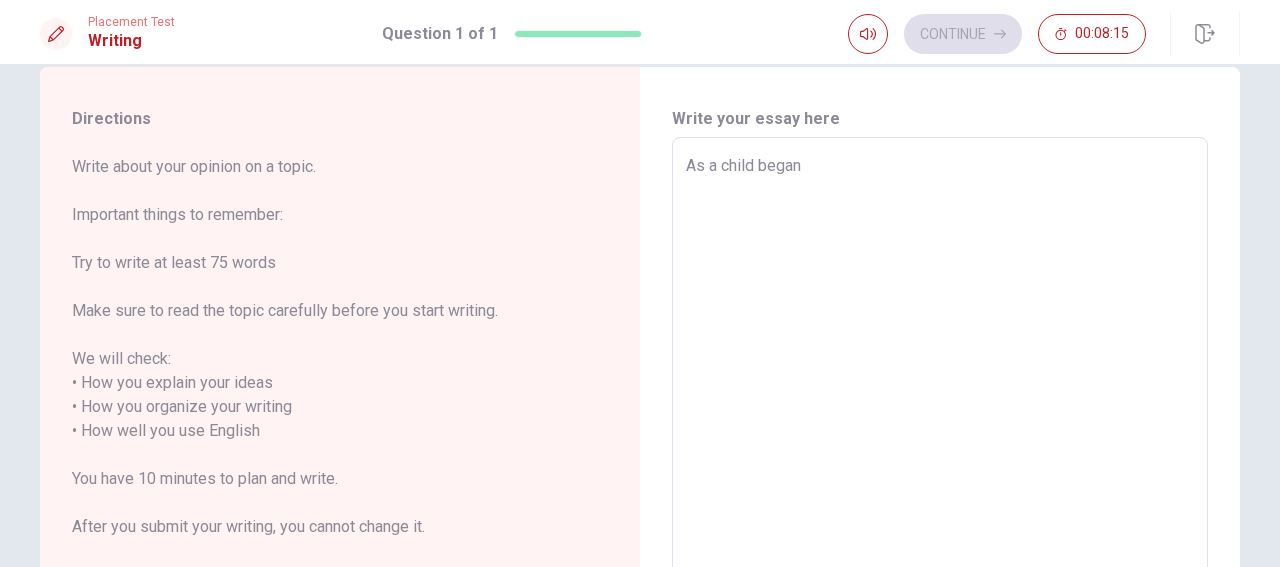 type on "As a child began" 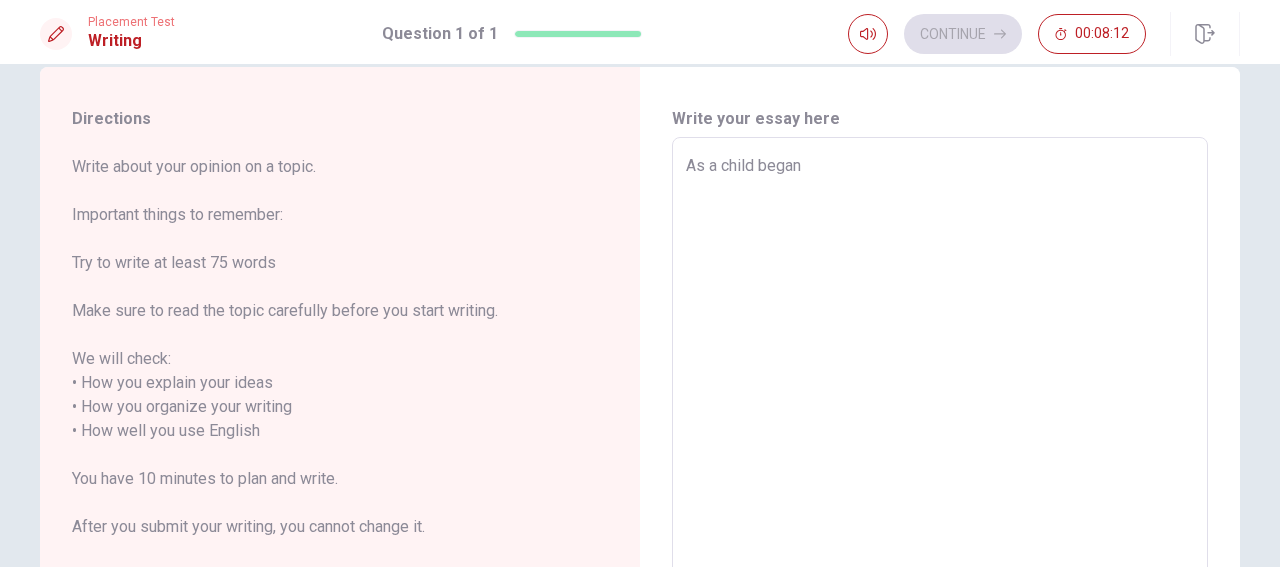 type on "x" 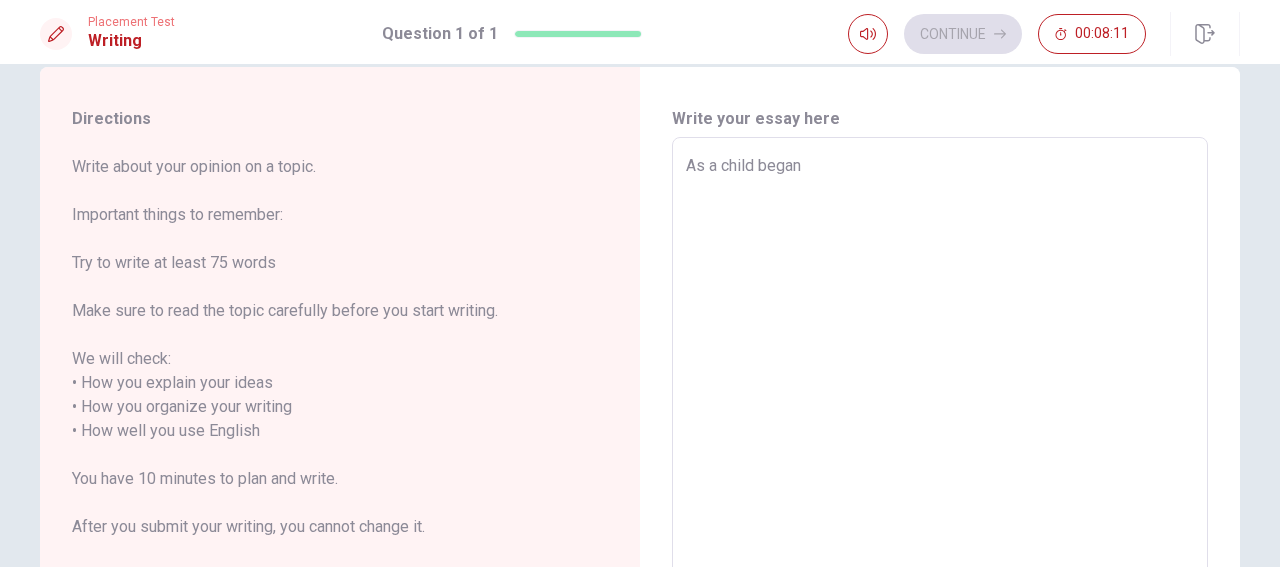 type on "As a child Ibegan" 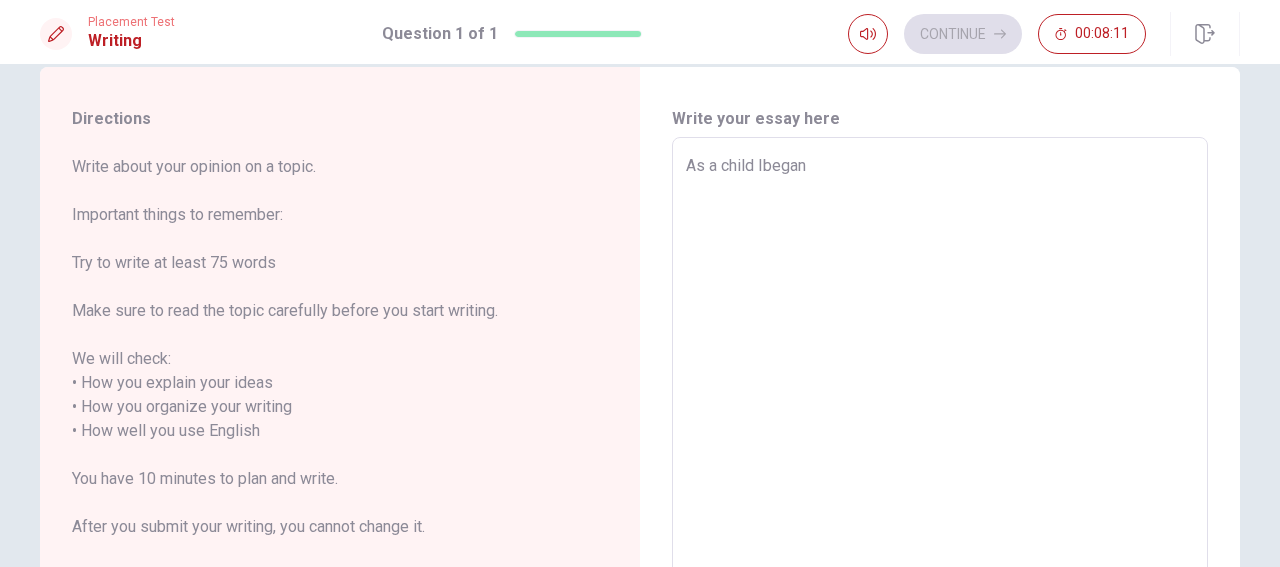 type on "x" 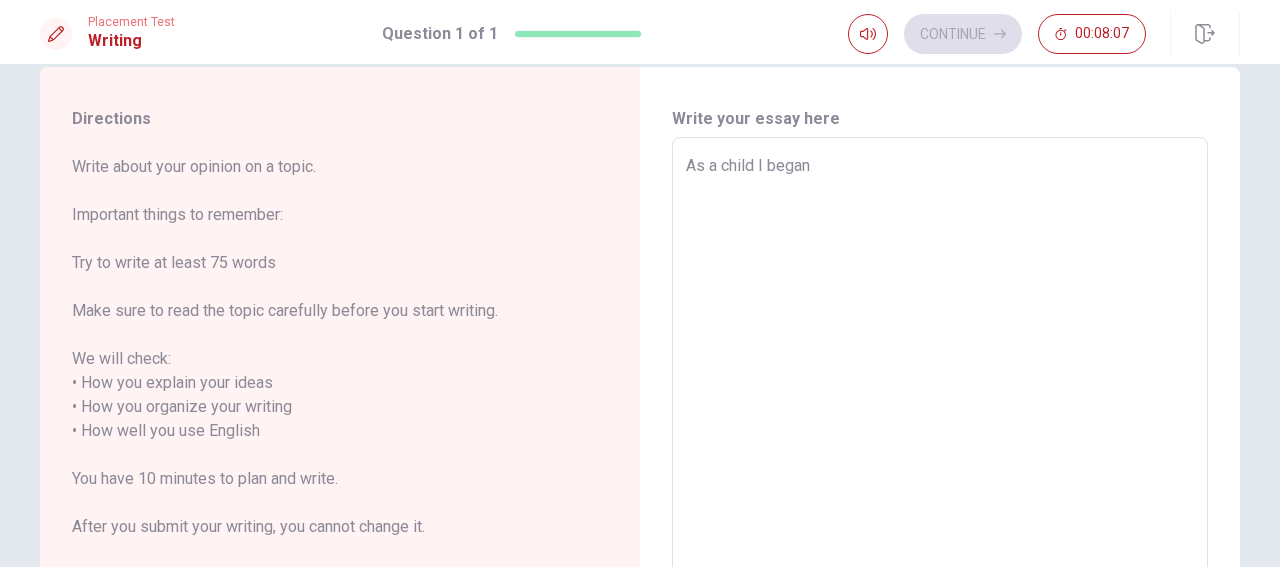 type on "x" 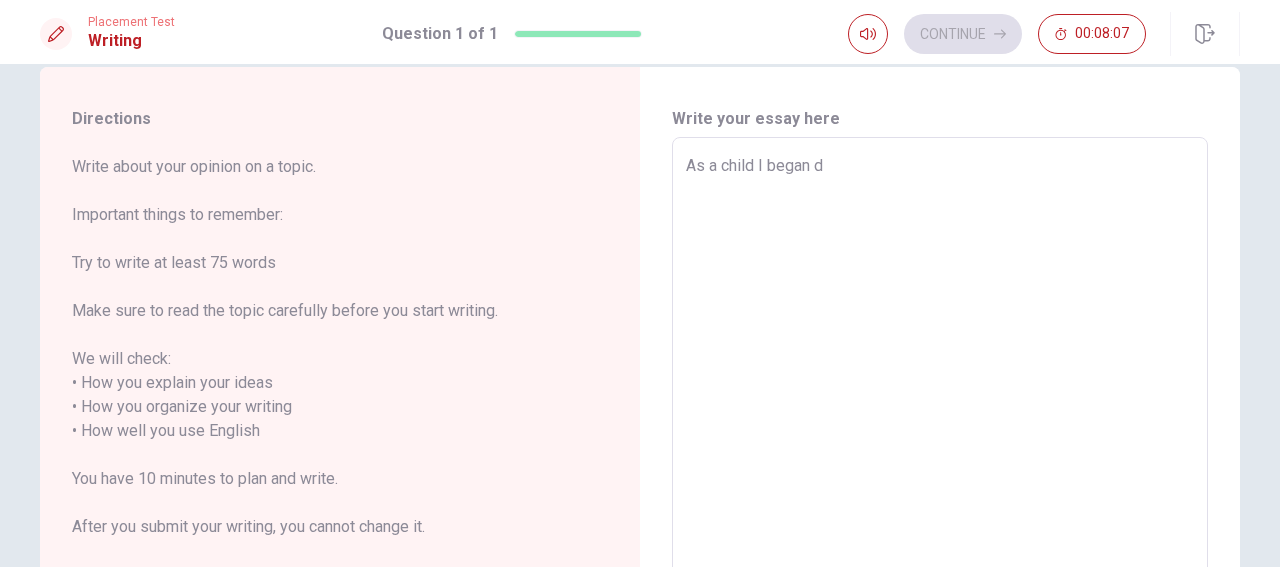 type on "x" 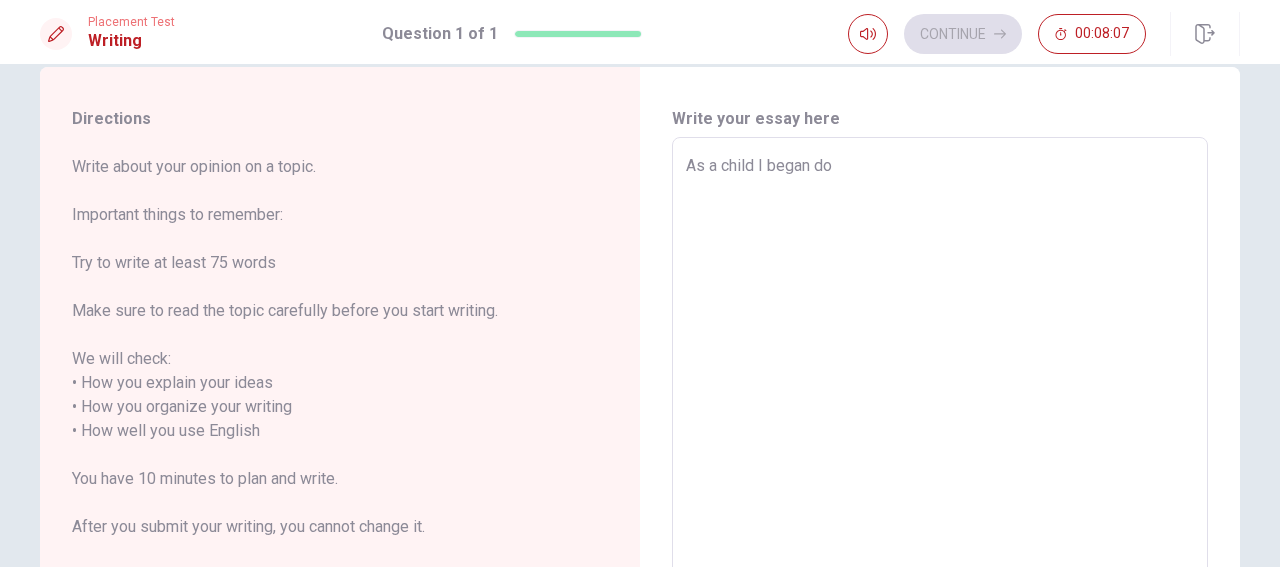 type on "x" 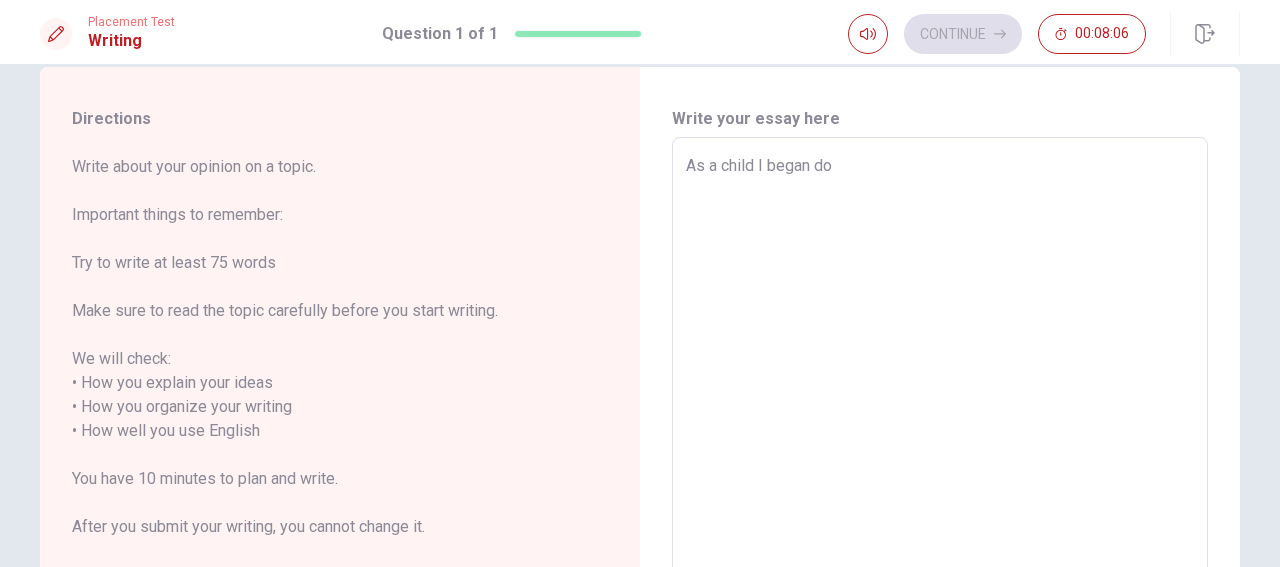 type on "As a child I began do" 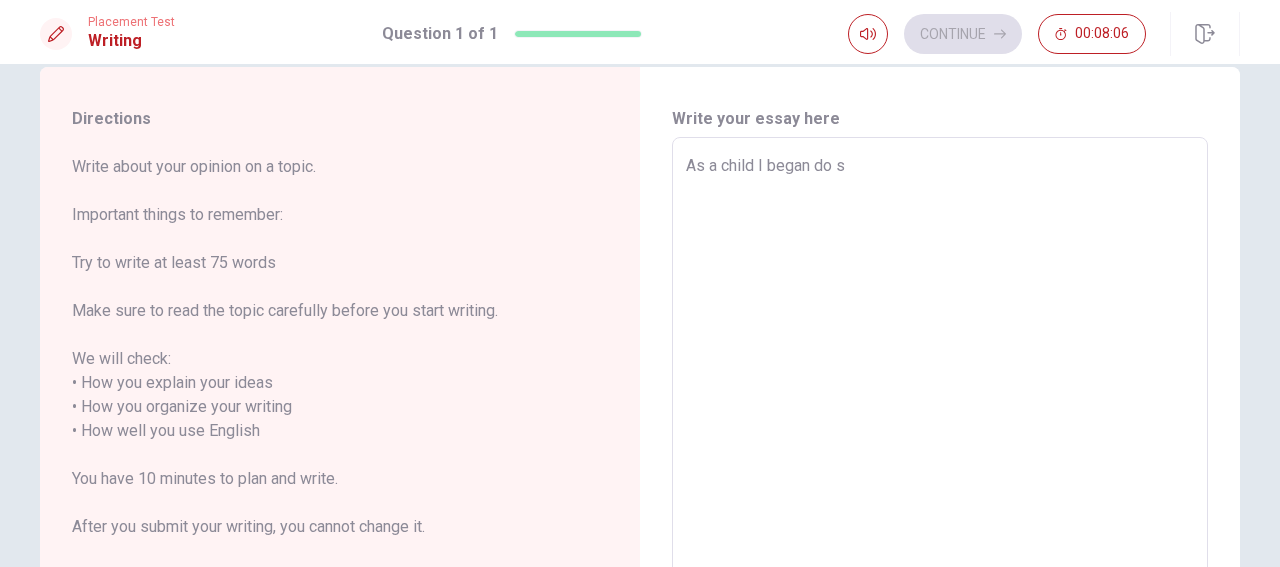 type on "As a child I began do sp" 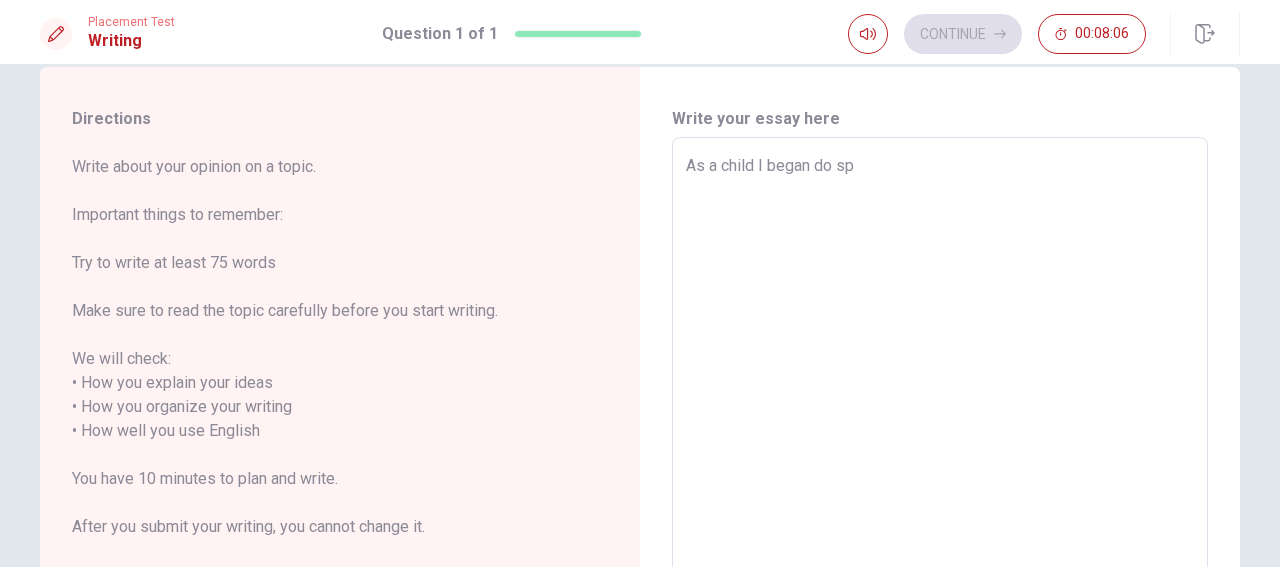 type on "As a child I began do spo" 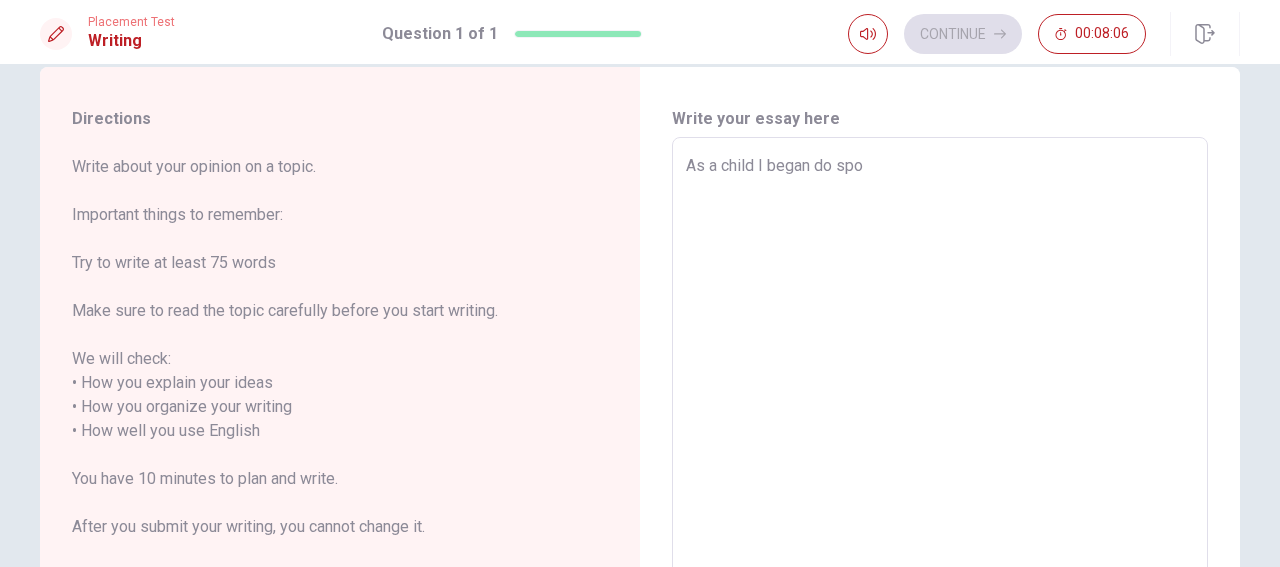 type on "x" 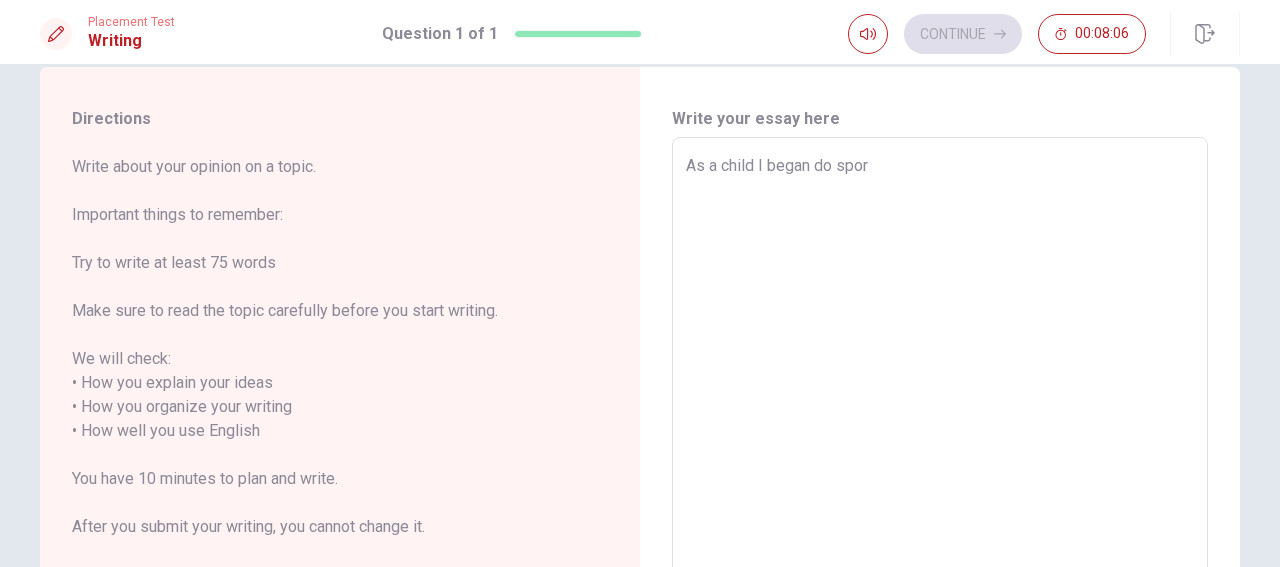 type on "x" 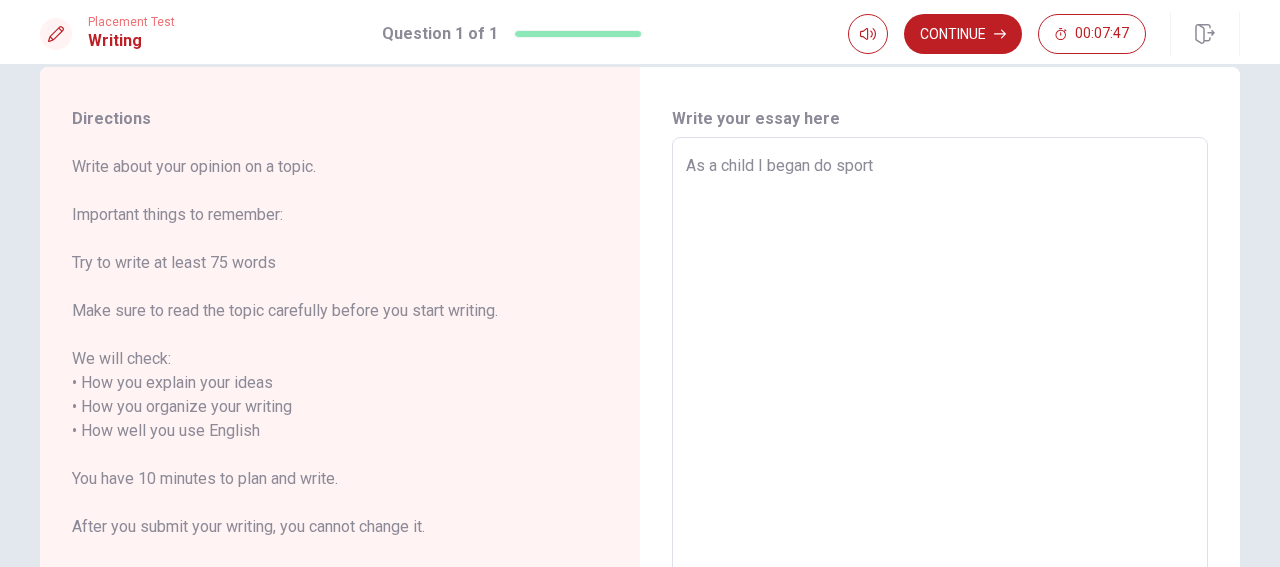 type on "x" 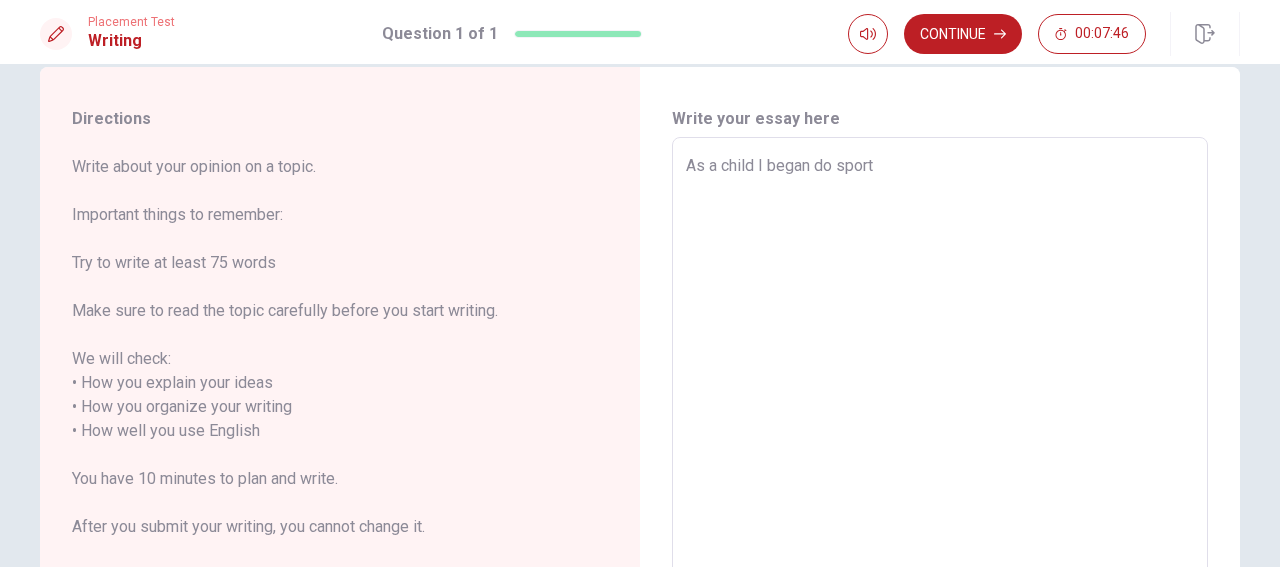 type on "TAs a child I began do sport" 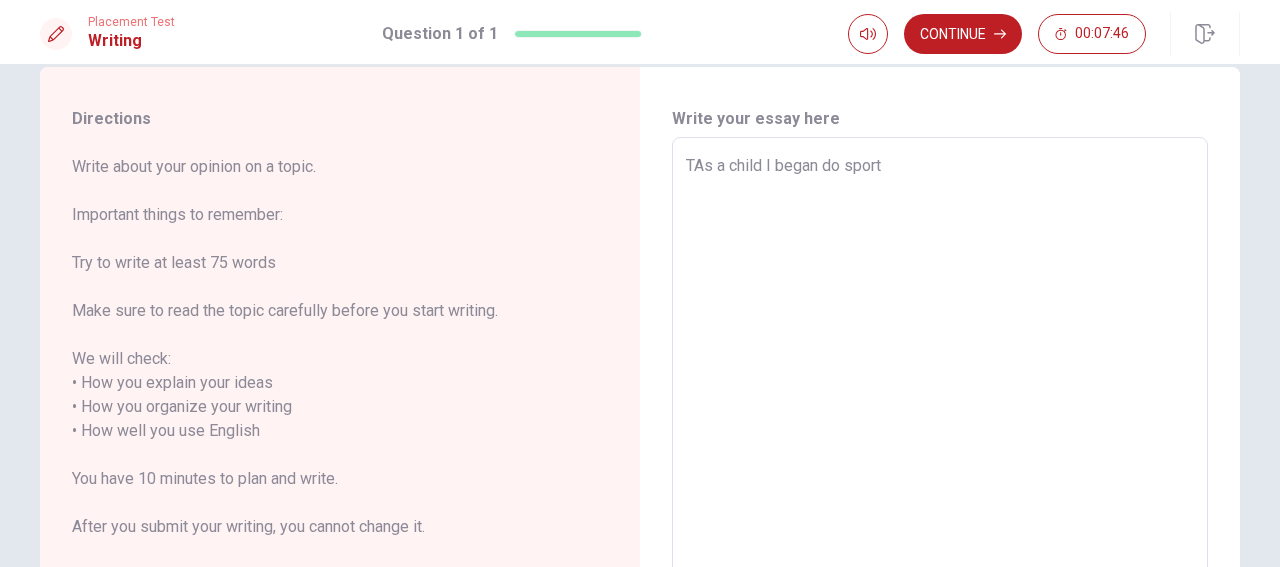 type on "x" 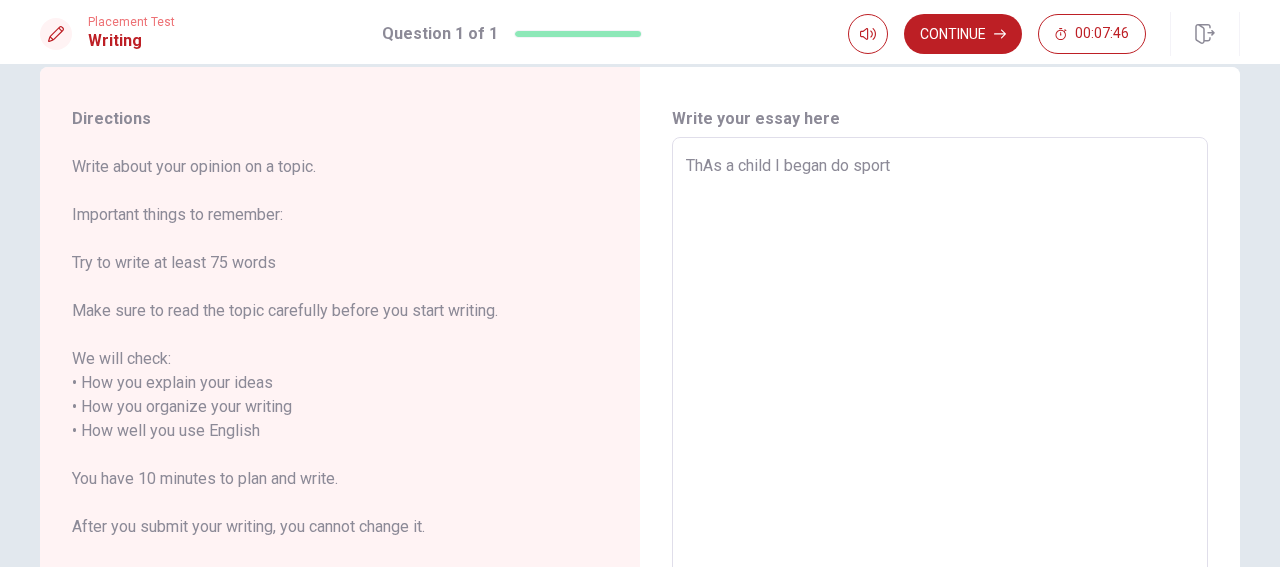 type on "x" 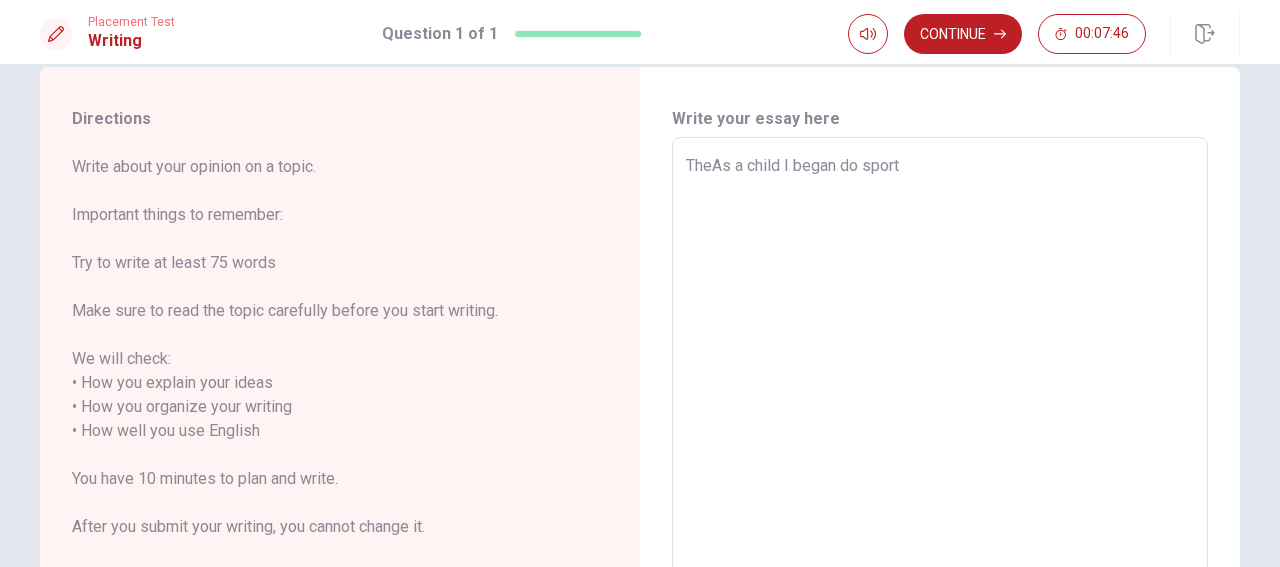type on "x" 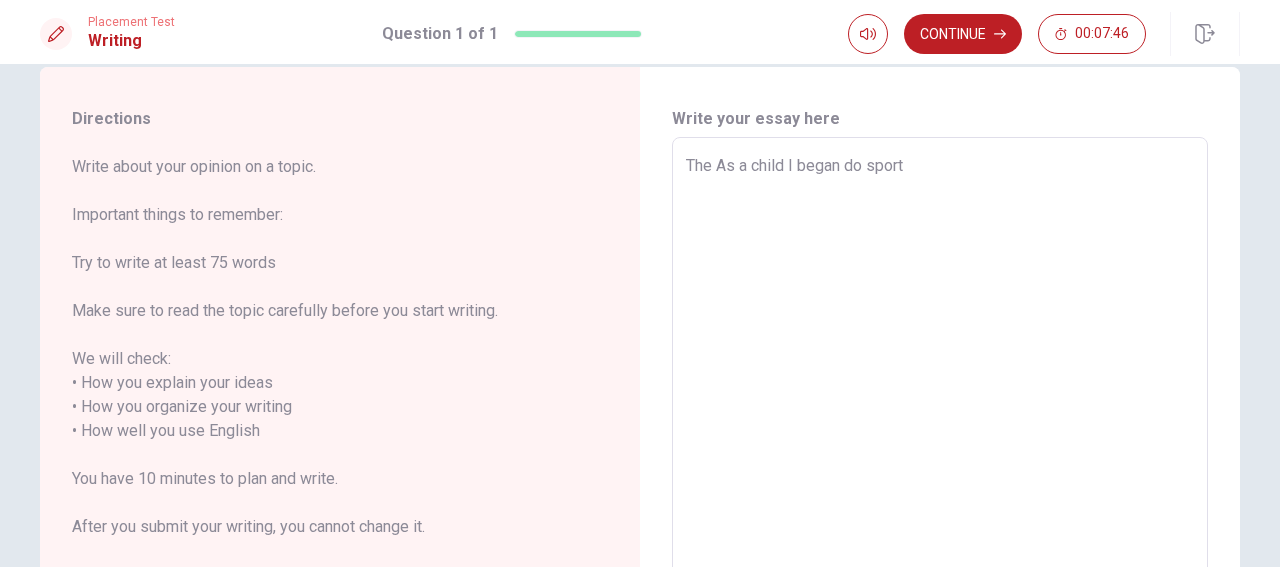 type on "x" 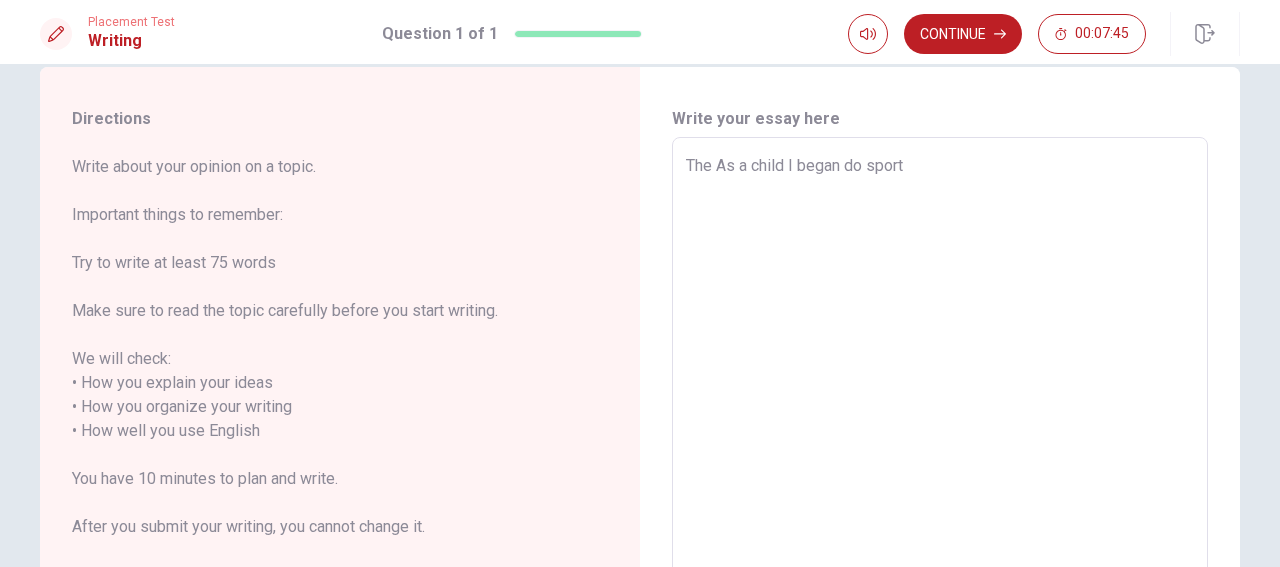 type on "The pAs a child I began do sport" 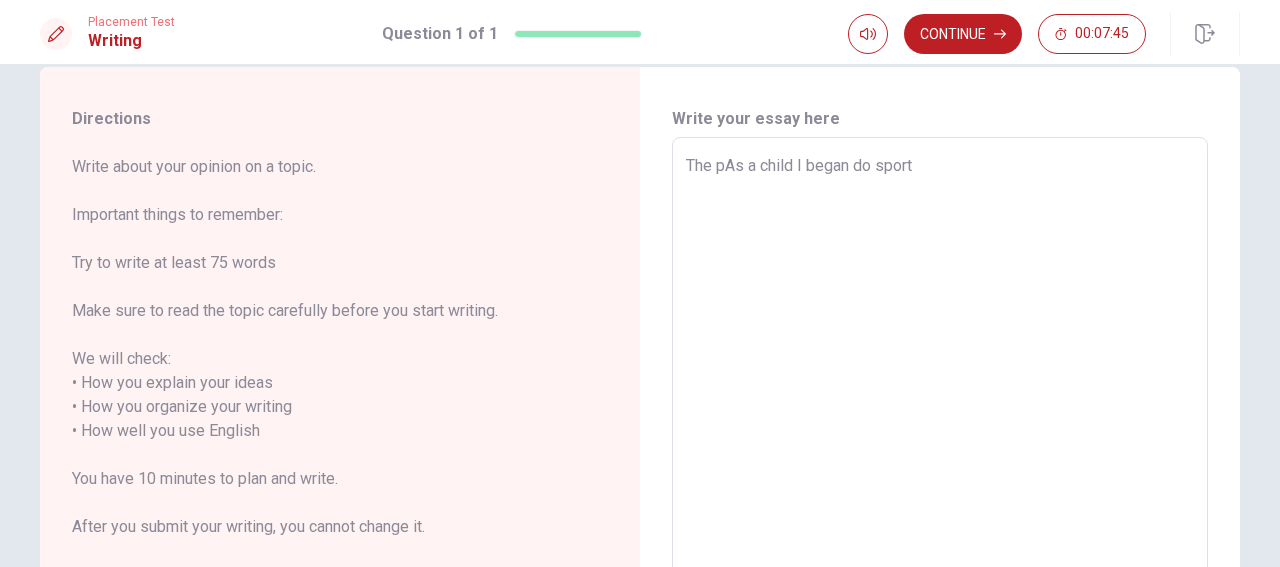 type on "x" 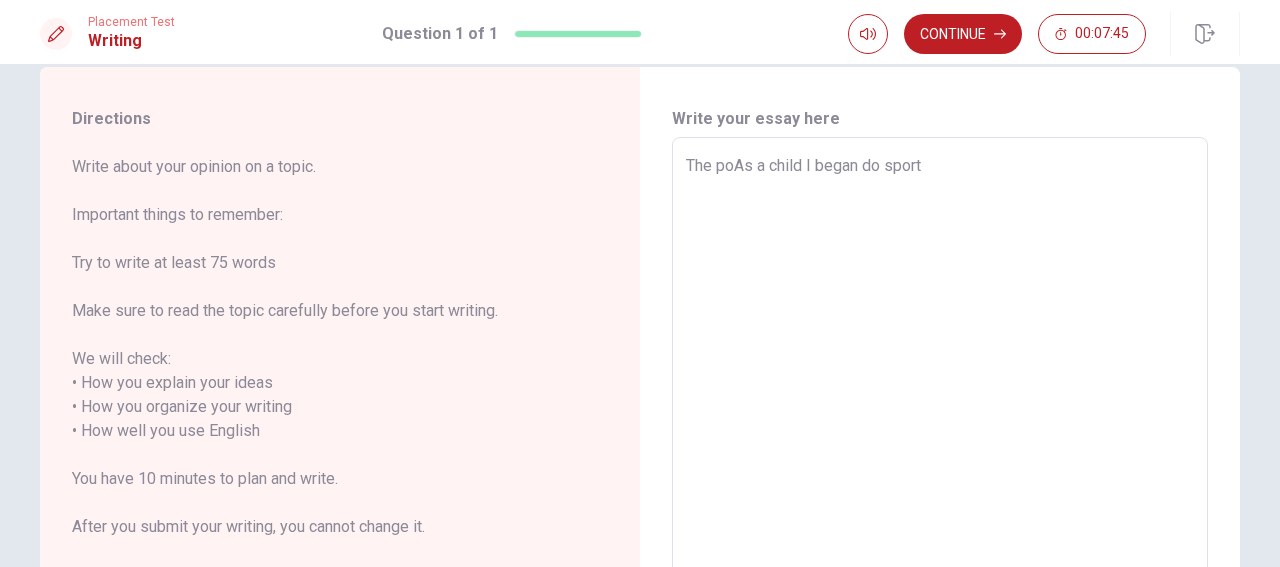 type on "x" 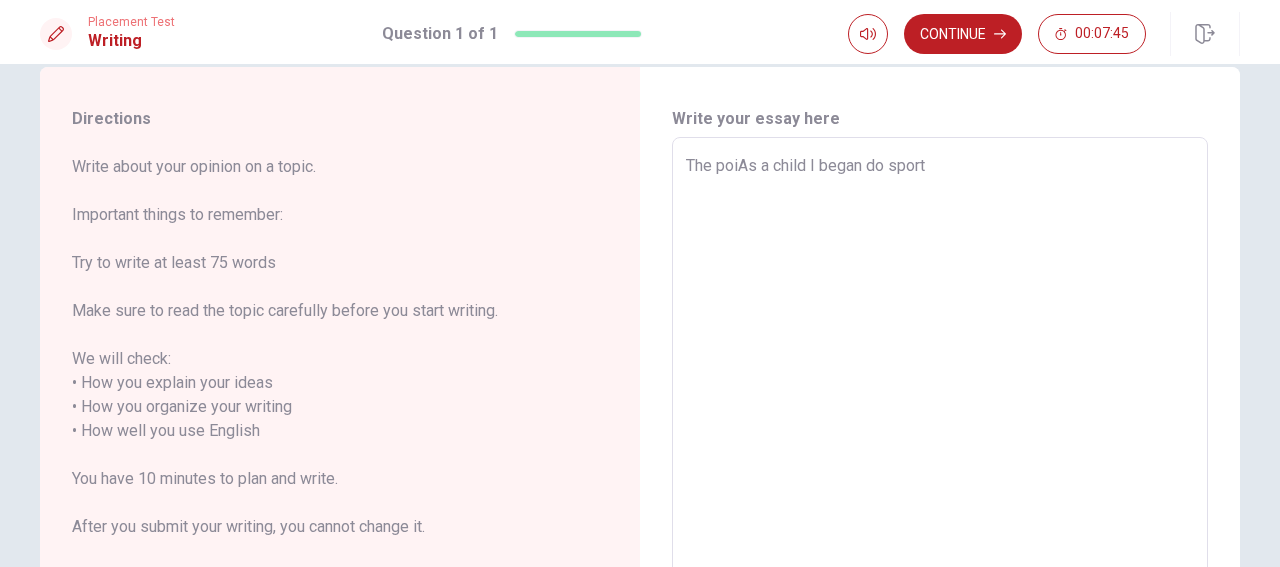 type on "x" 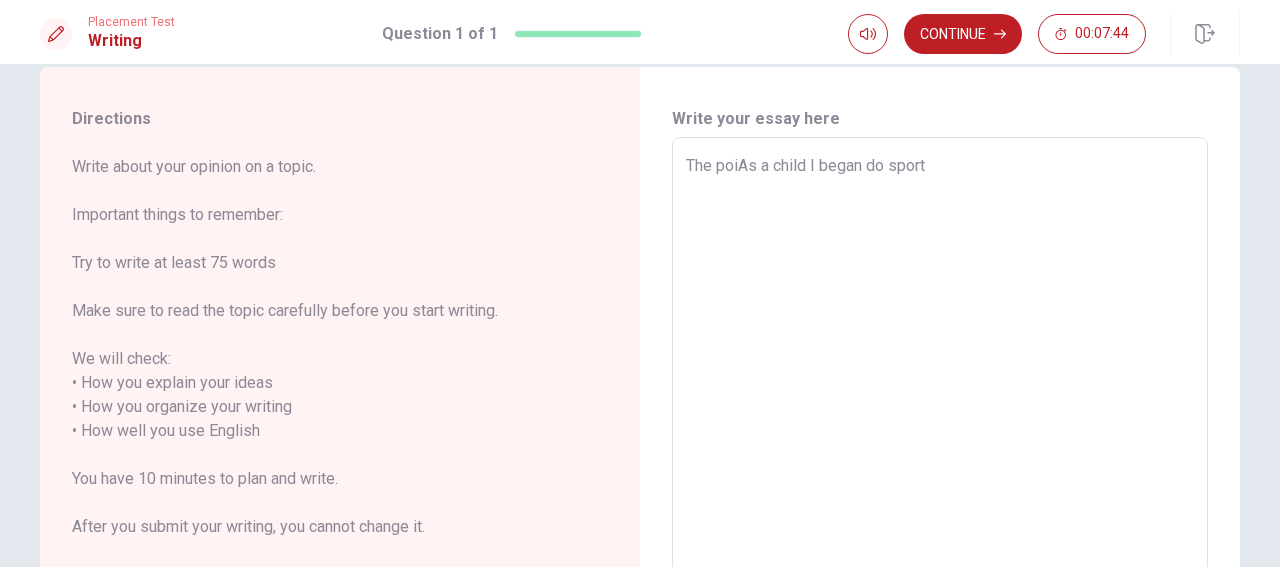 type on "The poinAs a child I began do sport" 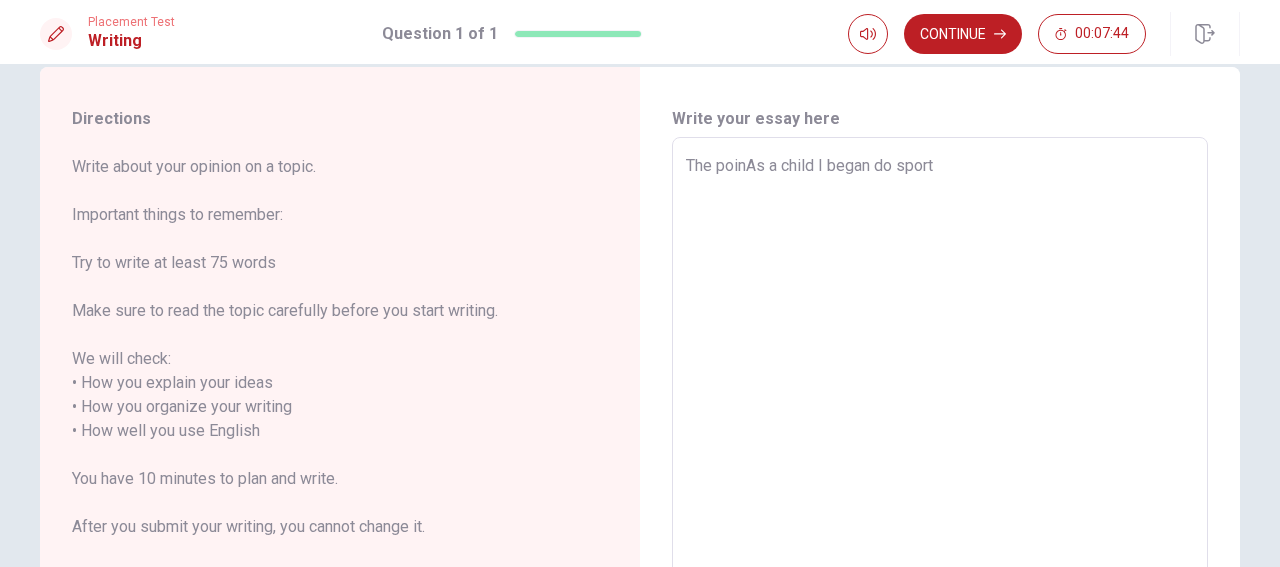 type on "x" 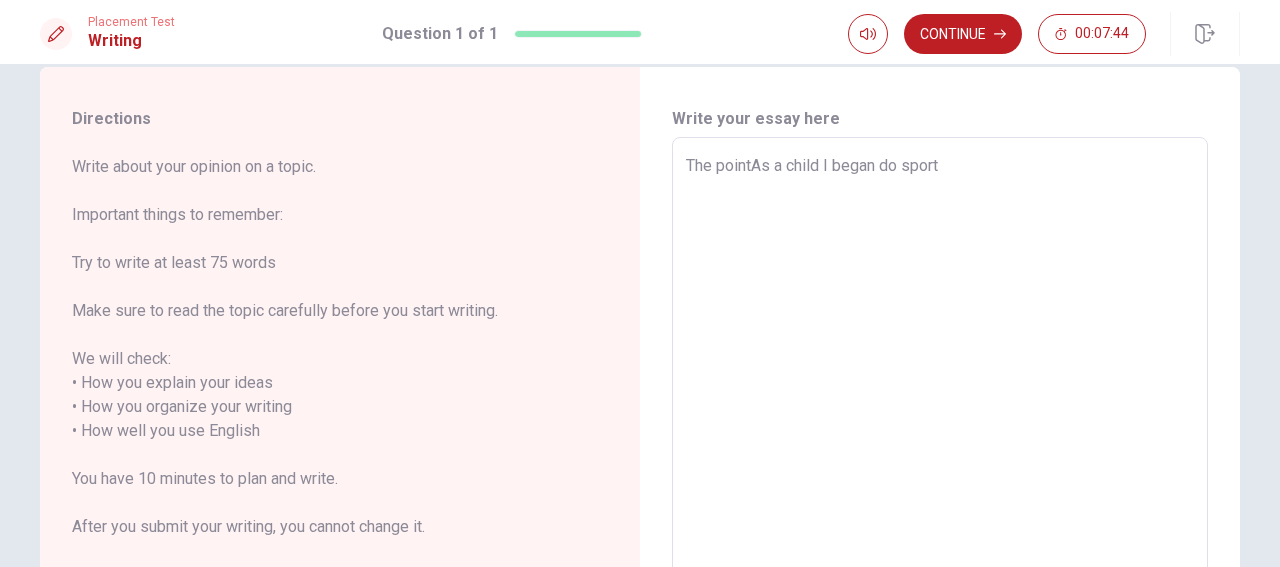 type on "x" 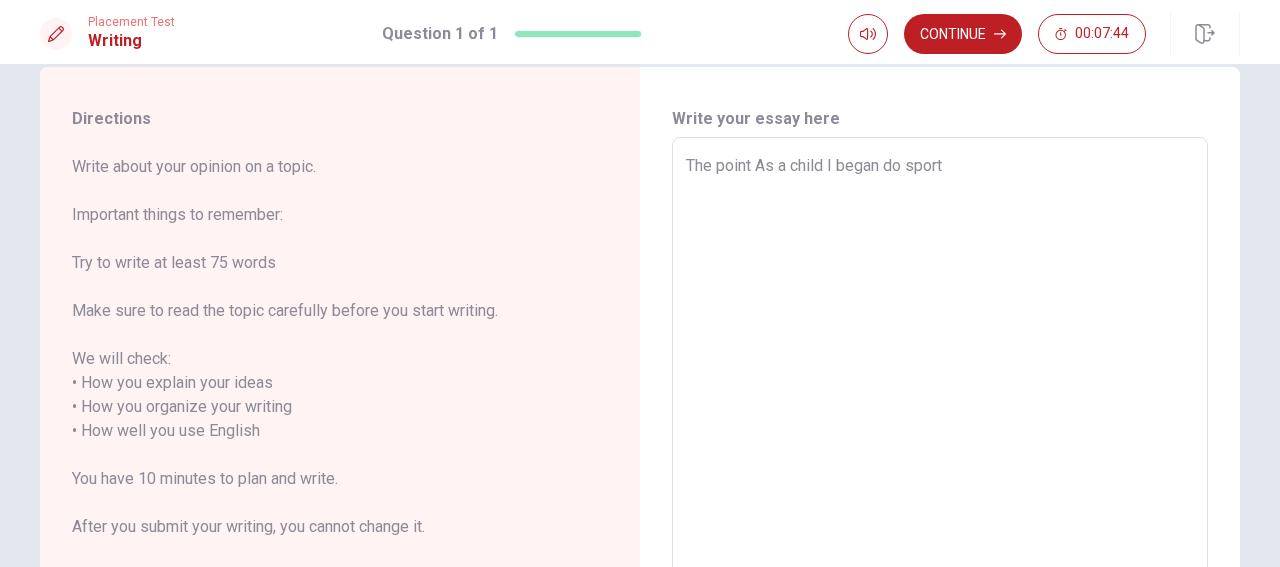type on "x" 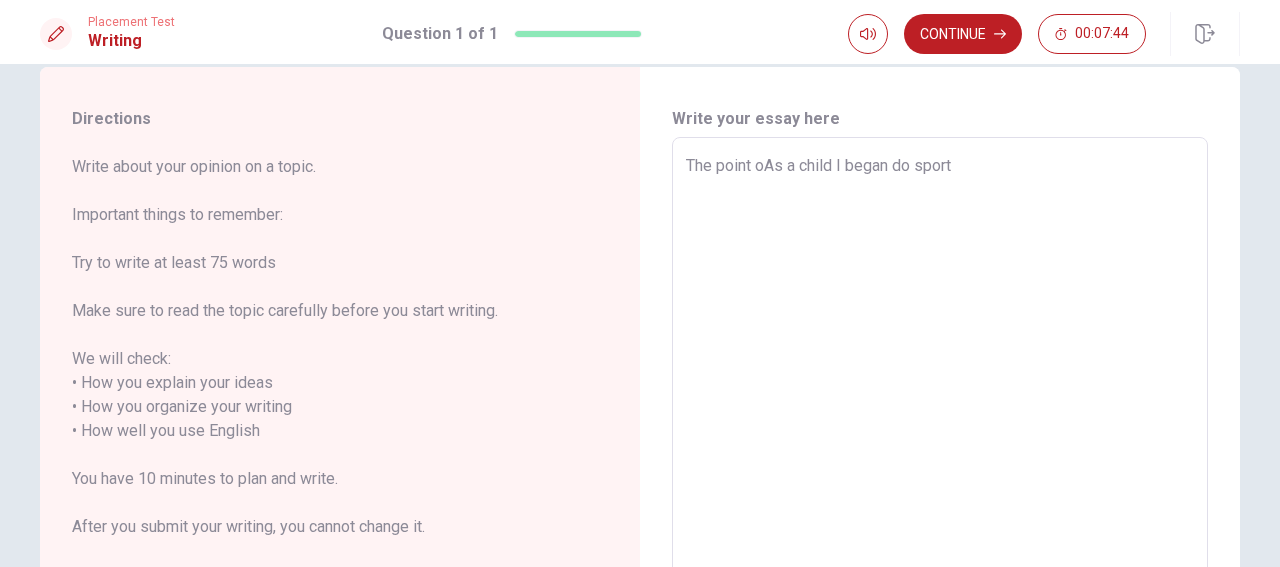 type on "x" 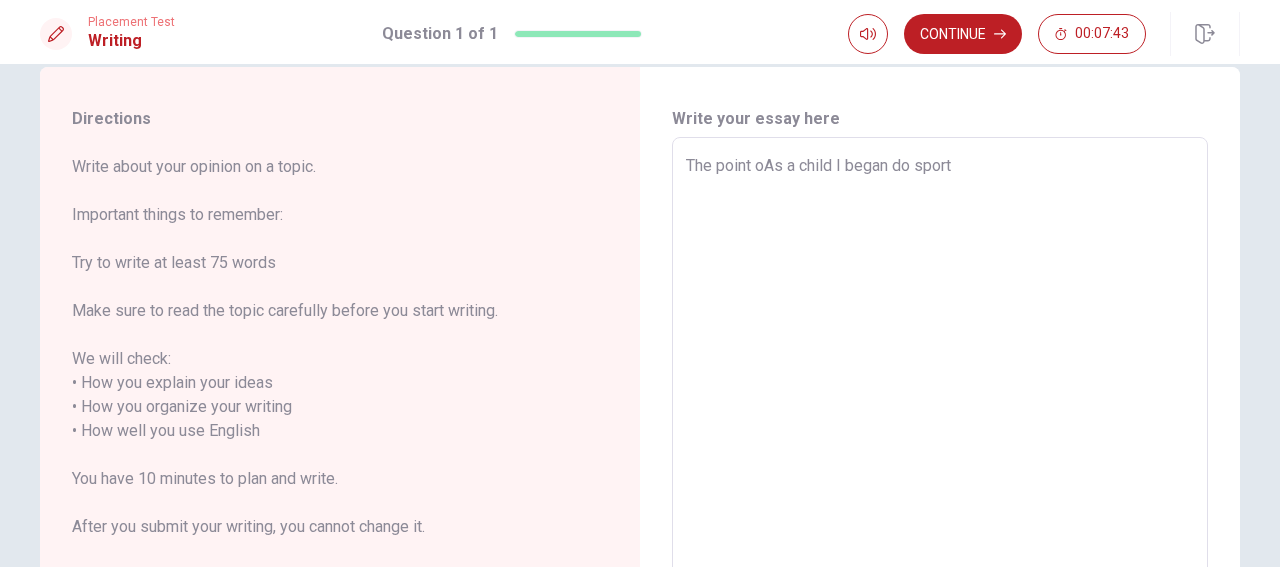 type on "The point ofAs a child I began do sport" 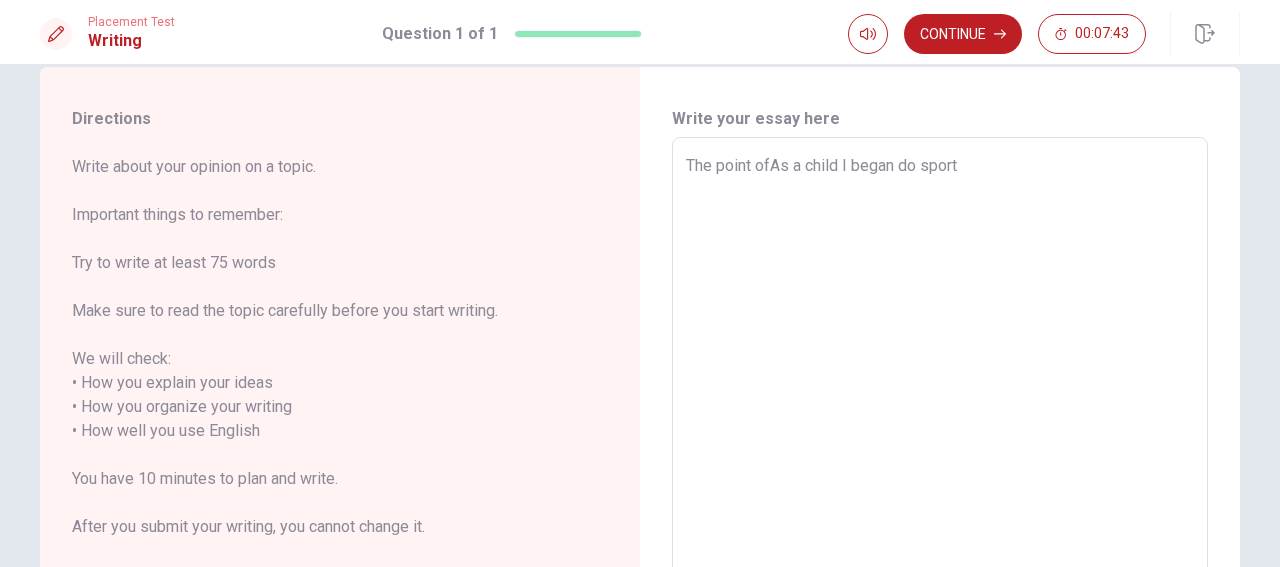 type on "x" 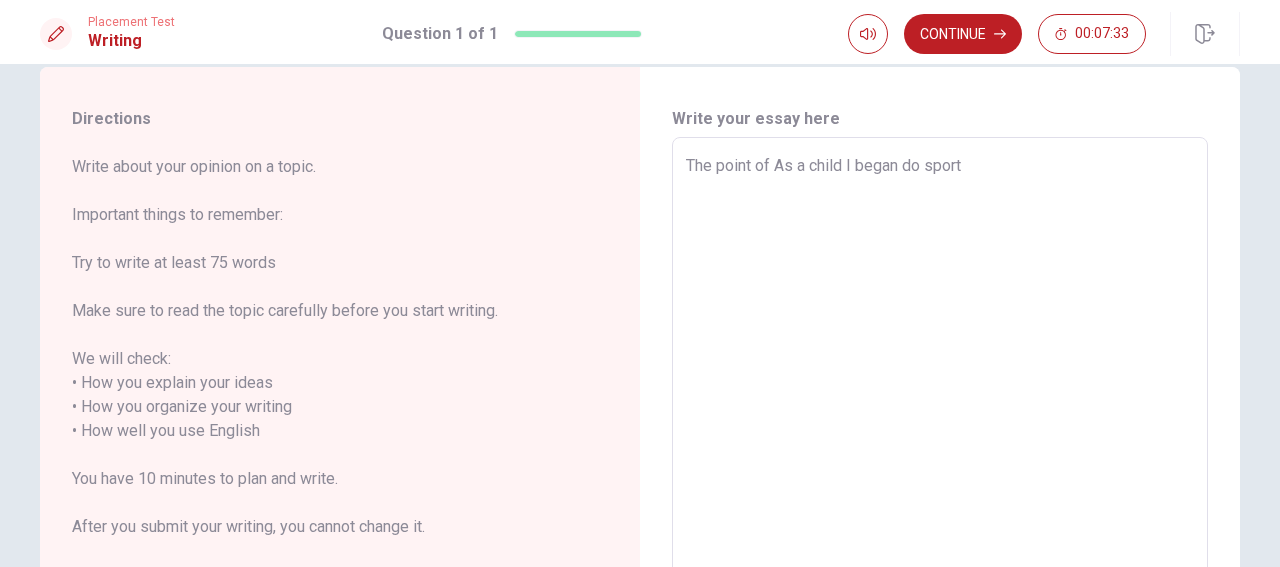 type on "x" 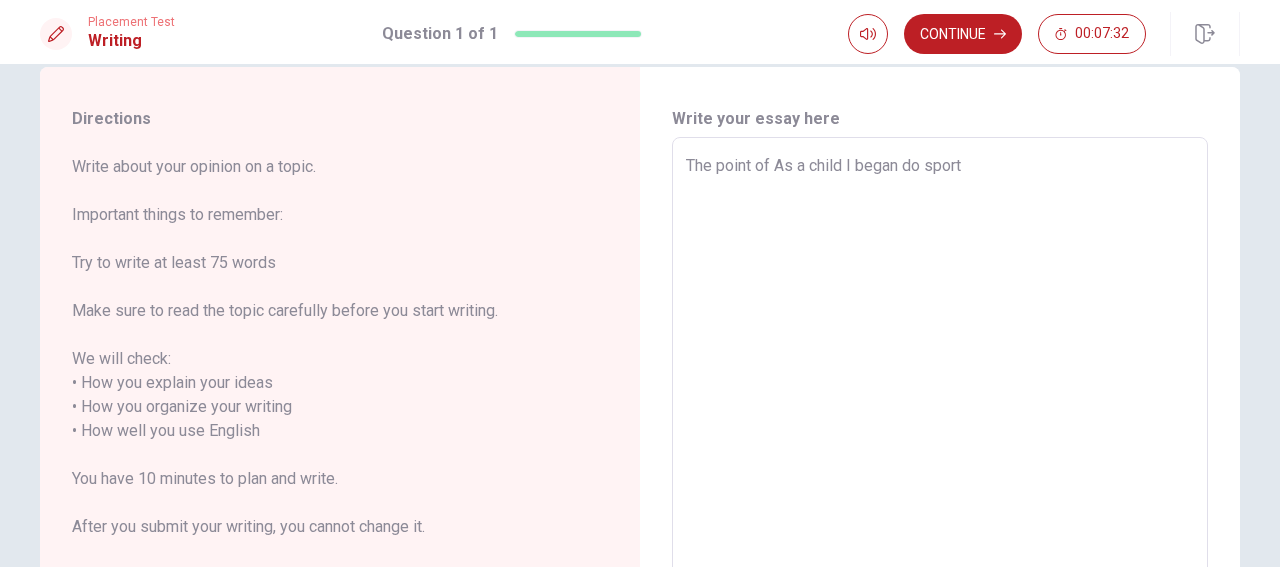 type on "The point ofAs a child I began do sport" 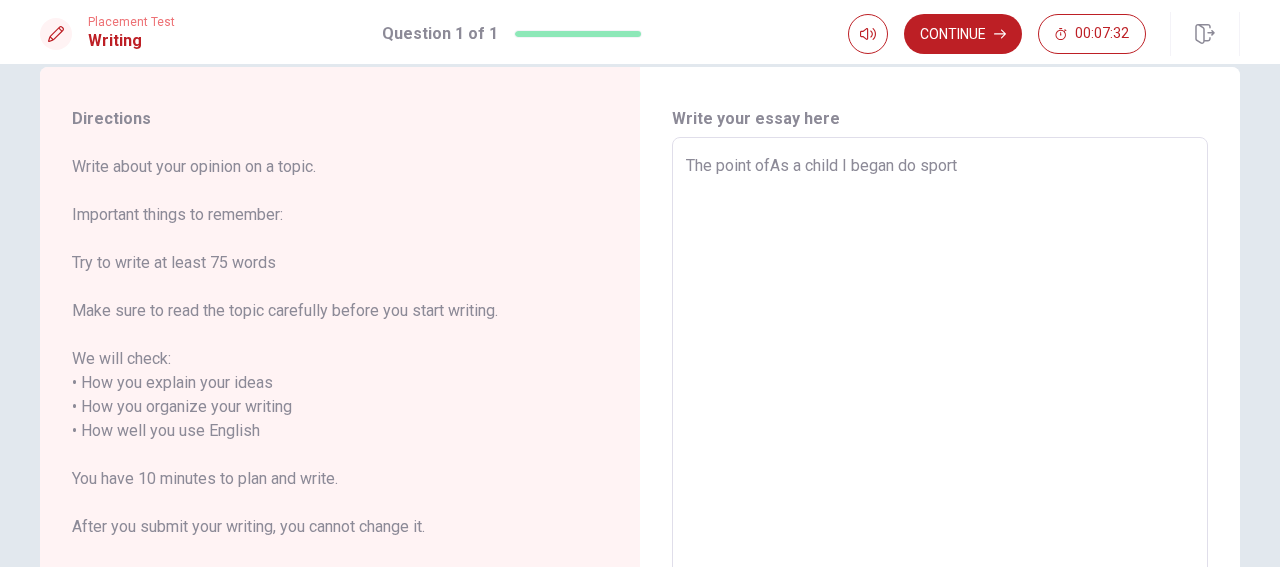 type on "x" 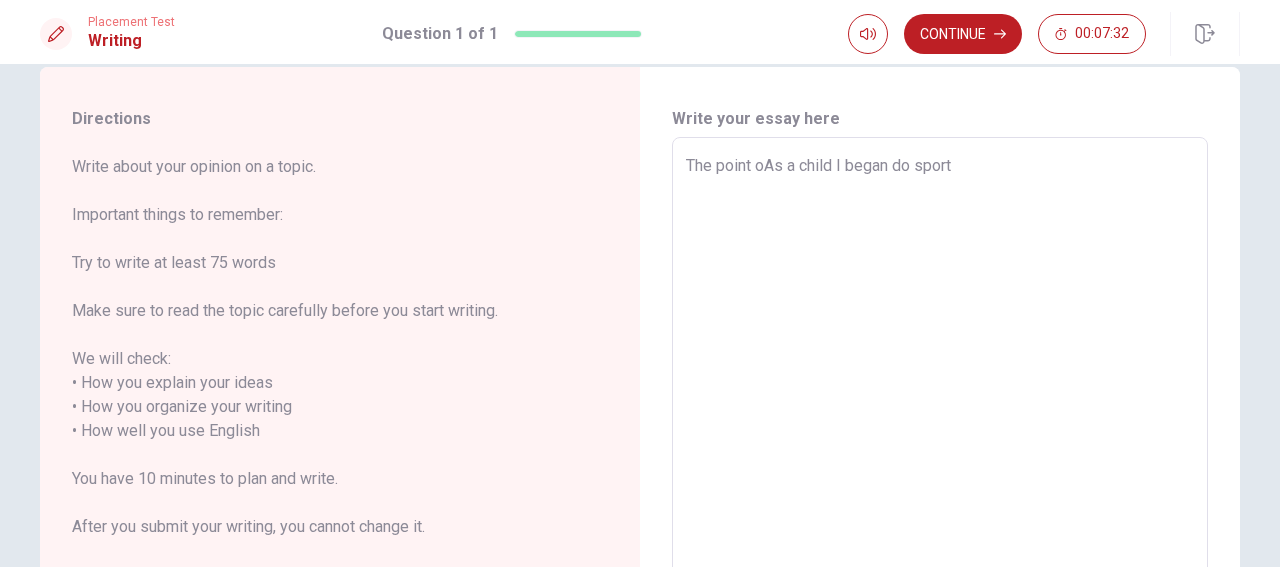 type on "The point As a child I began do sport" 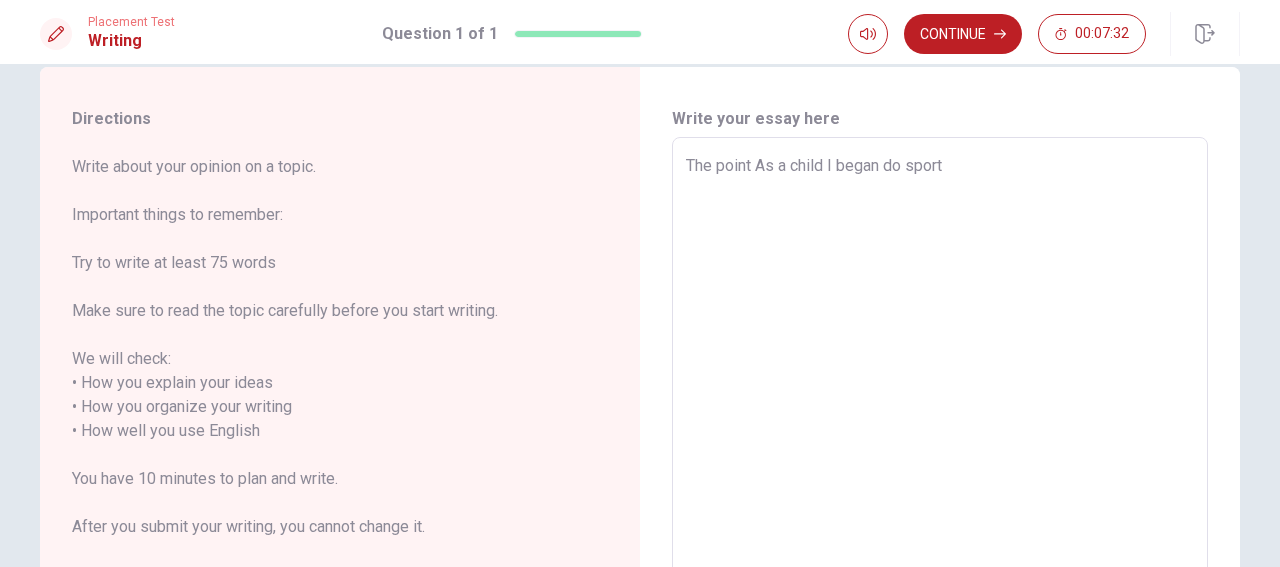 type on "x" 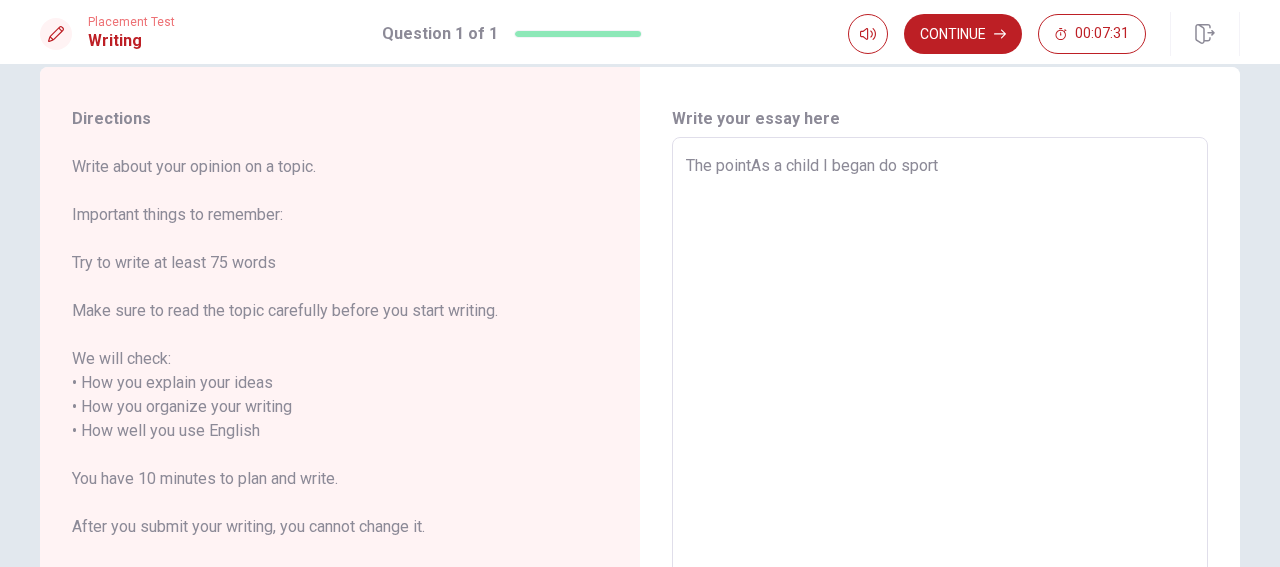 type on "The poinAs a child I began do sport" 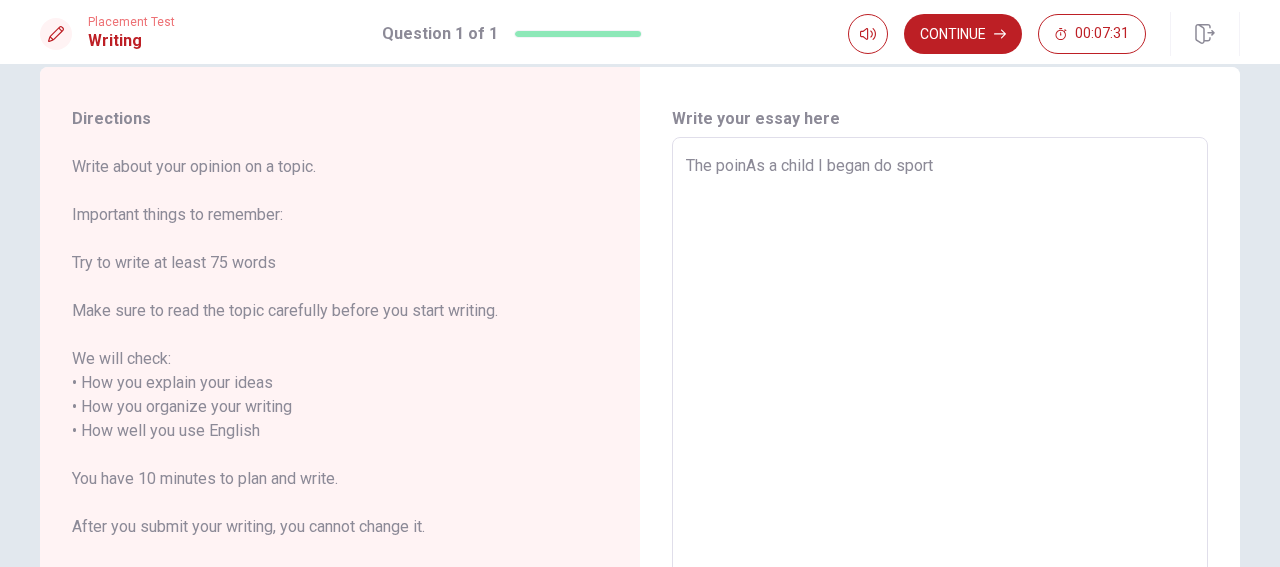 type on "x" 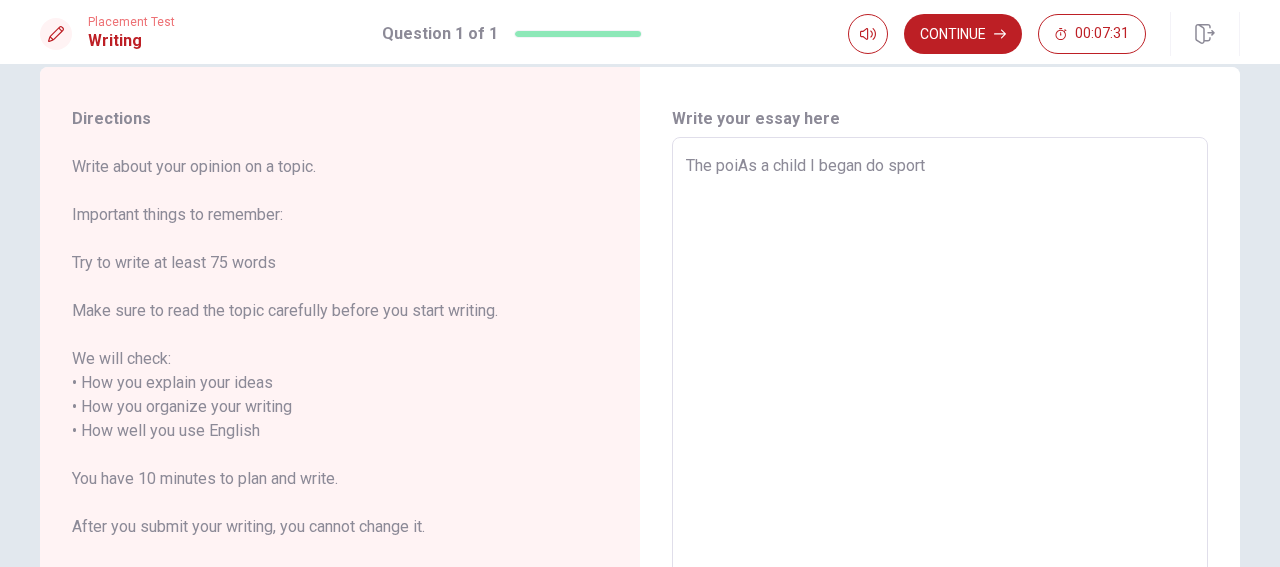 type on "The poAs a child I began do sport" 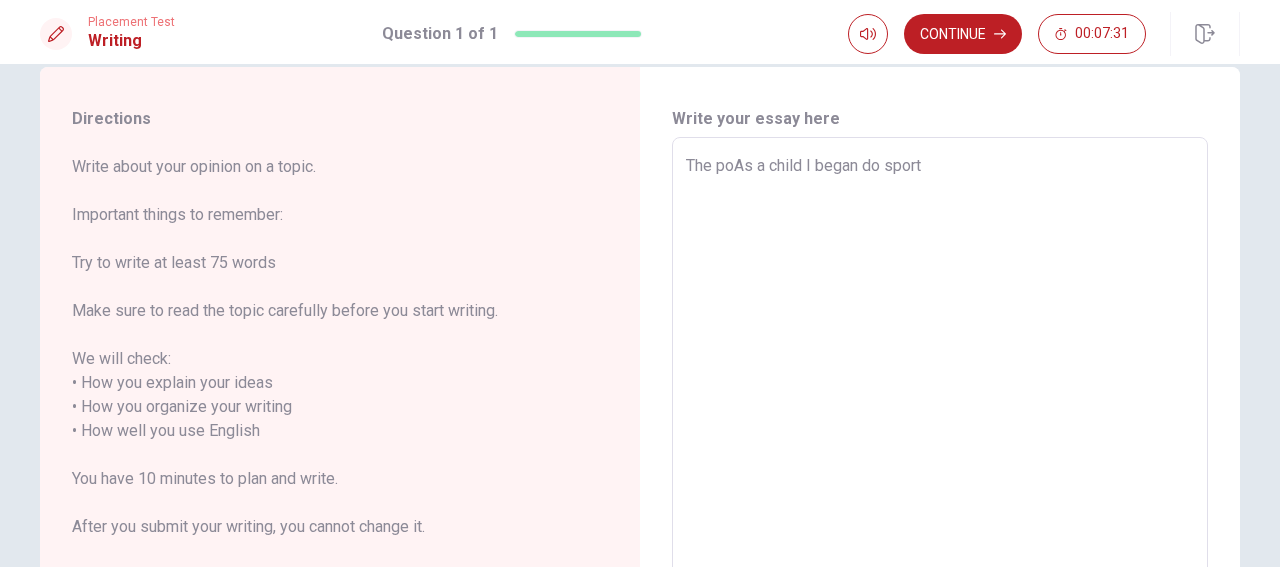 type on "The pAs a child I began do sport" 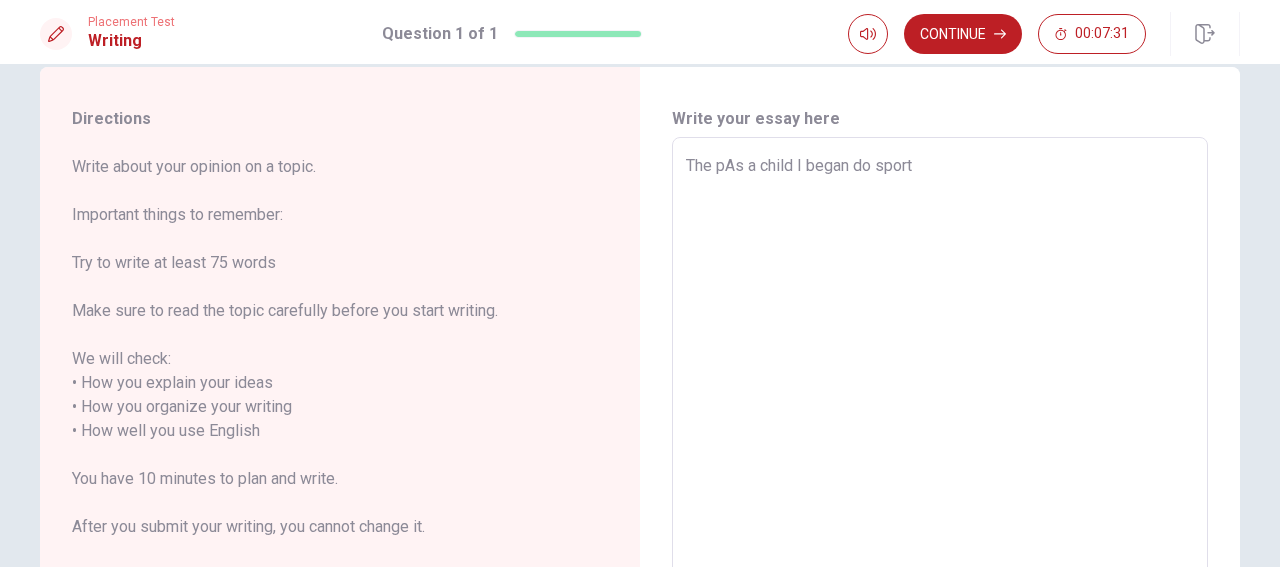 type on "The As a child I began do sport" 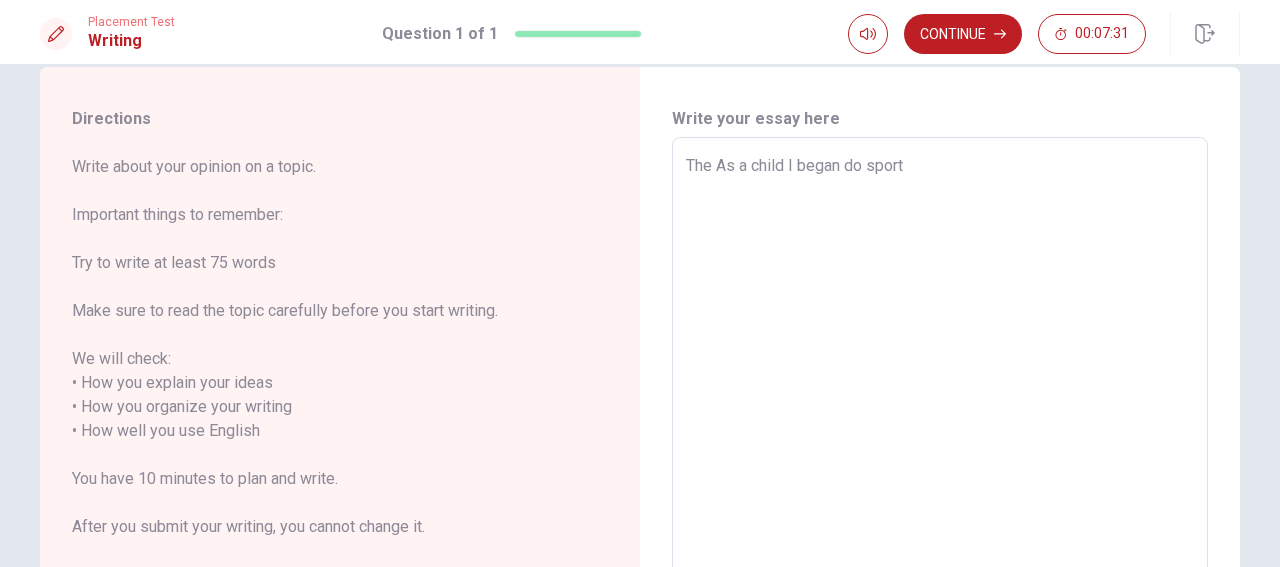 type on "x" 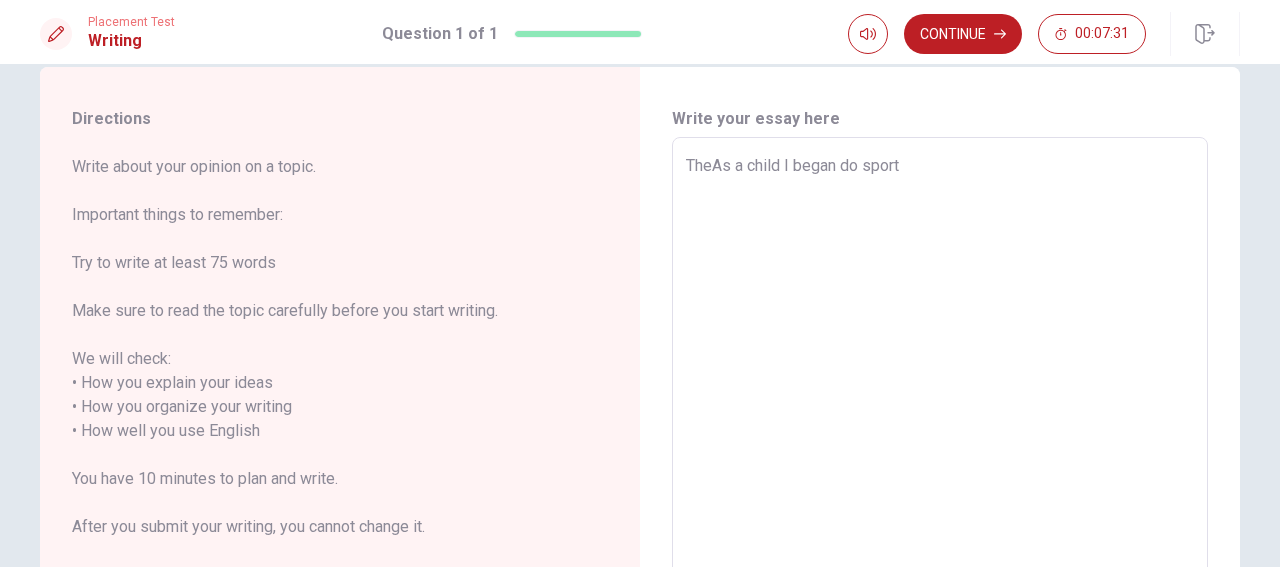 type on "ThAs a child I began do sport" 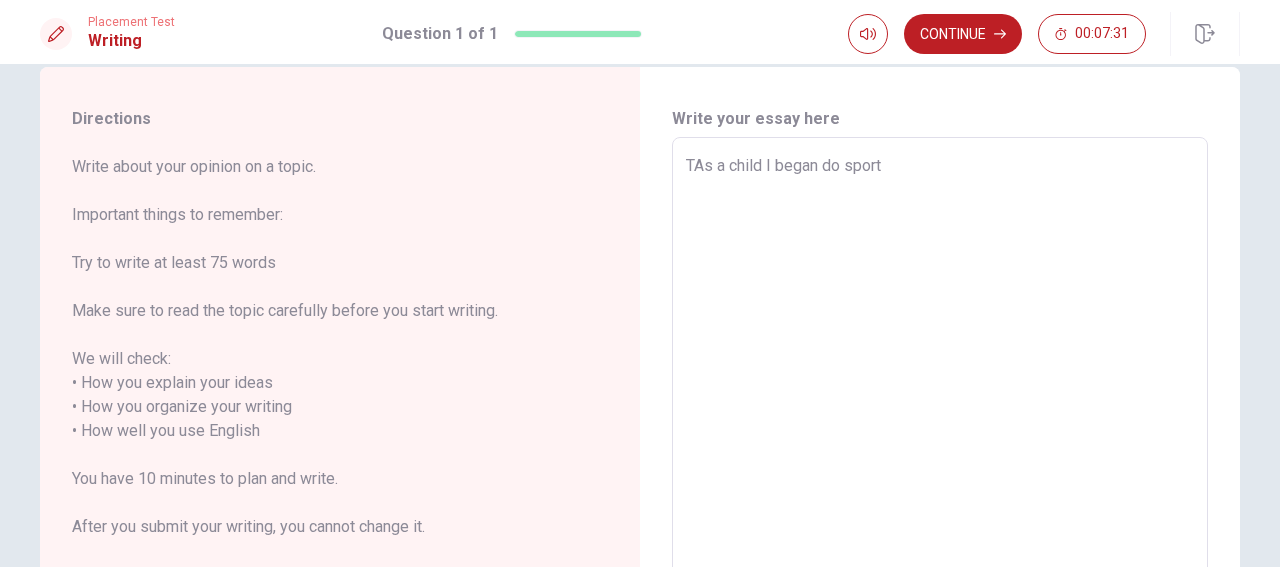 type on "As a child I began do sport" 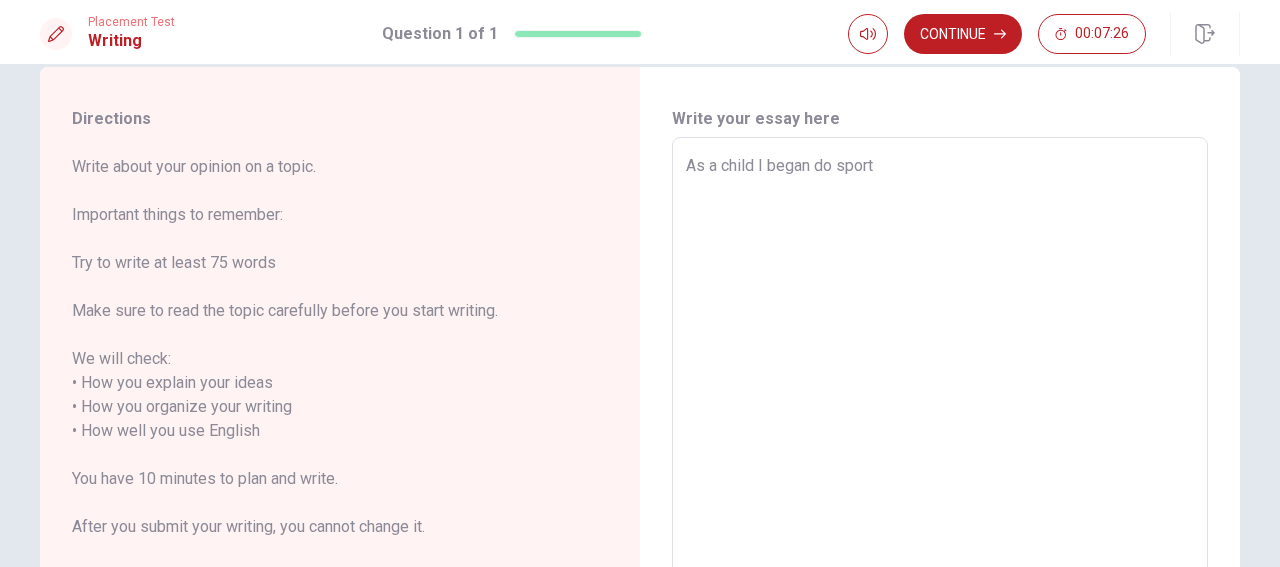 type on "x" 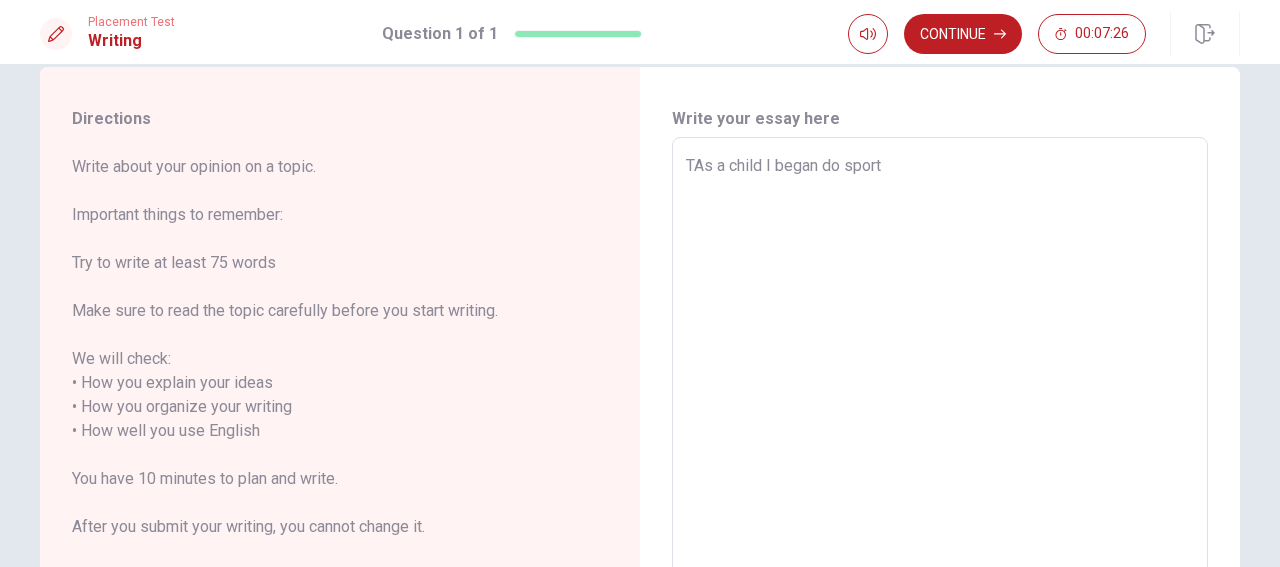 type on "x" 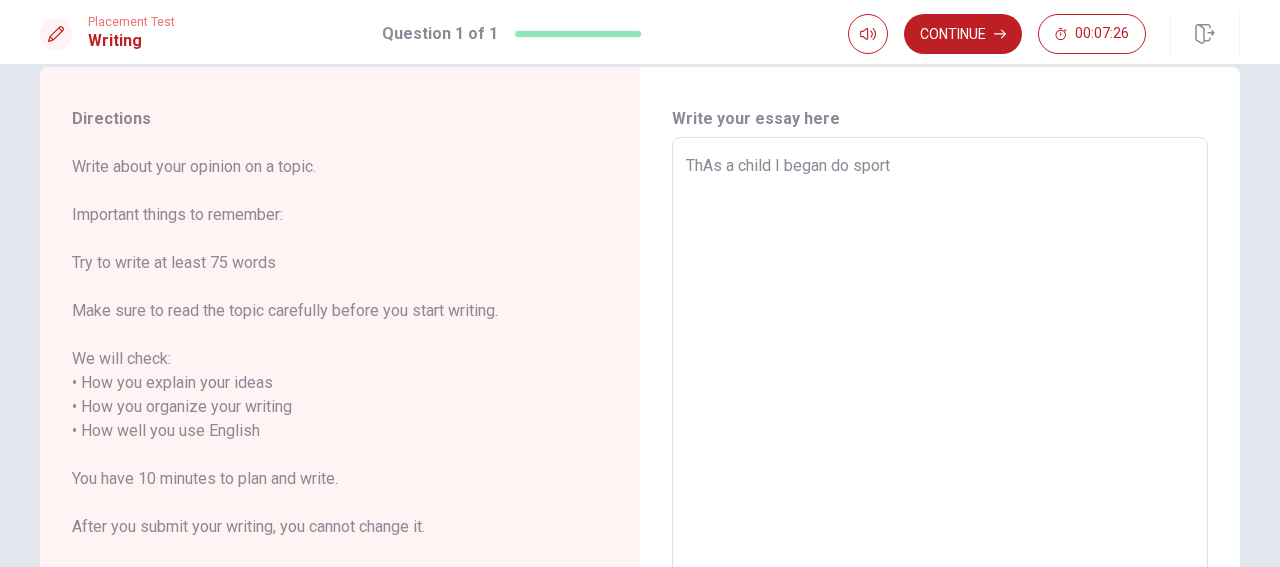 type on "TheAs a child I began do sport" 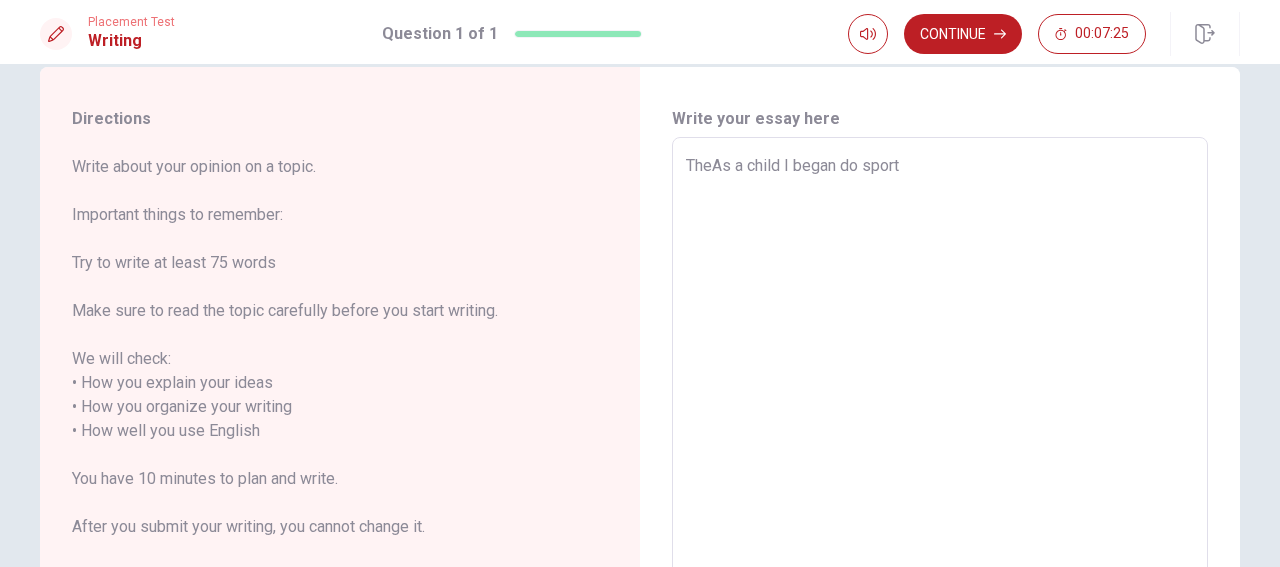 type on "x" 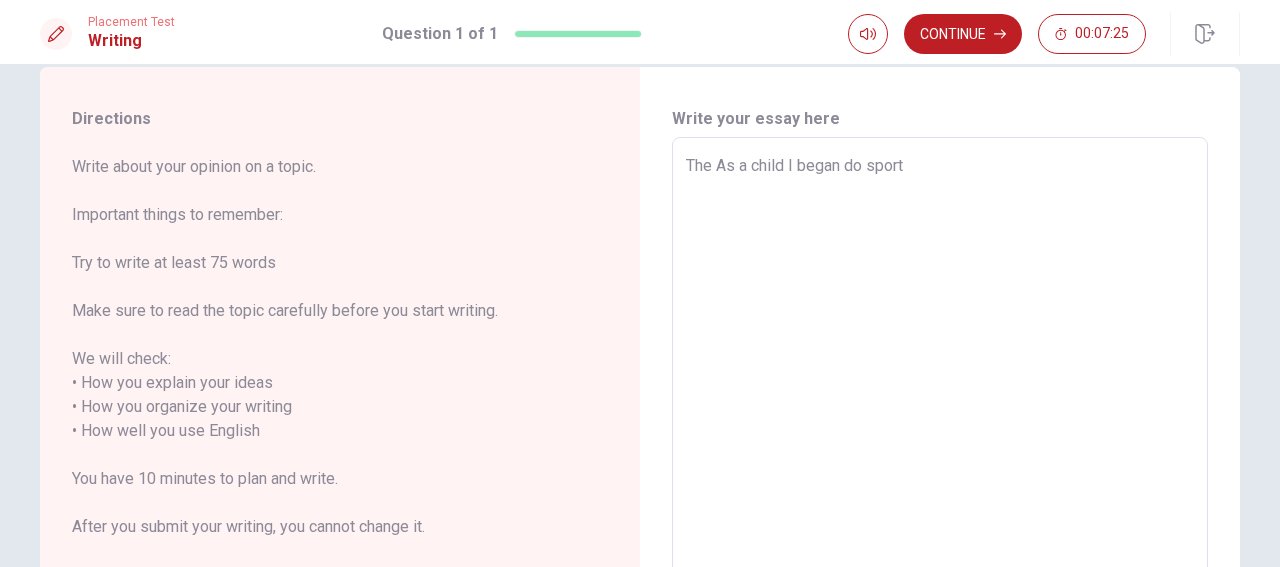 type on "x" 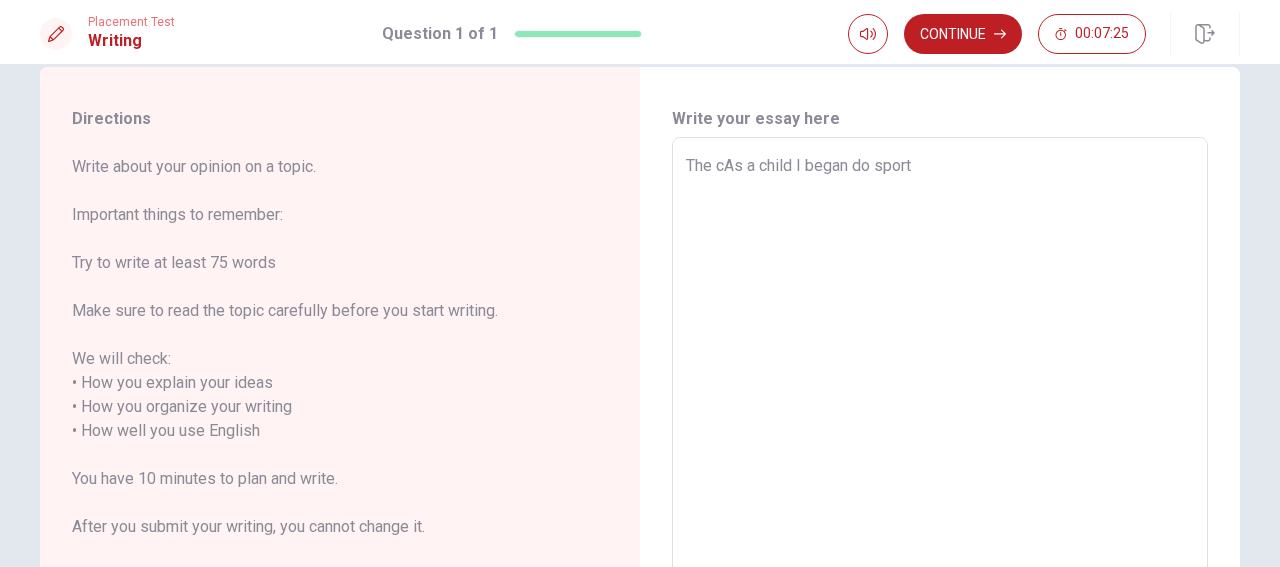 type on "x" 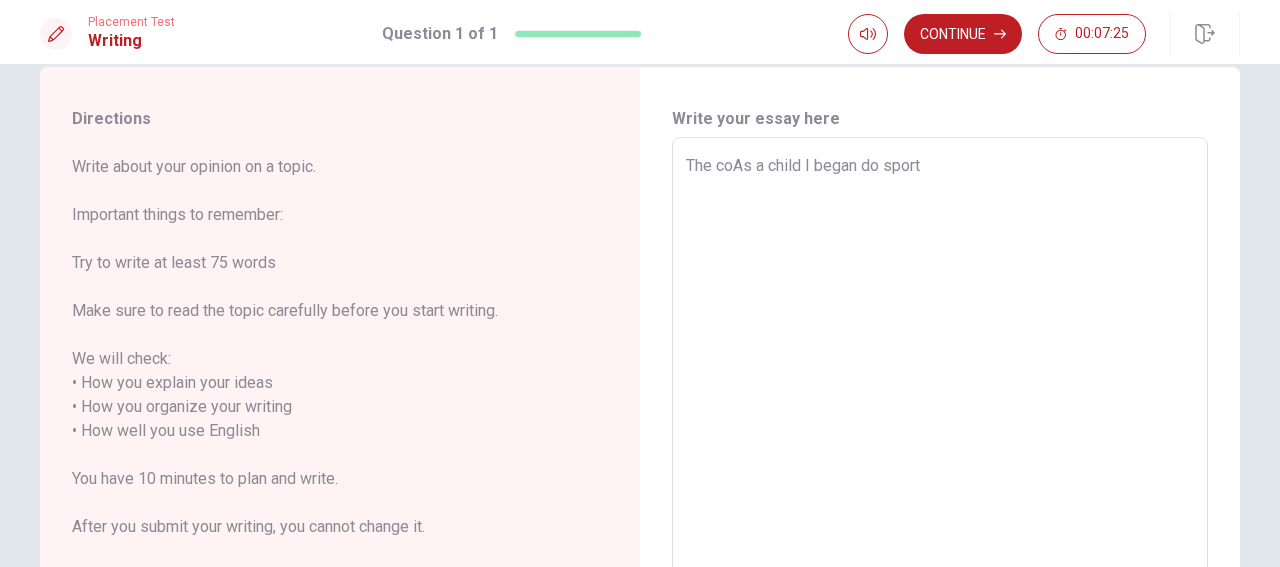 type on "x" 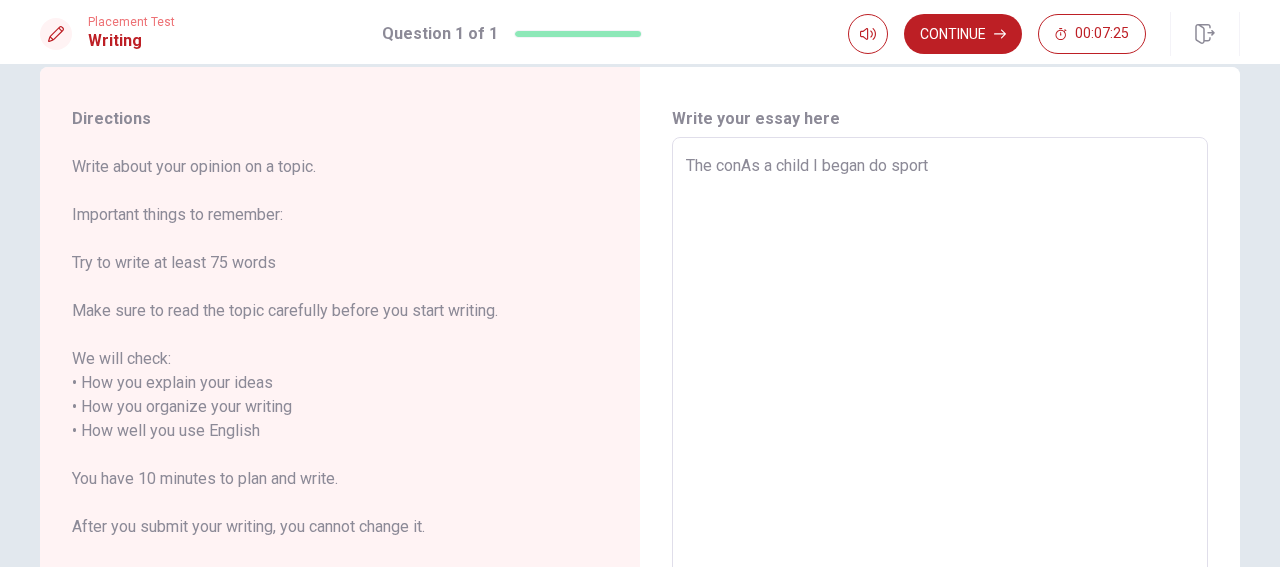 type on "x" 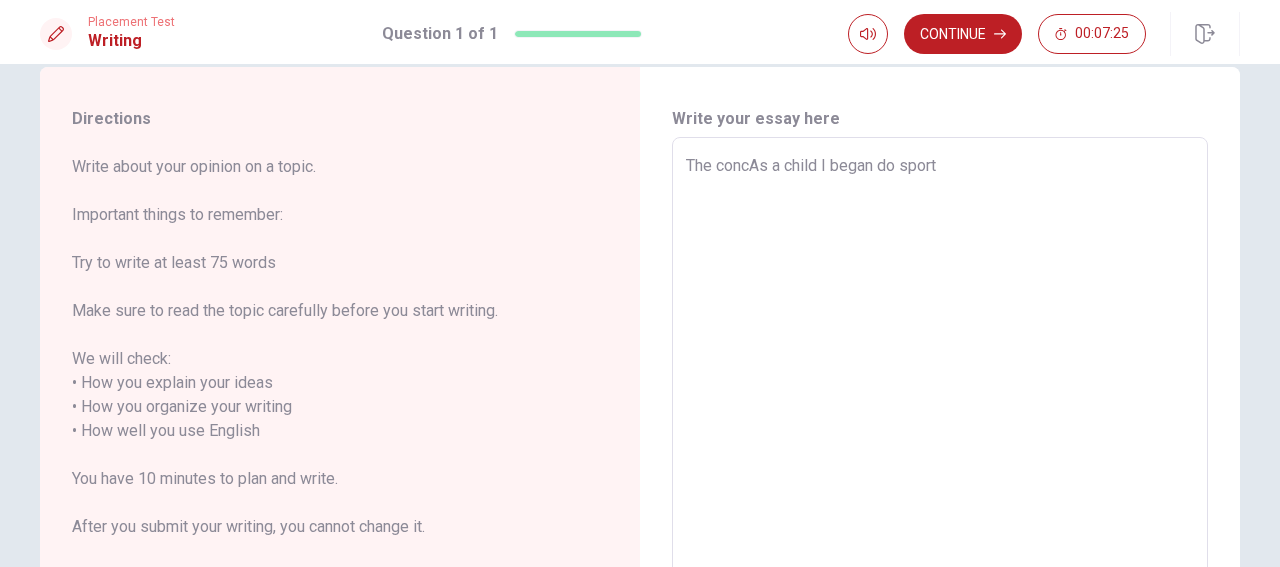 type on "x" 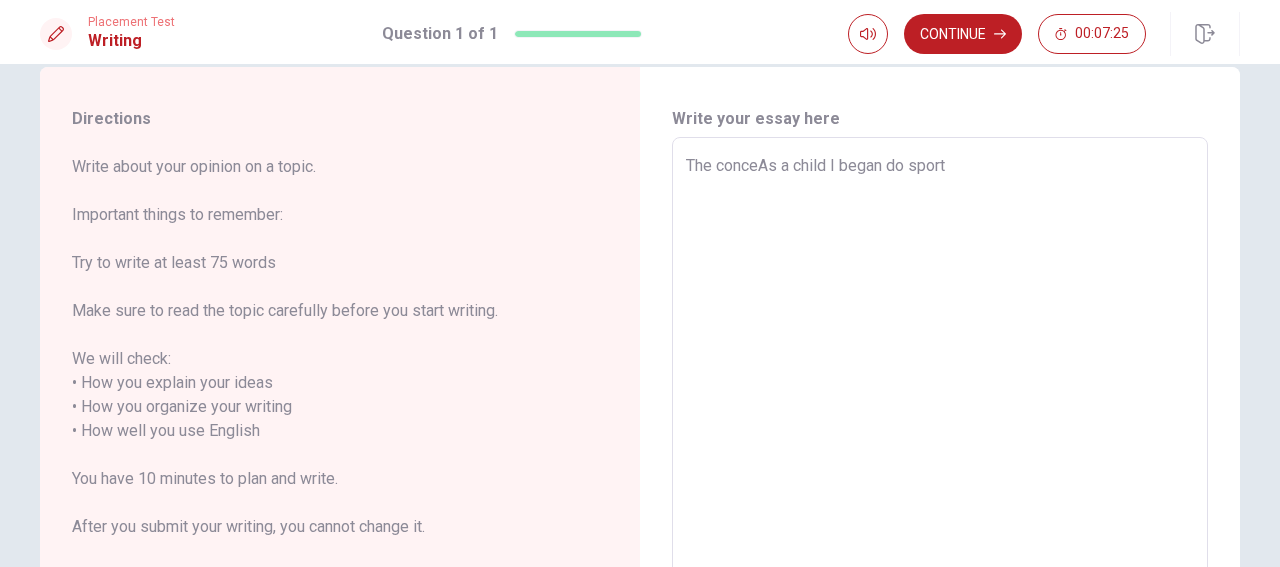 type on "x" 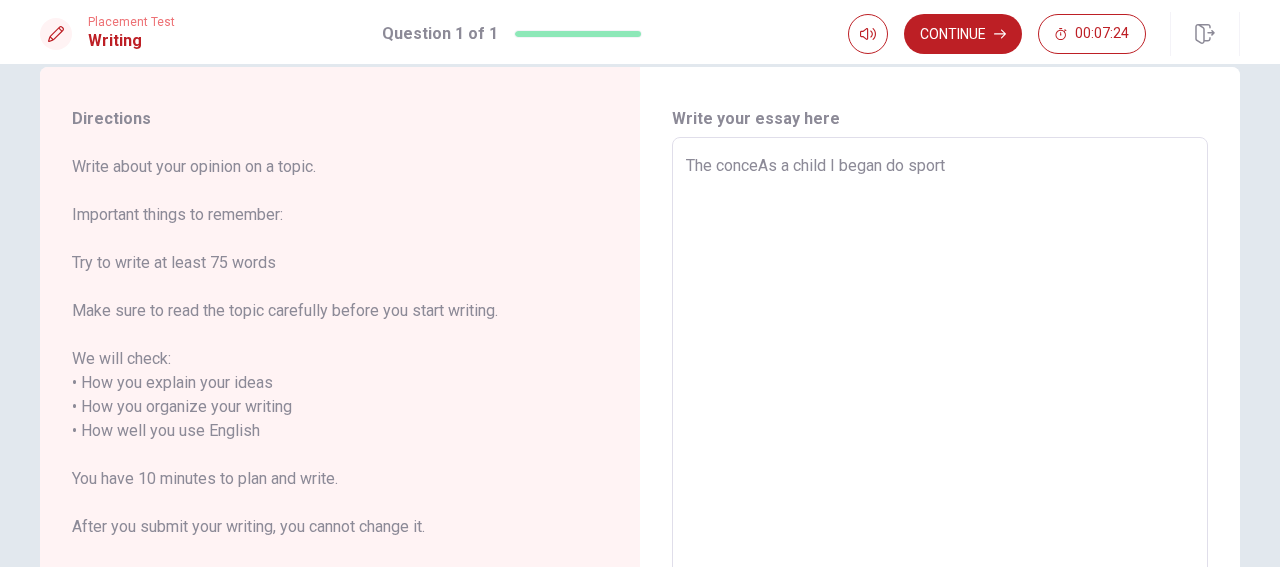 type on "The concepAs a child I began do sport" 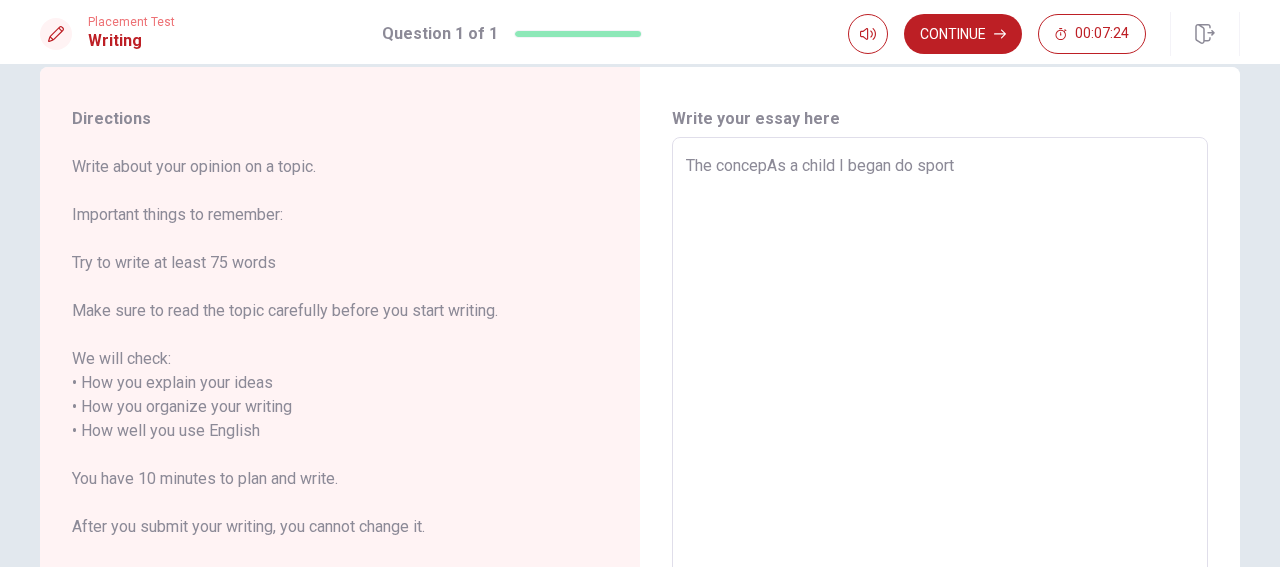 type on "x" 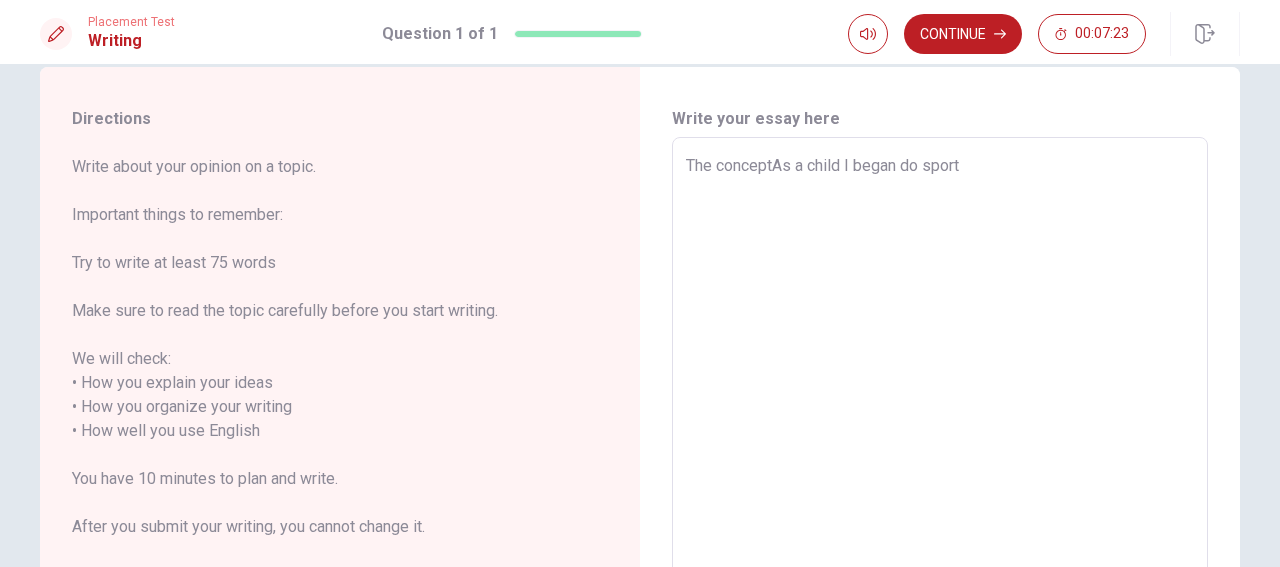 type on "x" 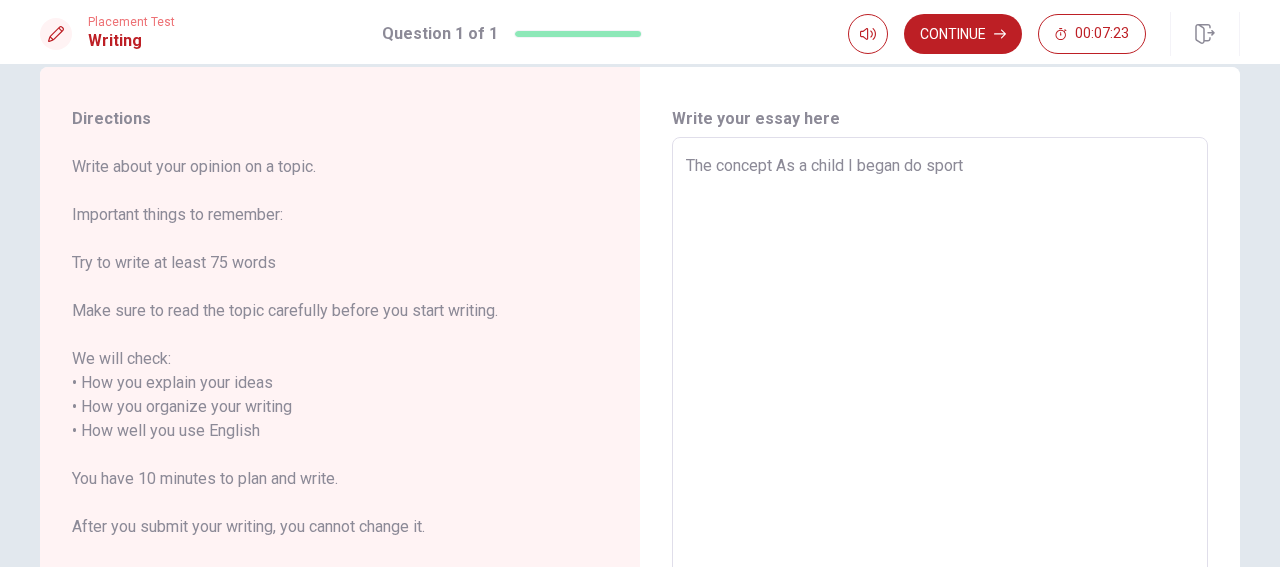 type on "x" 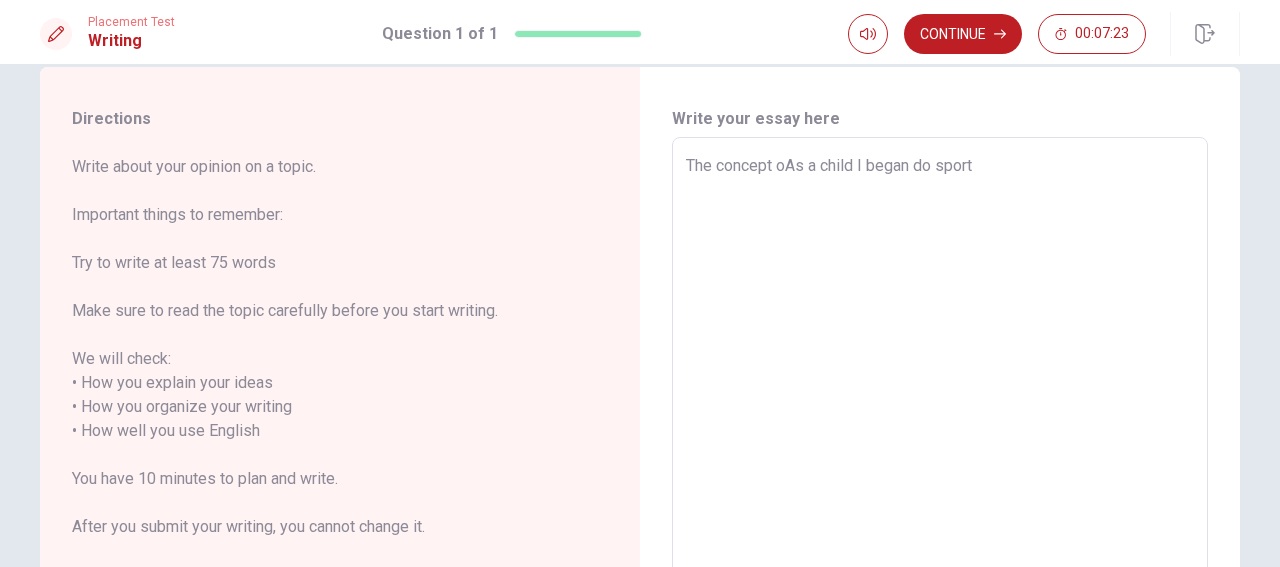 type on "x" 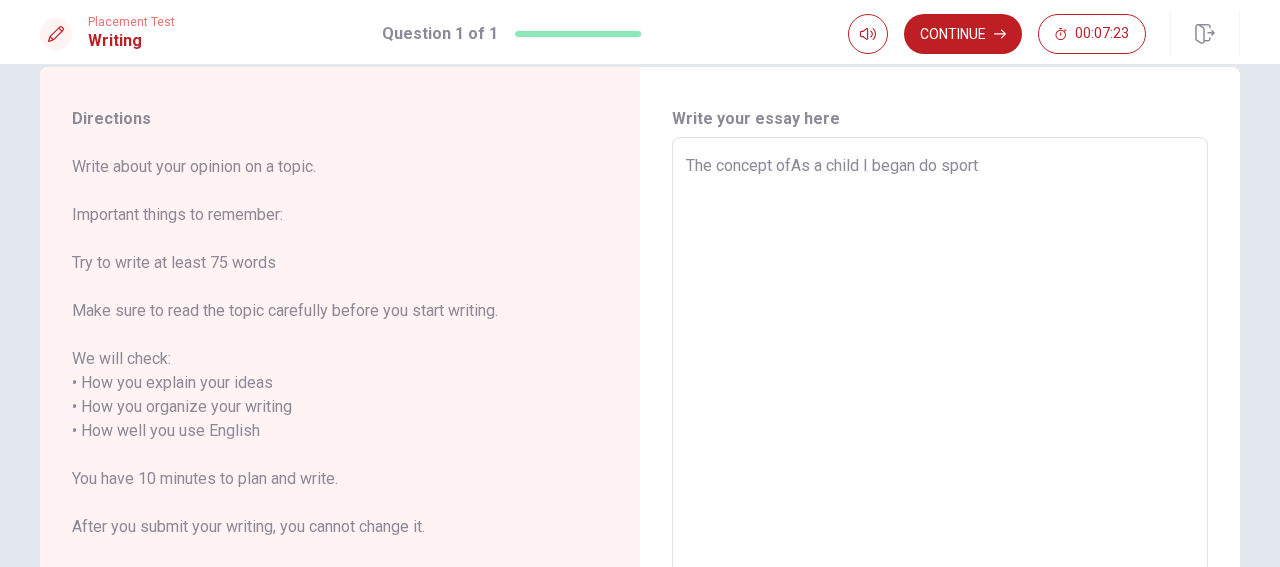 type on "x" 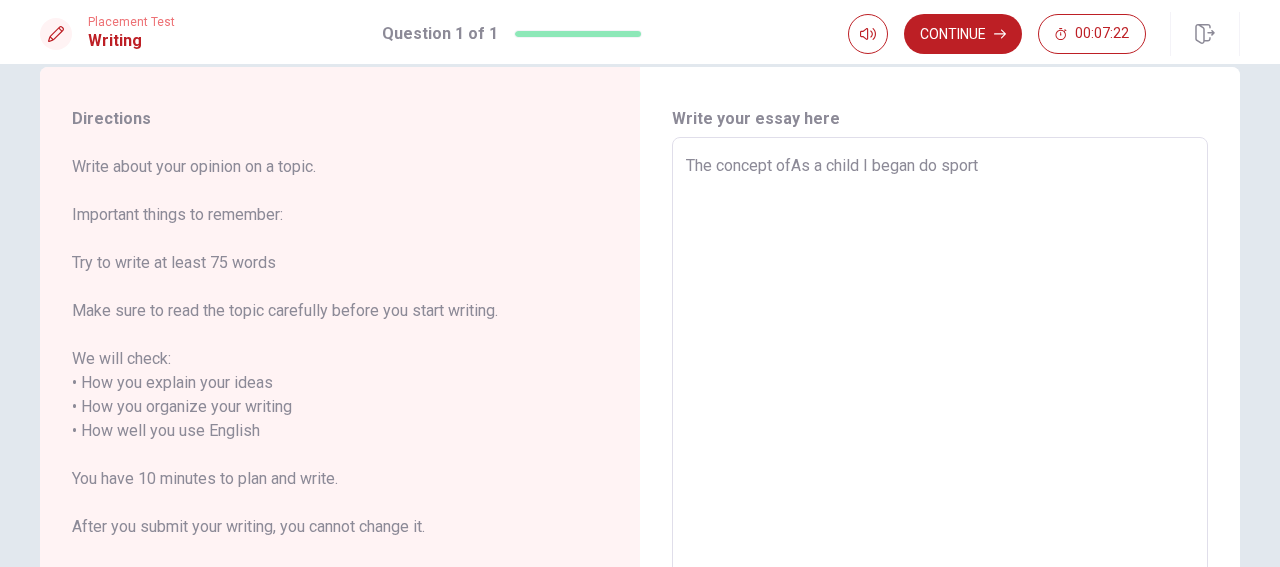 type on "The concept of As a child I began do sport" 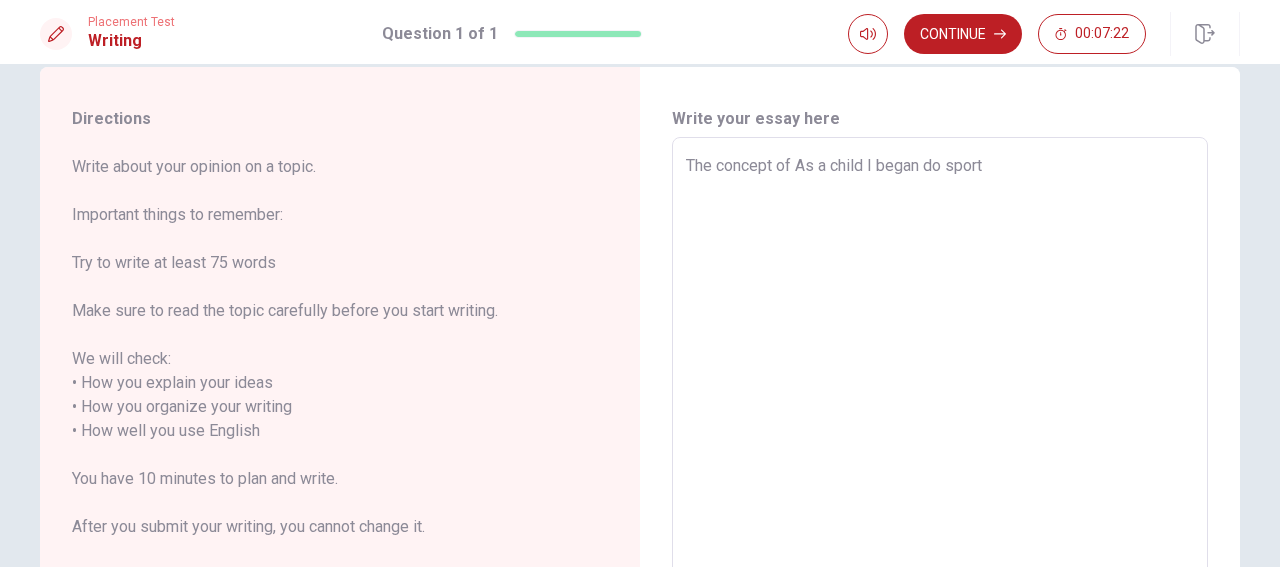 type on "x" 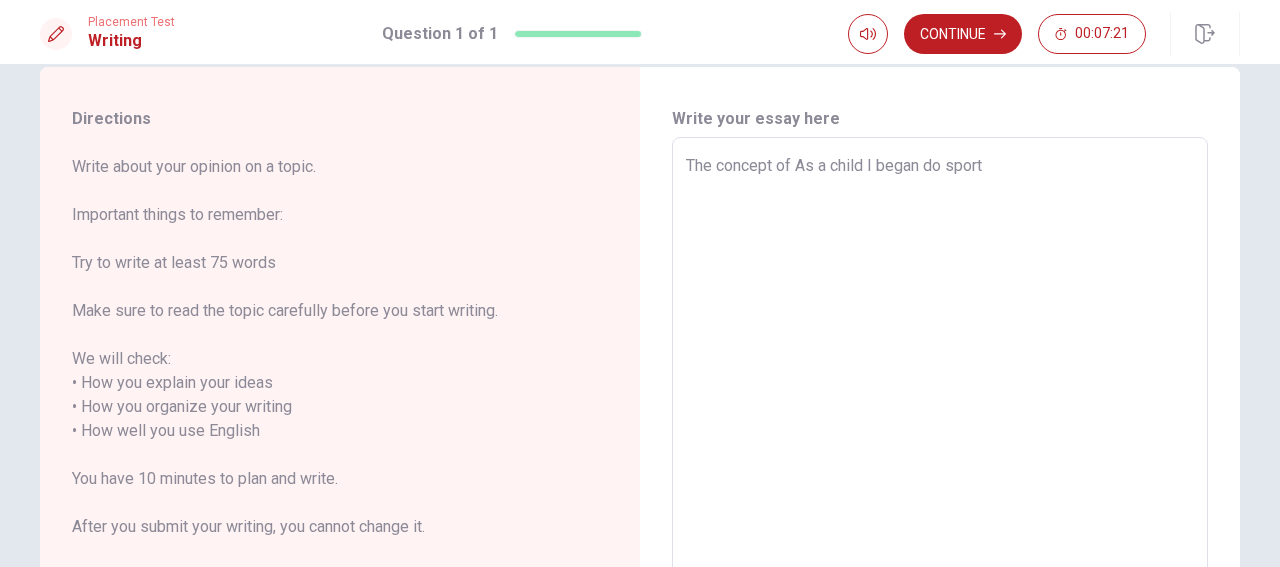 type on "The concept of mAs a child I began do sport" 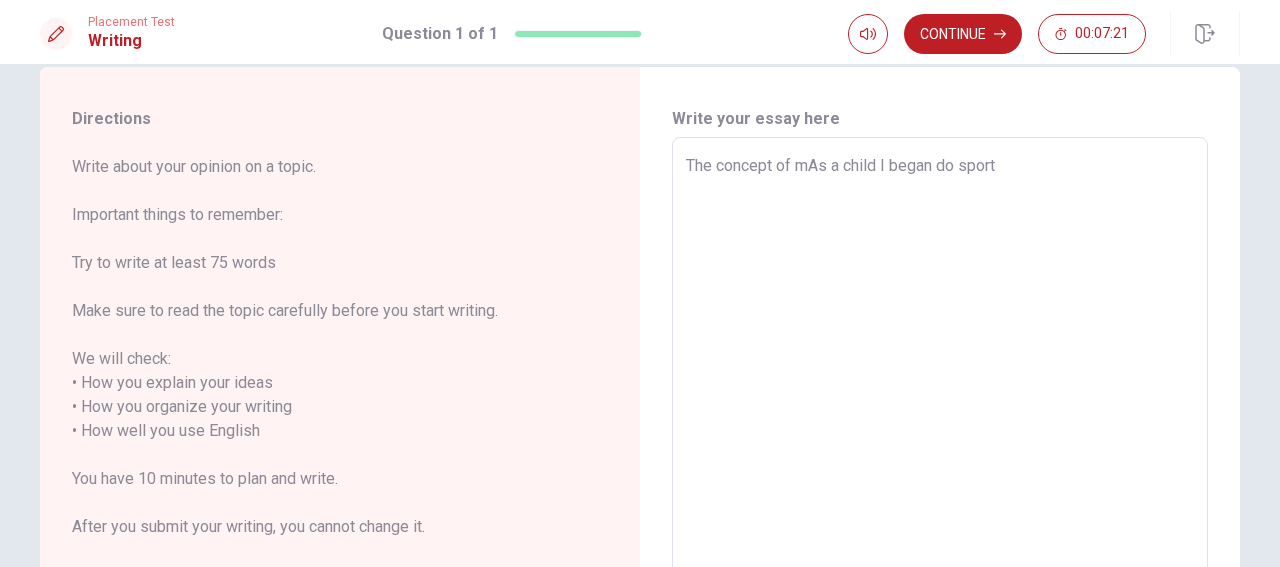 type on "x" 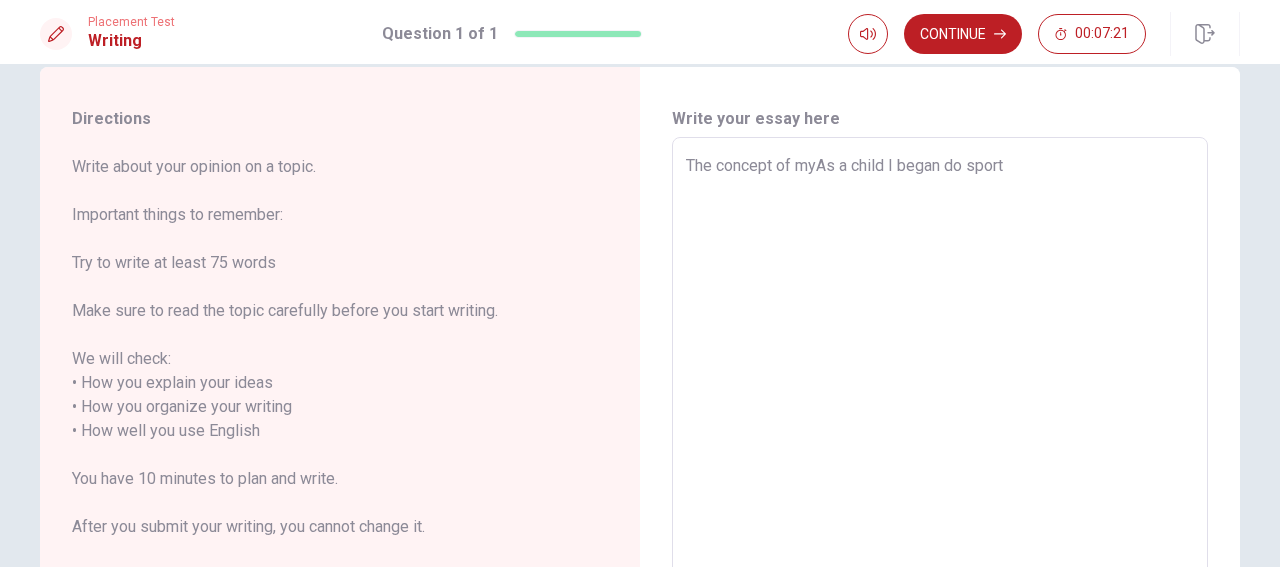 type on "x" 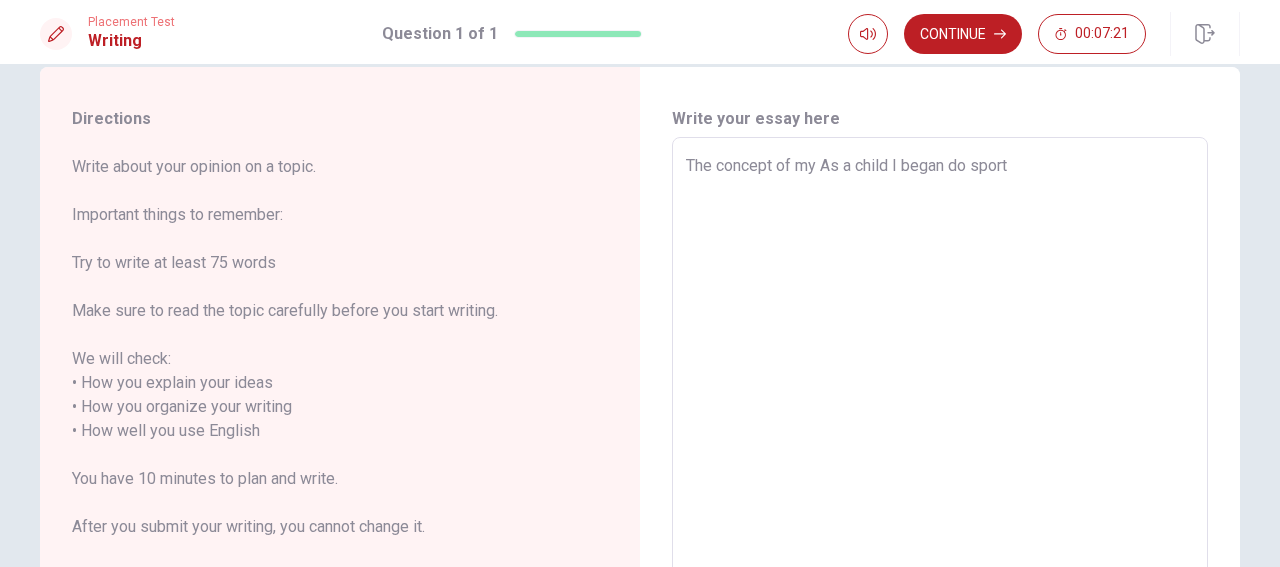 type on "x" 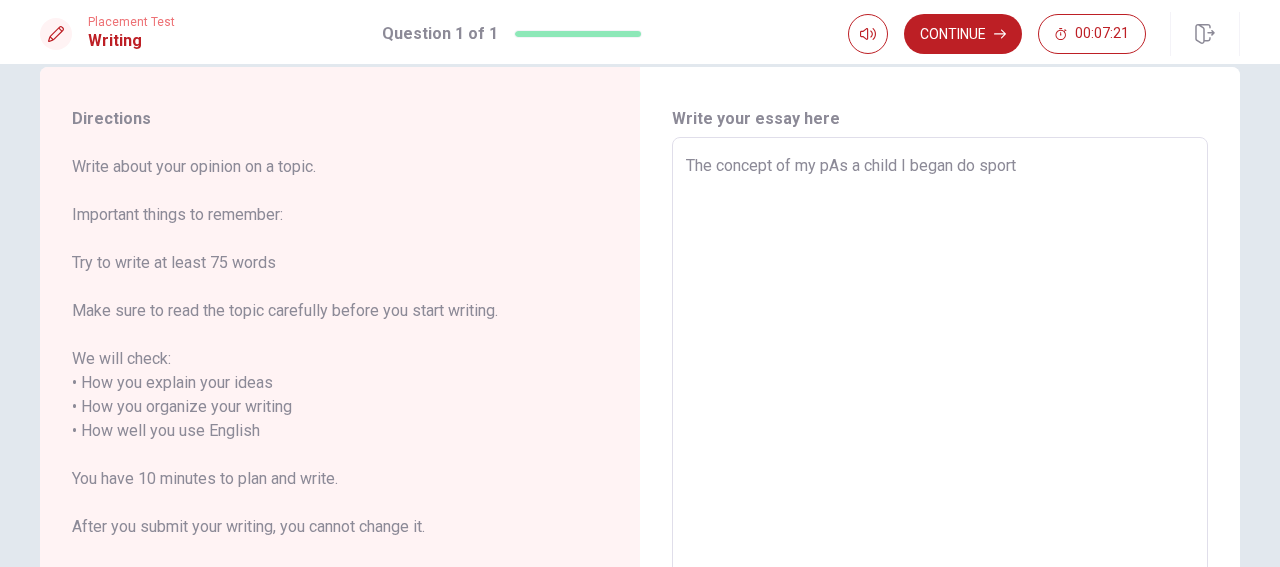 type on "x" 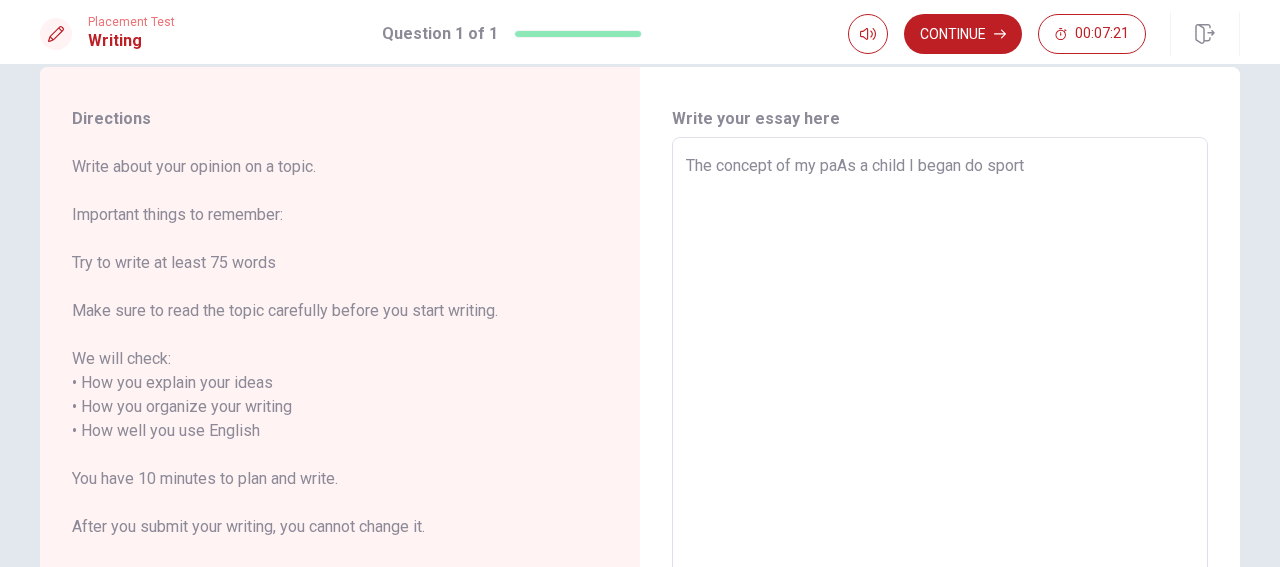 type on "x" 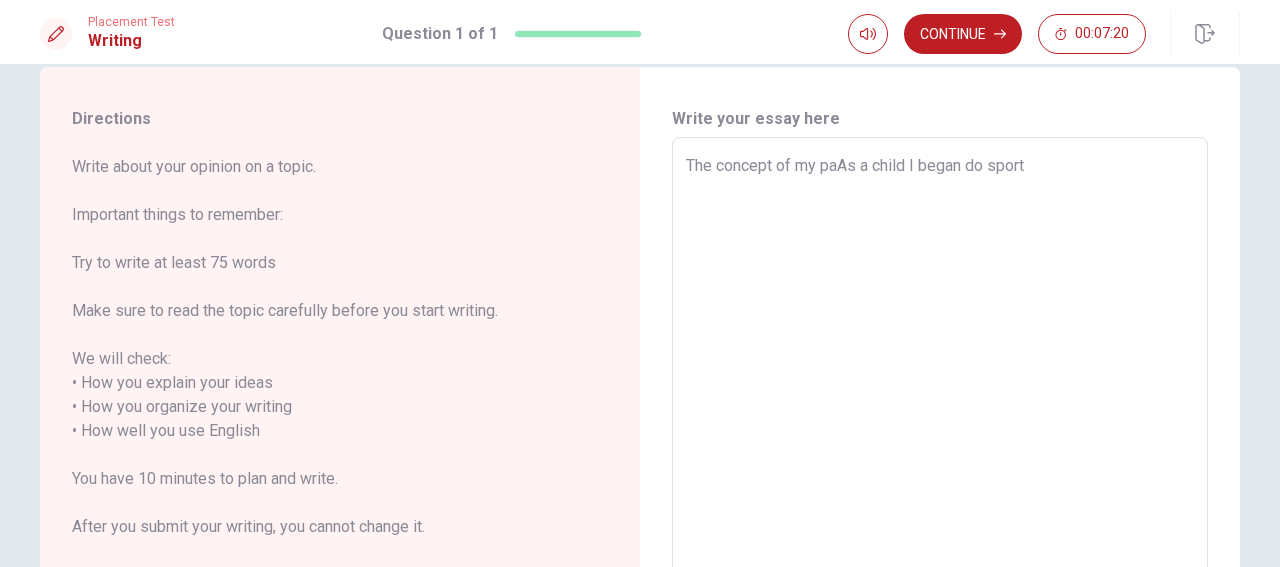 type on "The concept of my parAs a child I began do sport" 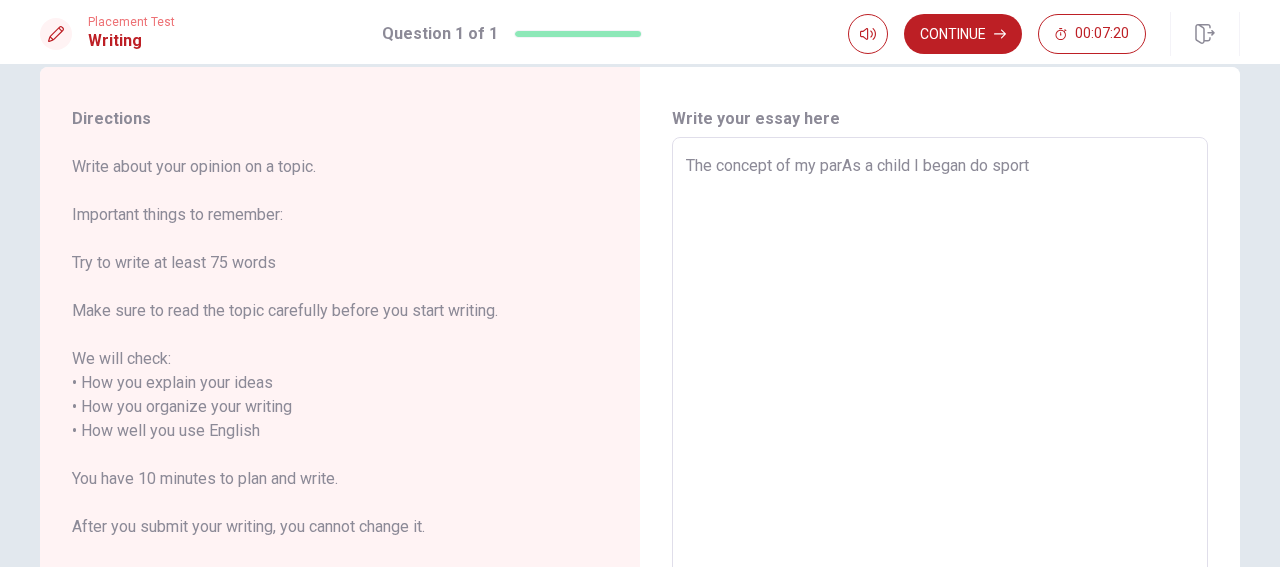 type on "x" 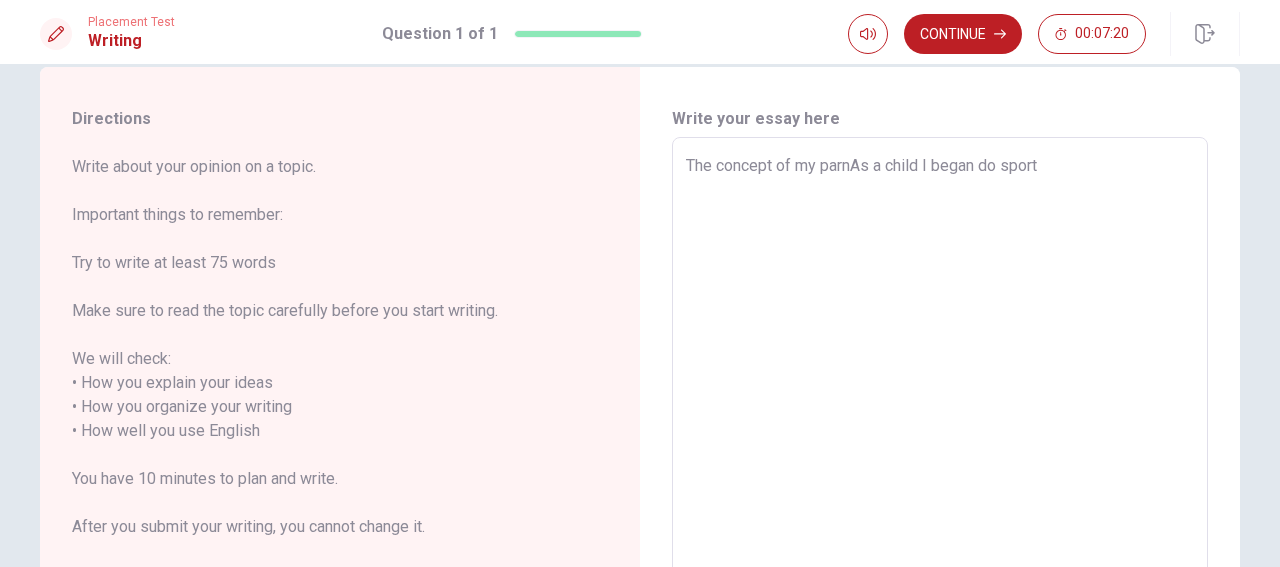 type on "The concept of my parneAs a child I began do sport" 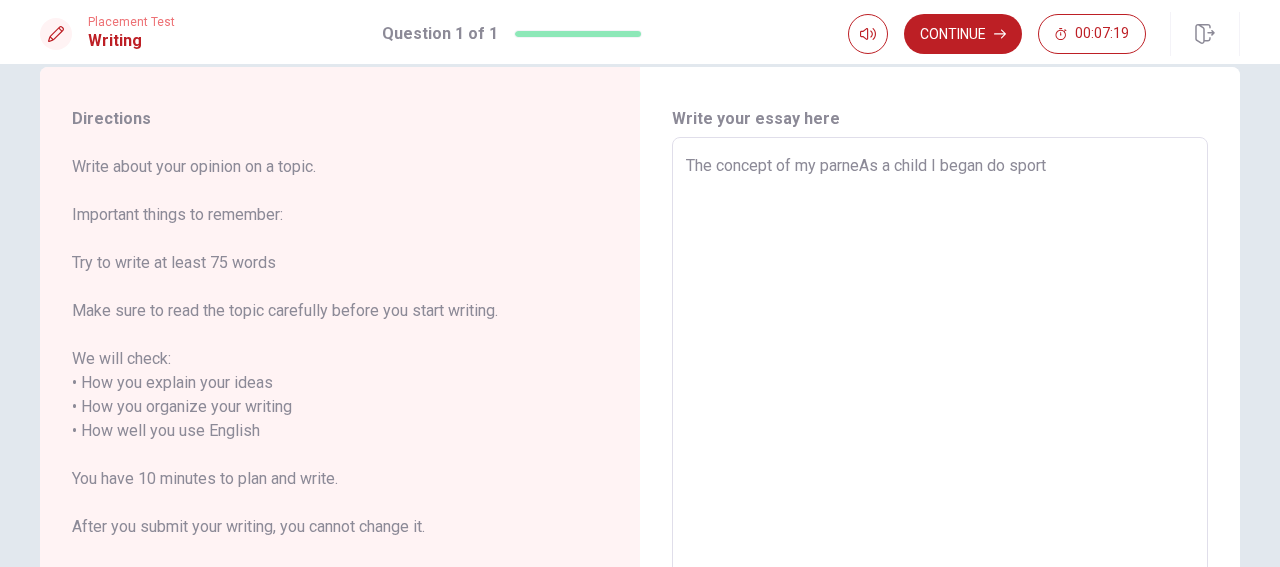 type on "x" 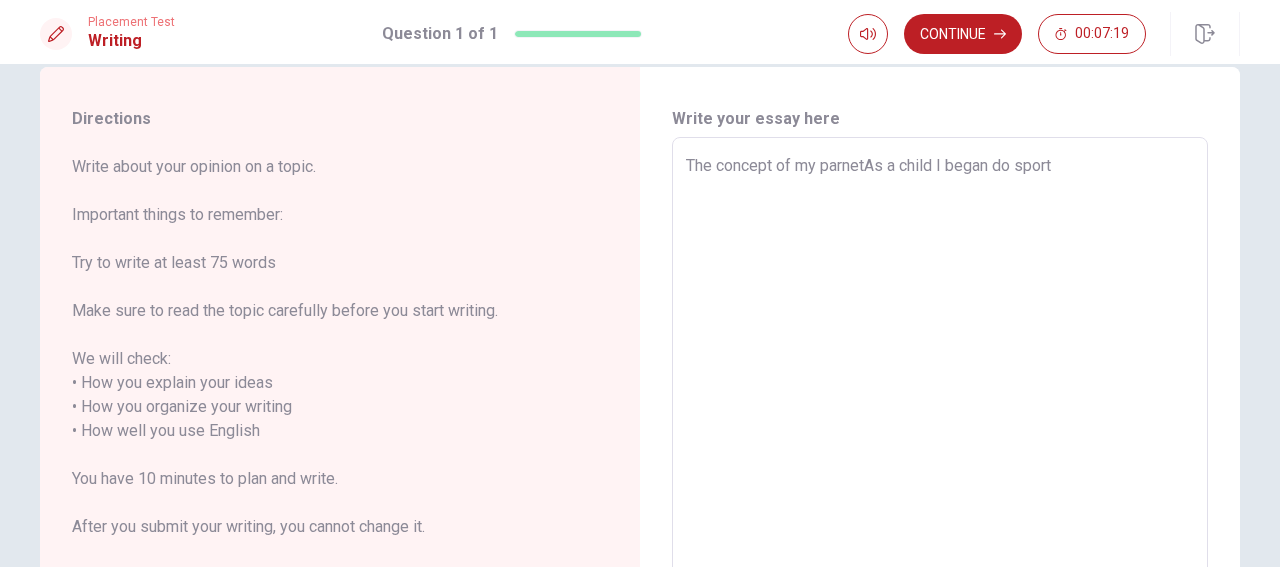 type on "x" 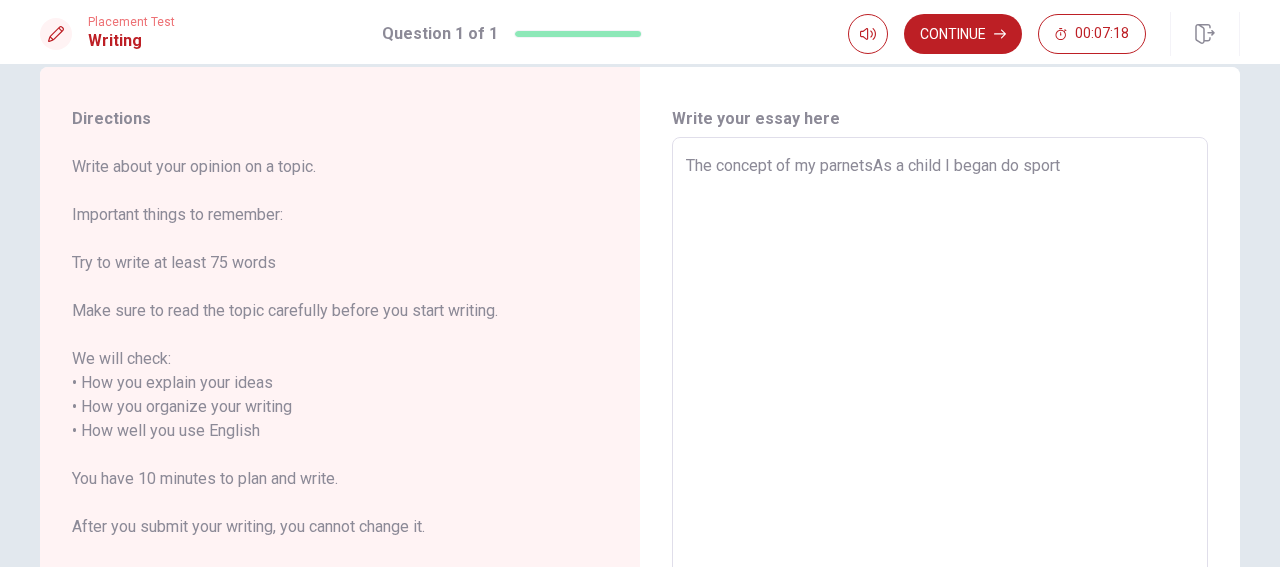 type on "x" 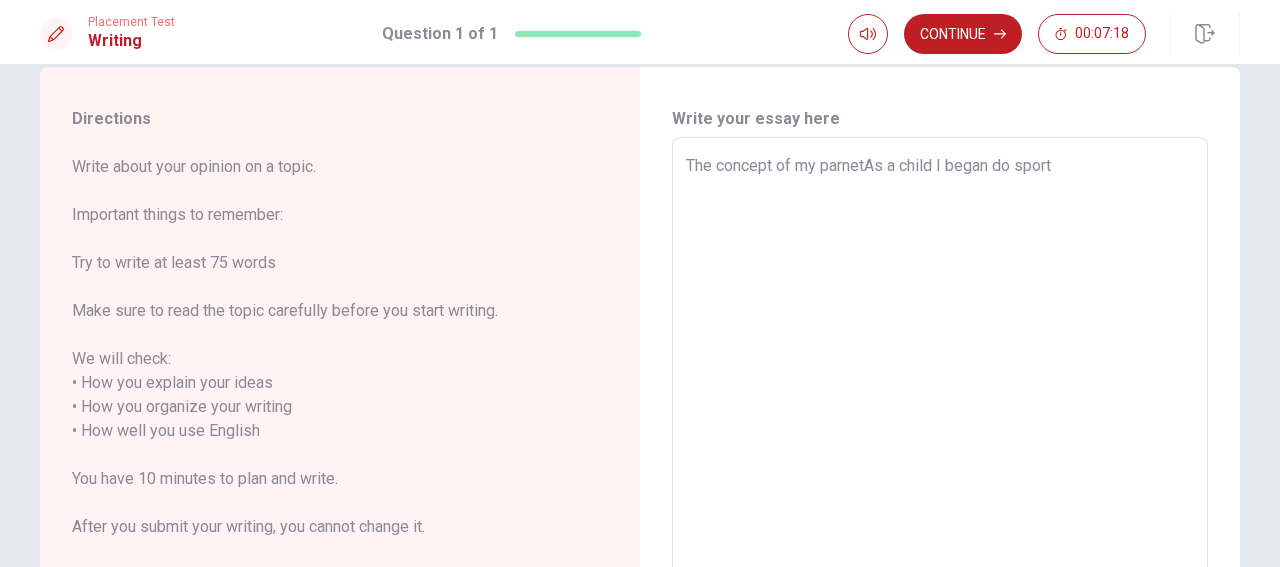 type on "x" 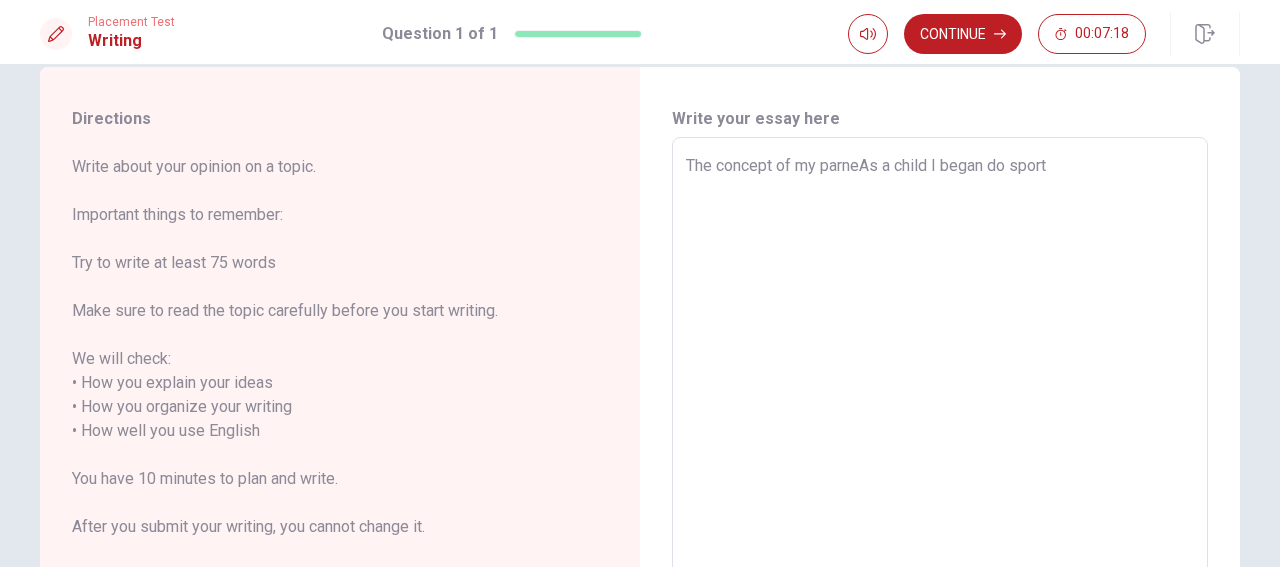 type on "x" 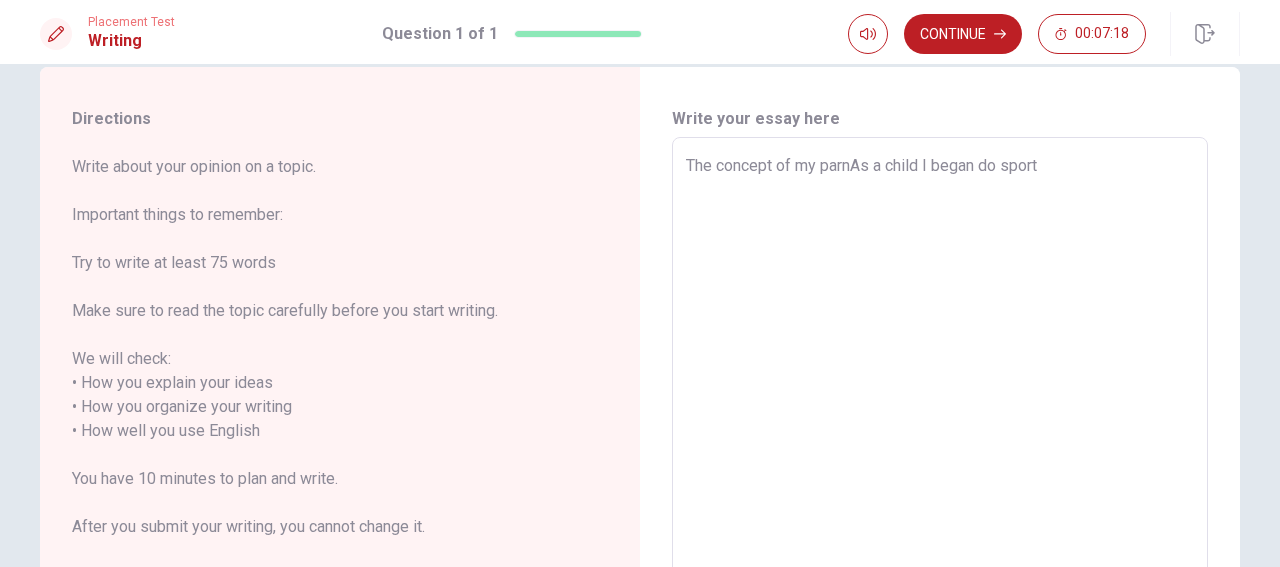 type on "x" 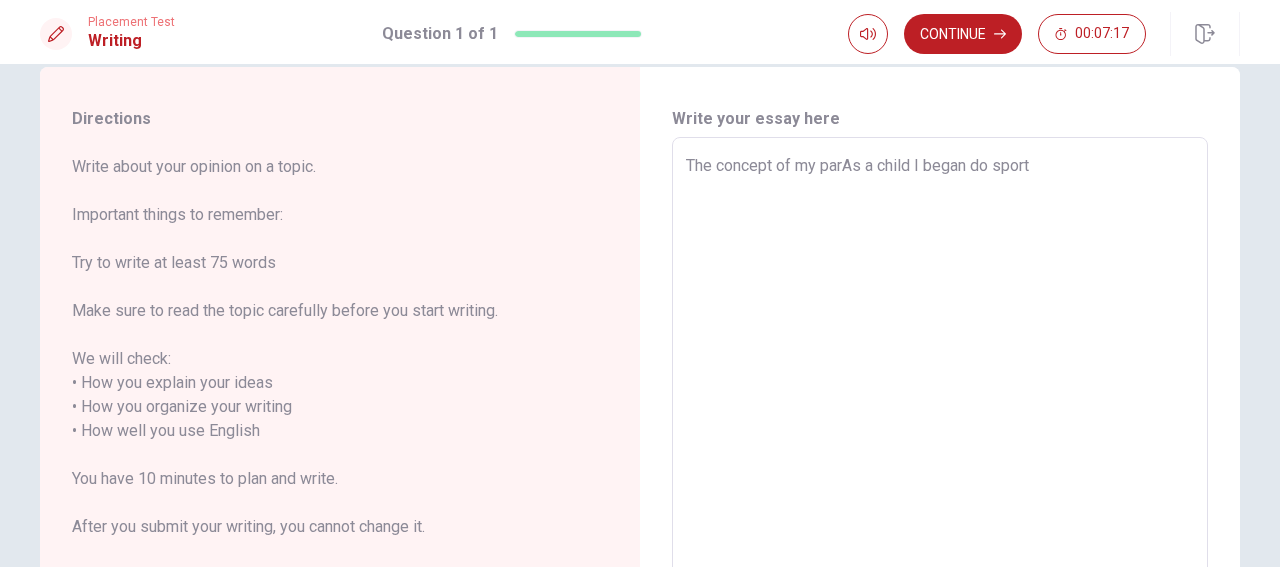 type on "x" 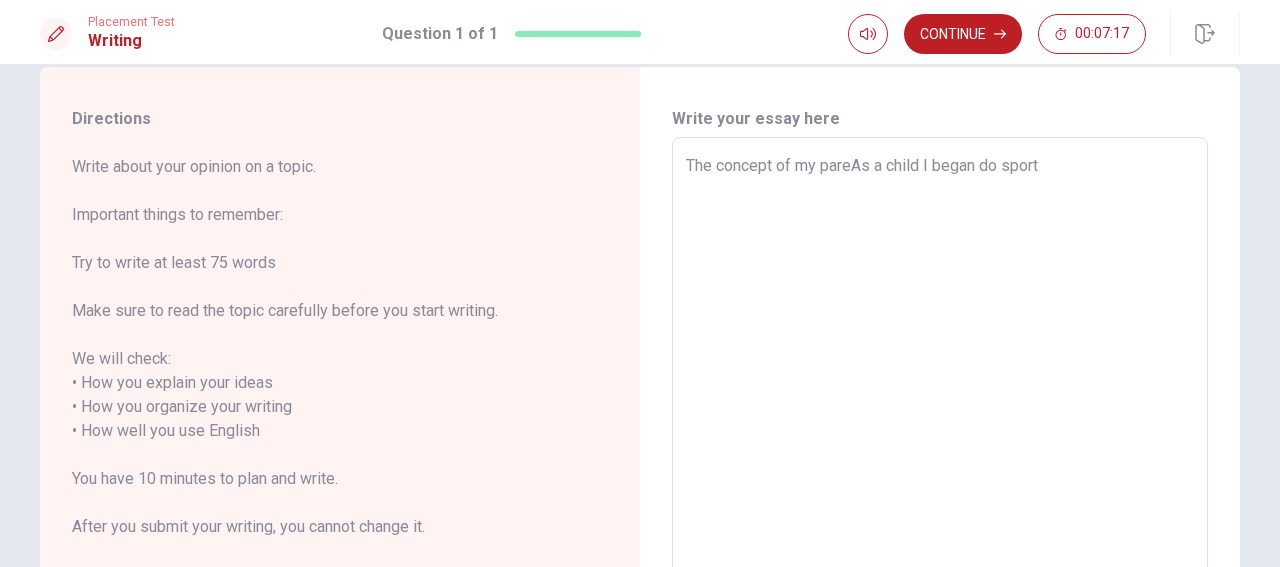 type on "x" 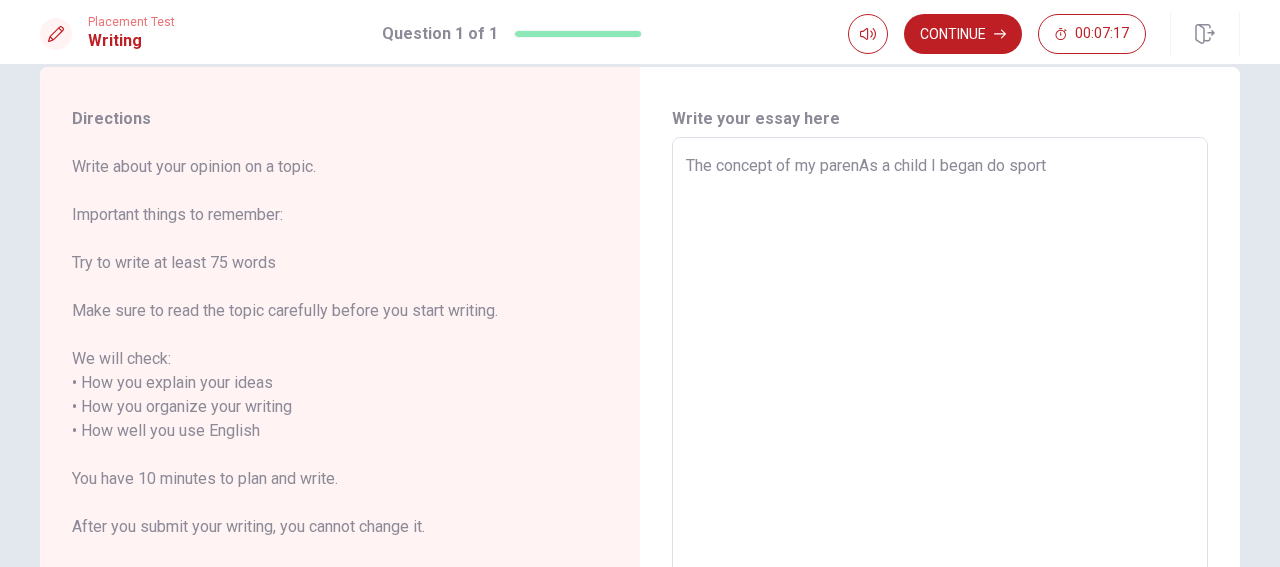 type on "x" 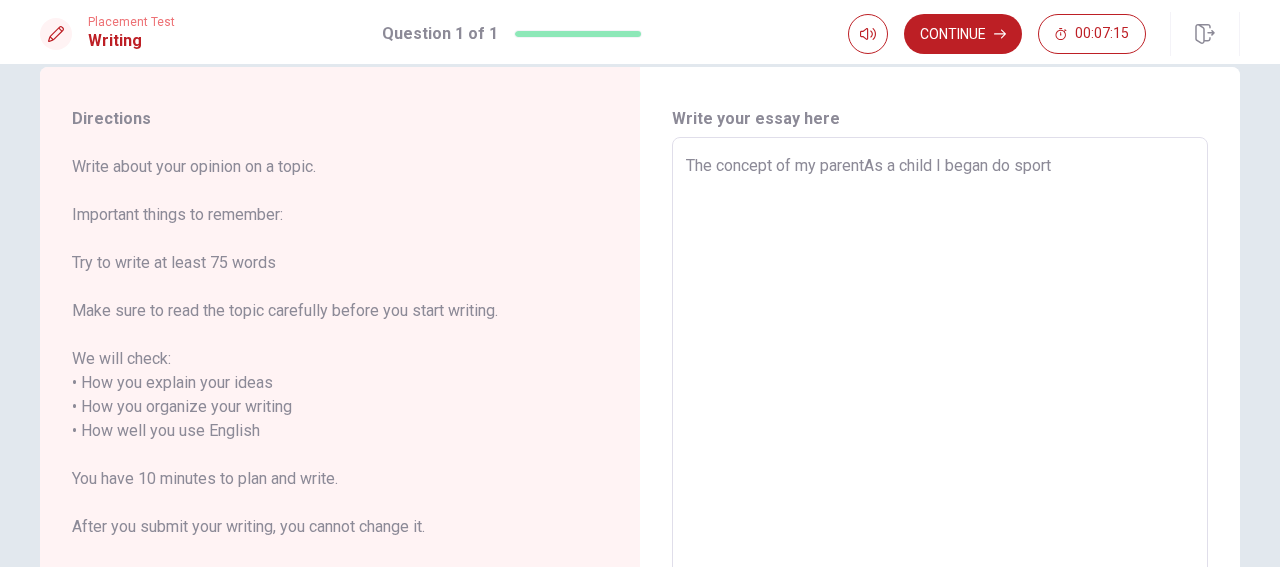 type on "x" 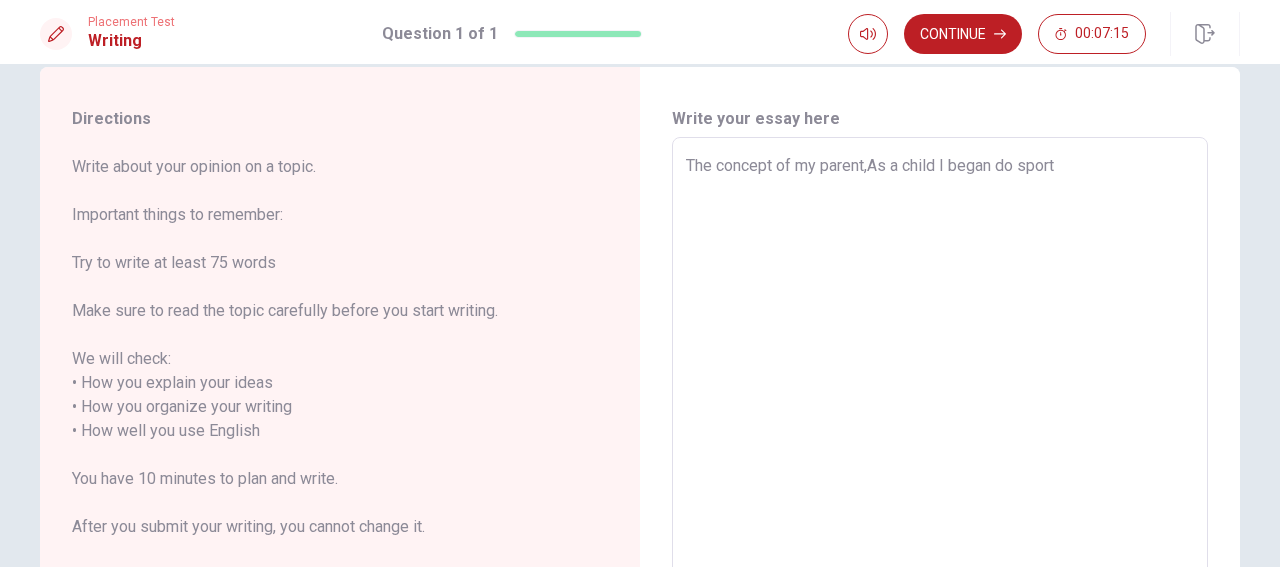 type on "x" 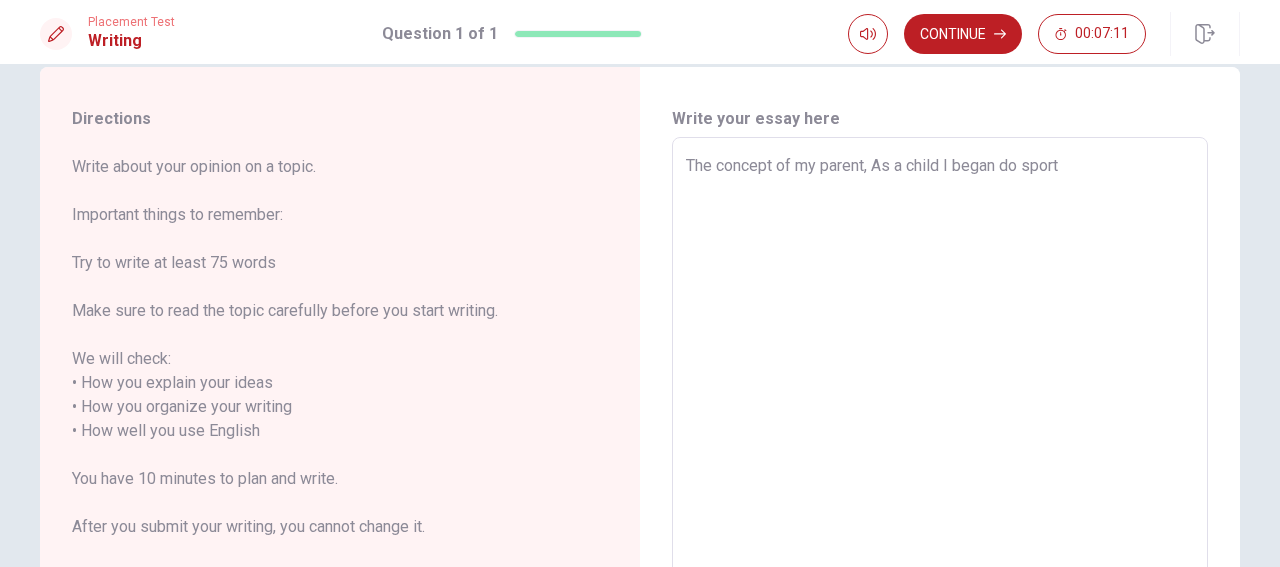 type on "x" 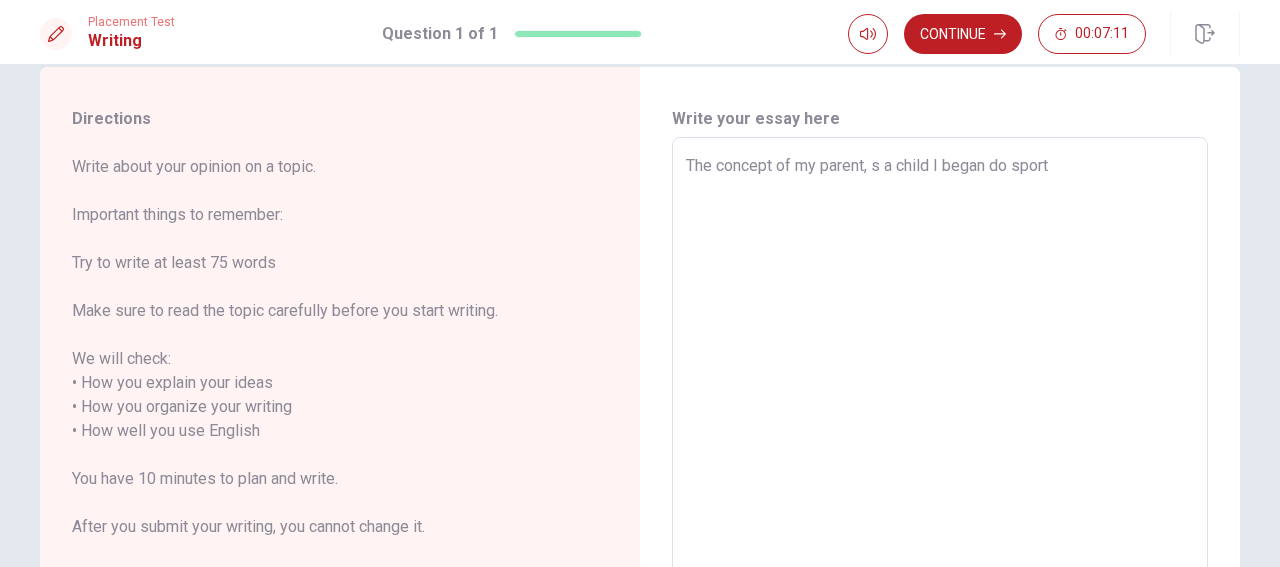 type on "x" 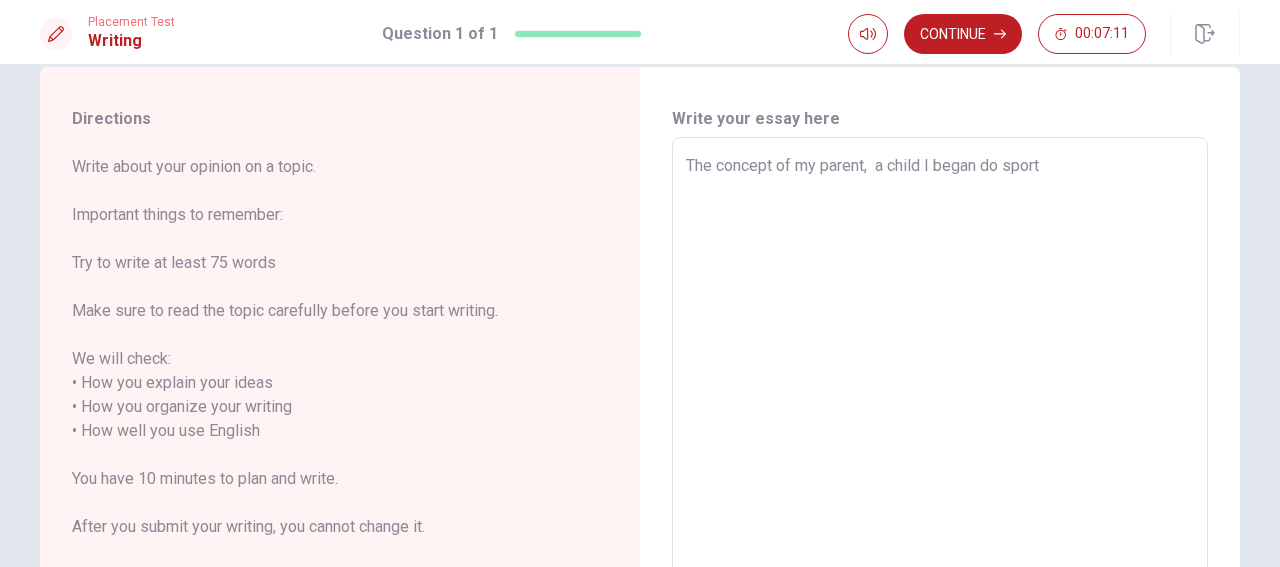 type on "The concept of my parent, a child I began do sport" 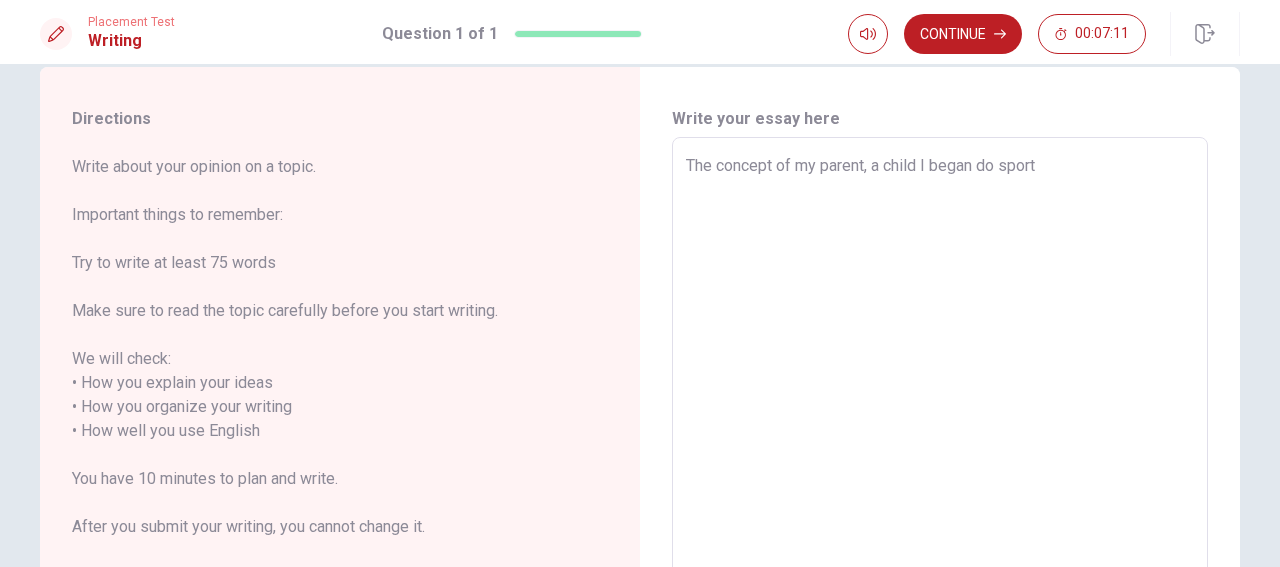 type on "The concept of my parent,  child I began do sport" 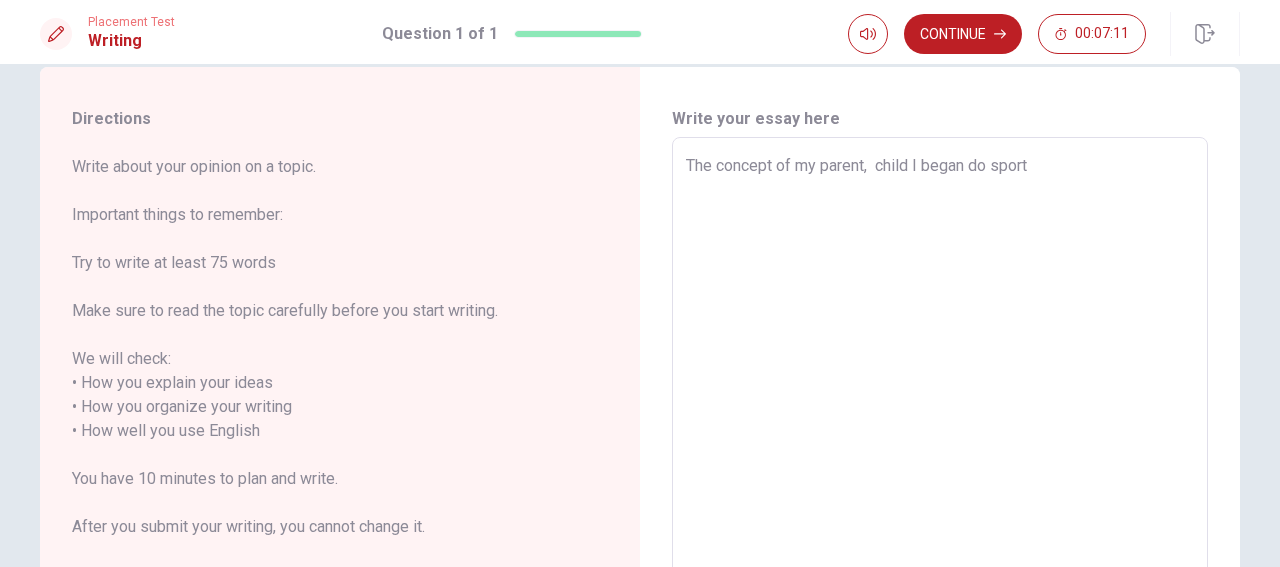type on "The concept of my parent, child I began do sport" 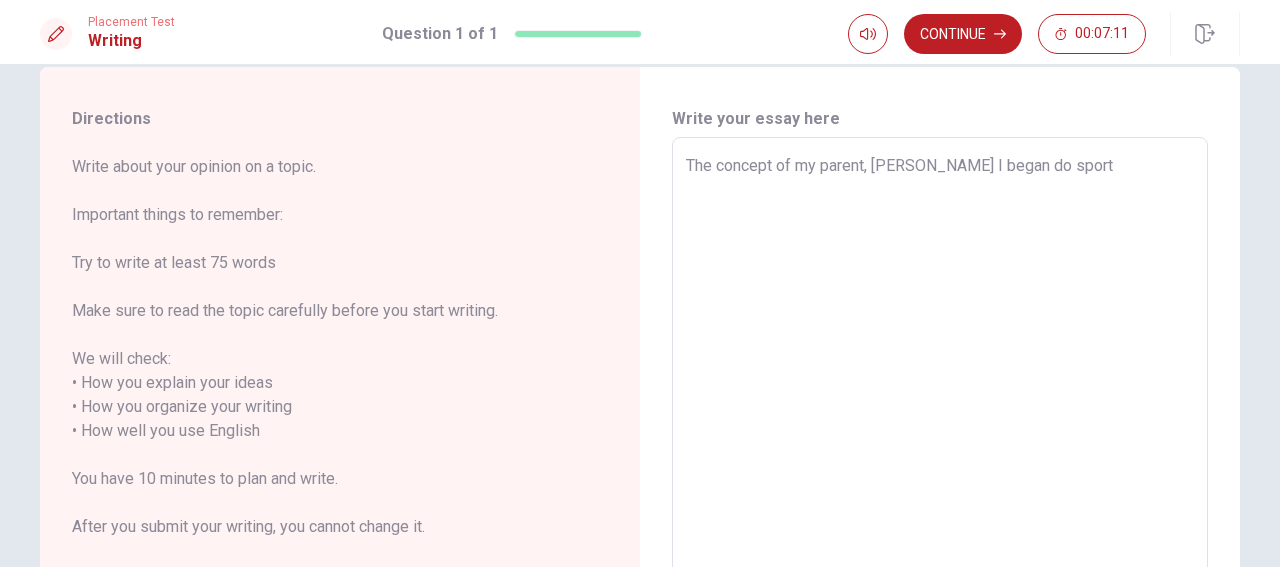 type on "The concept of my parent, ild I began do sport" 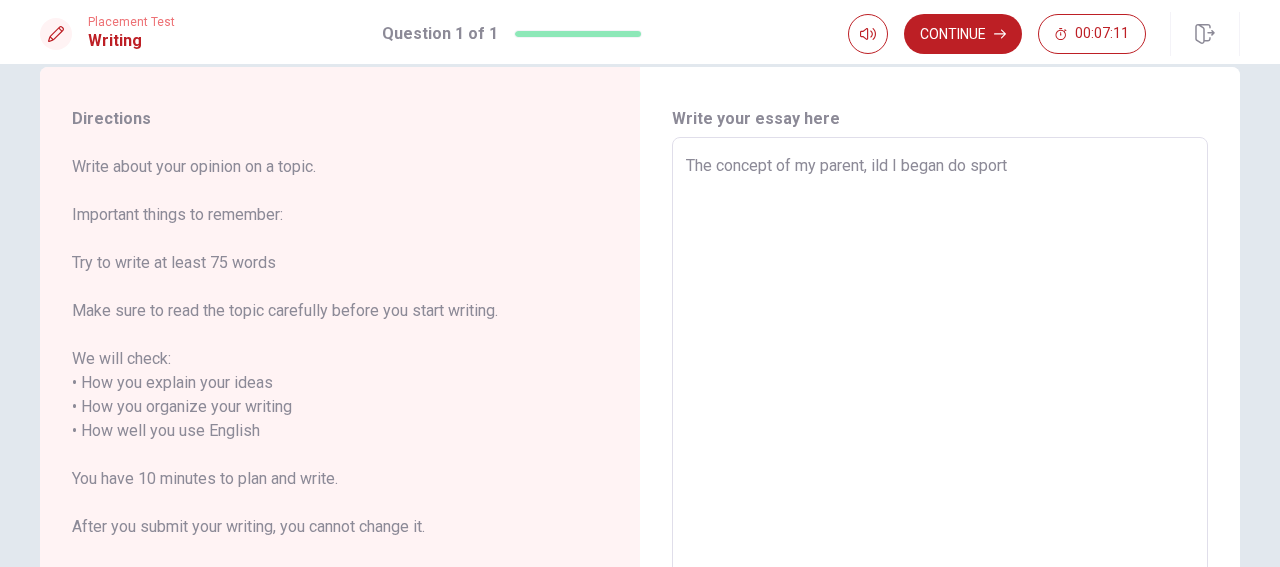 type on "The concept of my parent, ld I began do sport" 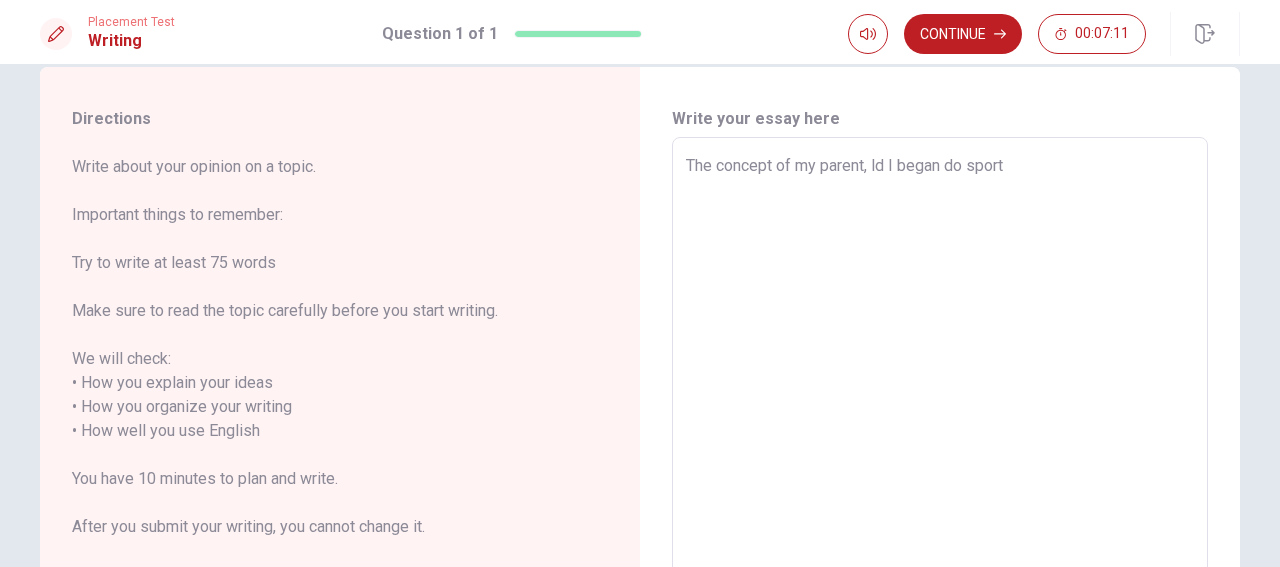 type on "The concept of my parent, d I began do sport" 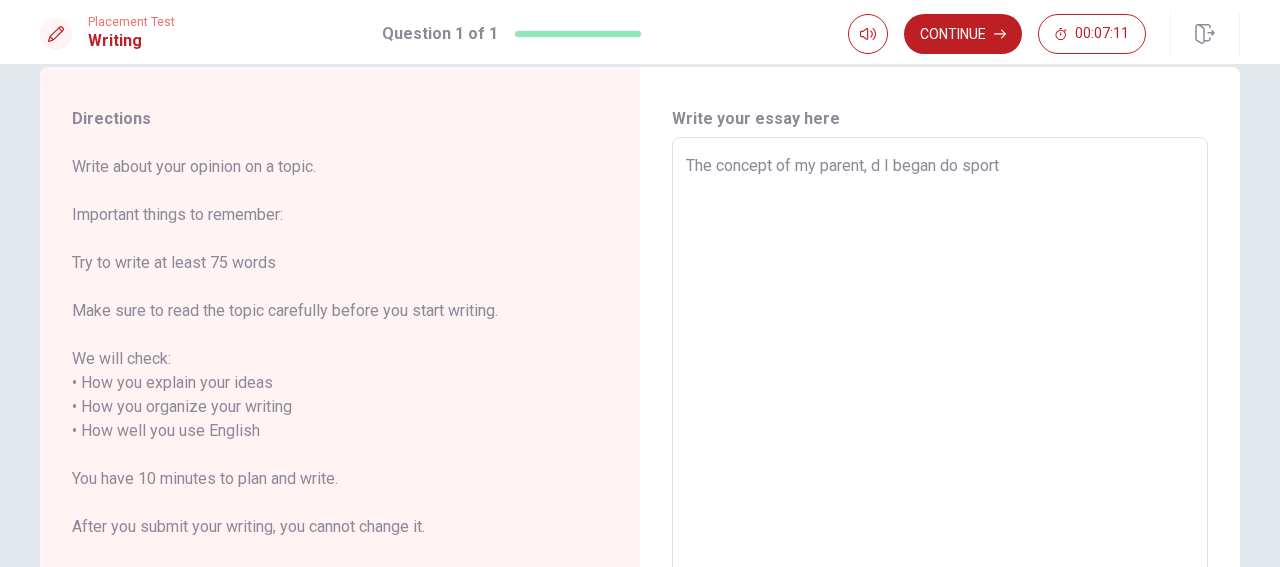 type on "The concept of my parent,  I began do sport" 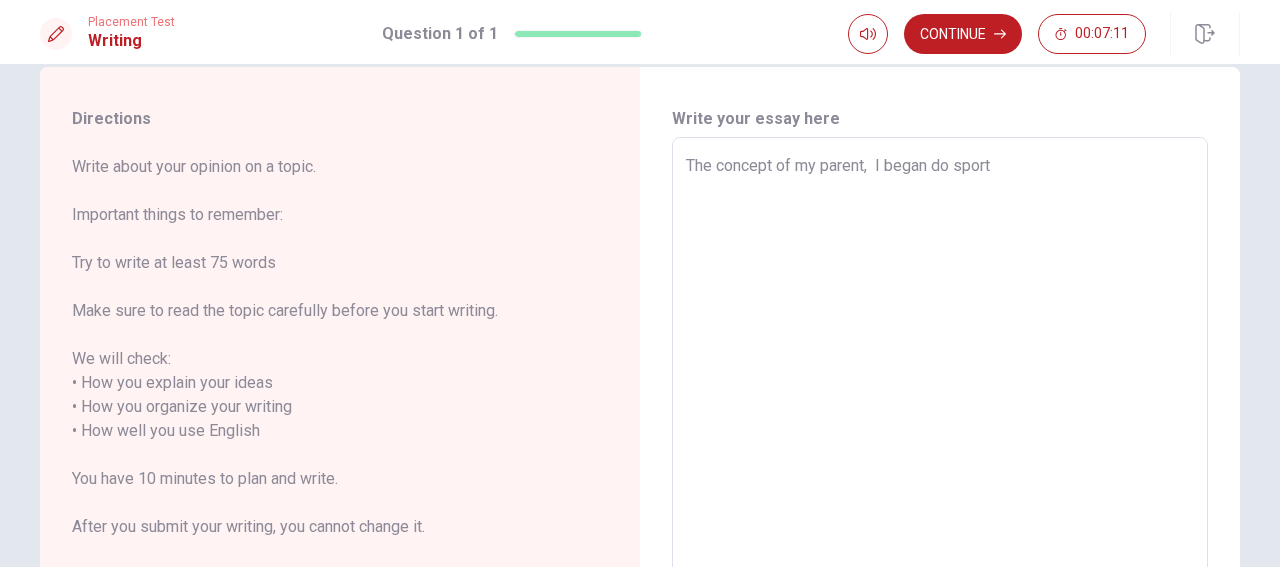 type on "The concept of my parent, I began do sport" 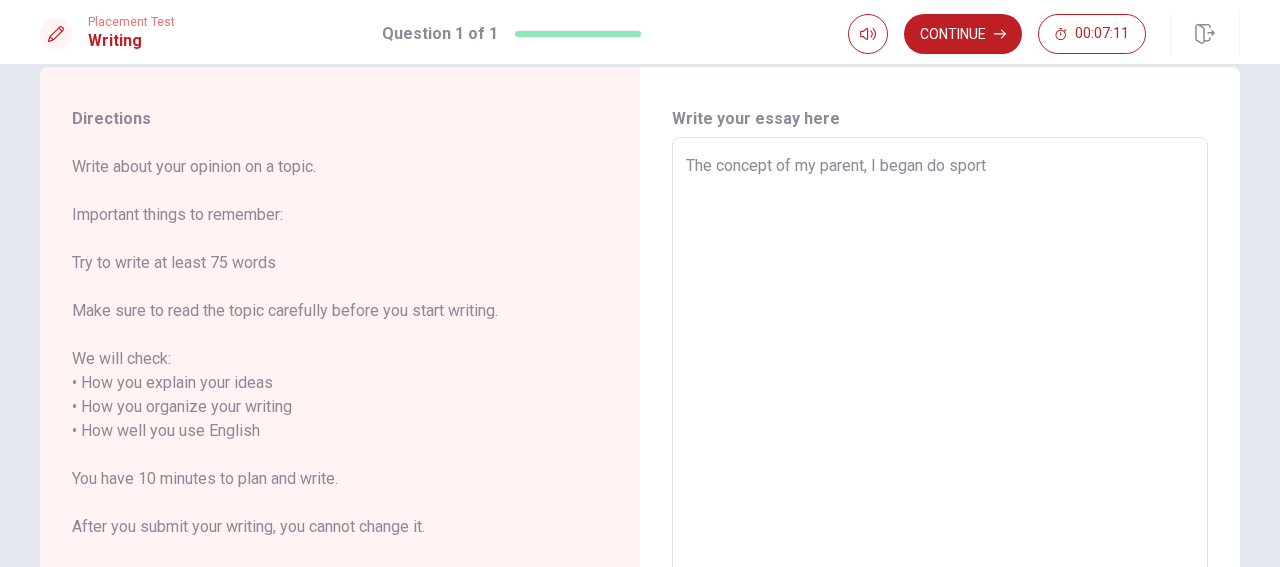 type on "The concept of my parent,  began do sport" 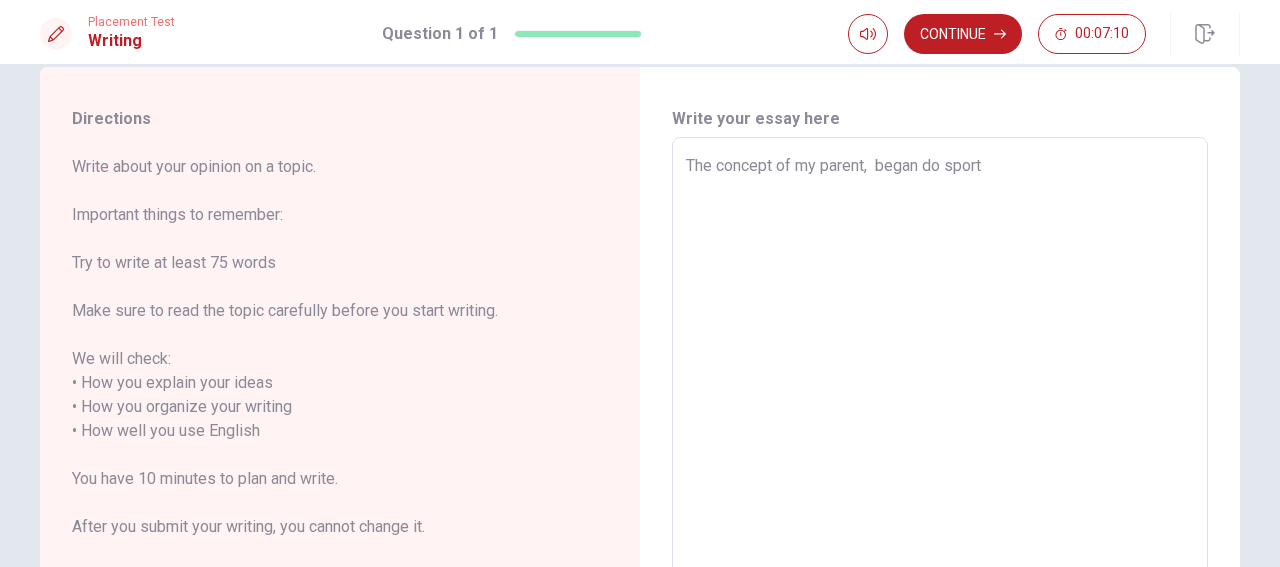type on "The concept of my parent, began do sport" 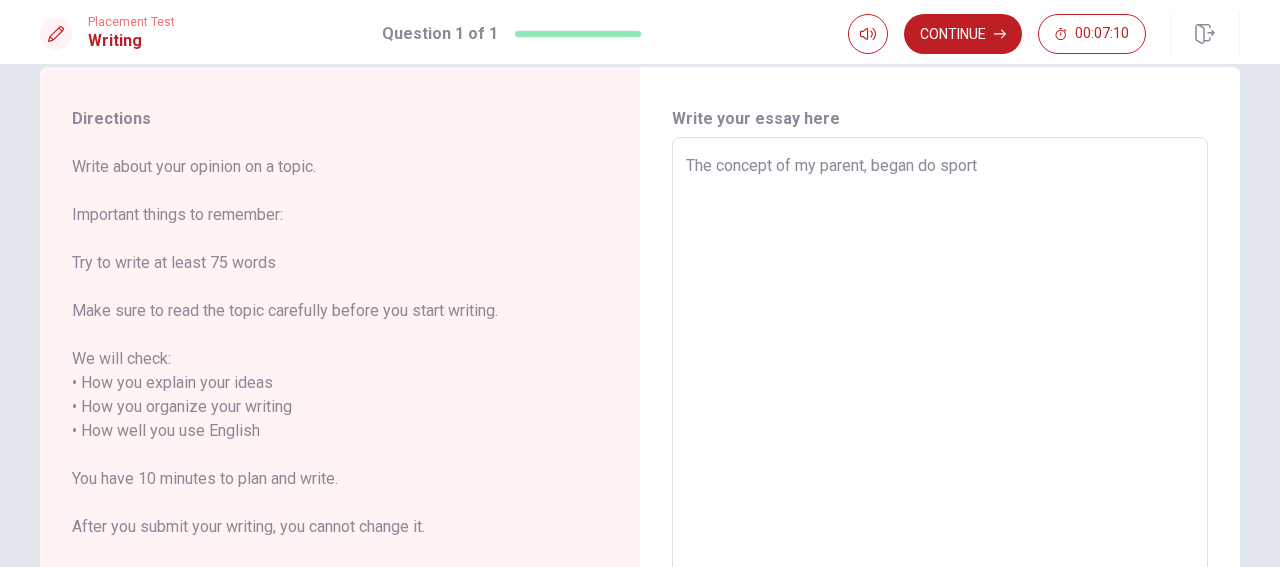 type on "The concept of my parent, [PERSON_NAME] do sport" 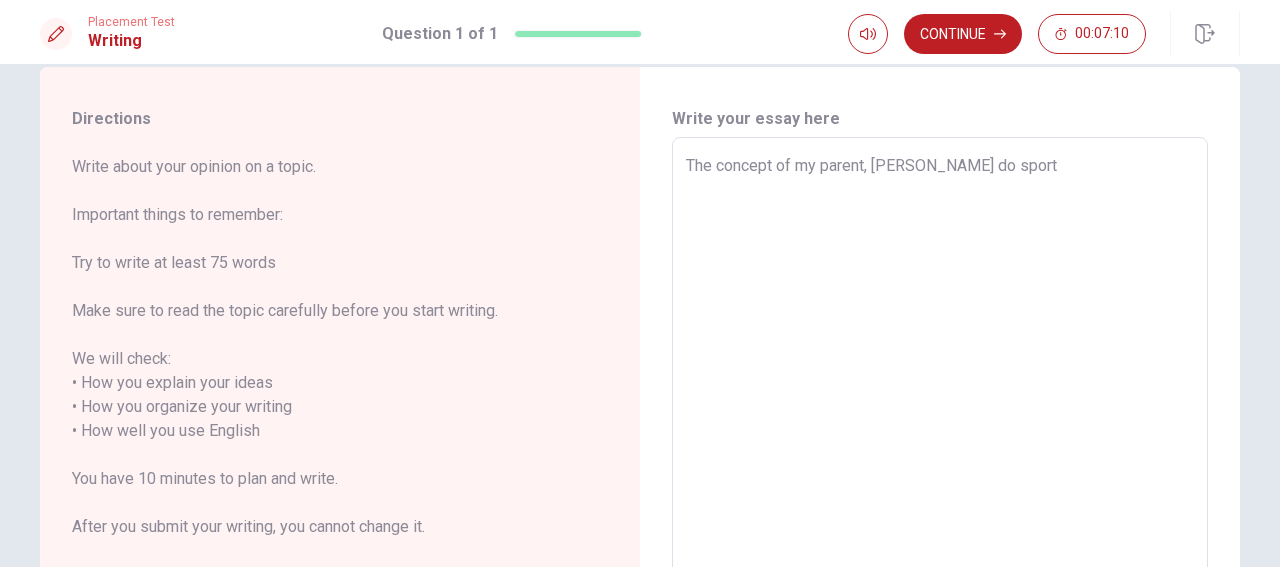 type on "The concept of my parent, gan do sport" 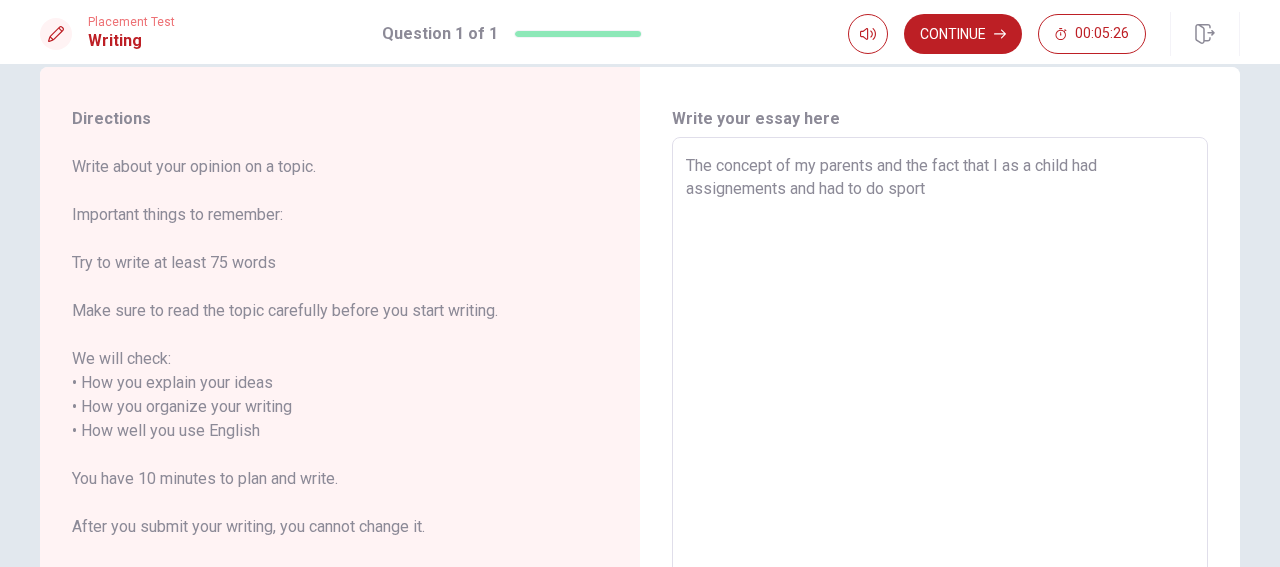 click on "The concept of my parents and the fact that I as a child had assignements and had to do sport" at bounding box center [940, 419] 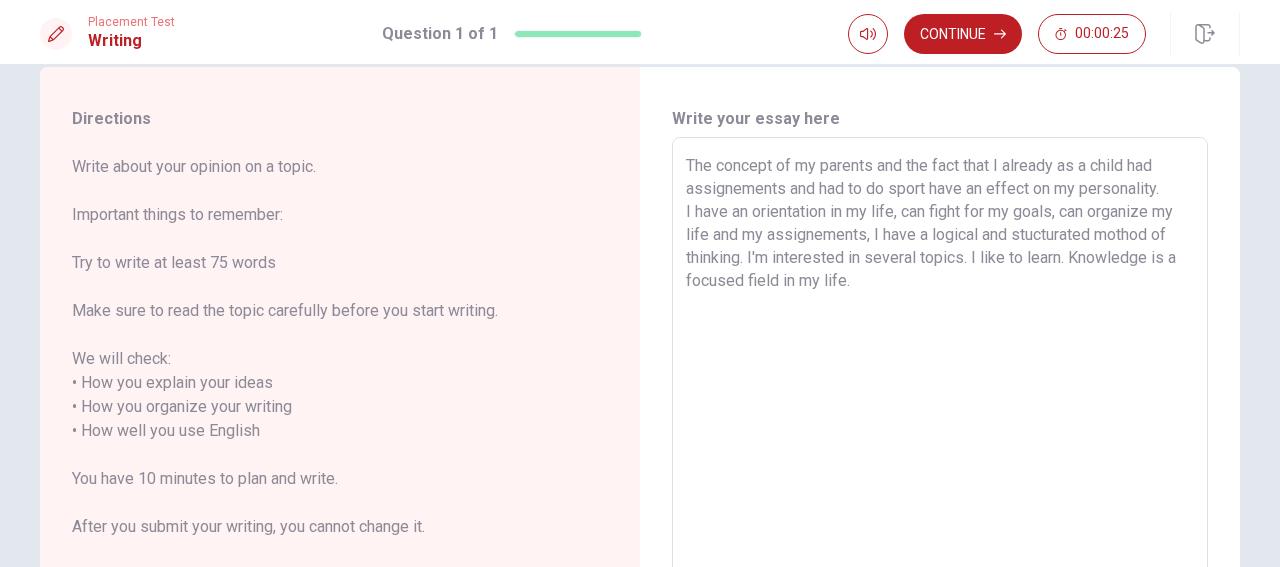 click on "The concept of my parents and the fact that I already as a child had assignements and had to do sport have an effect on my personality.
I have an orientation in my life, can fight for my goals, can organize my life and my assignements, I have a logical and stucturated mothod of thinking. I'm interested in several topics. I like to learn. Knowledge is a focused field in my life." at bounding box center (940, 419) 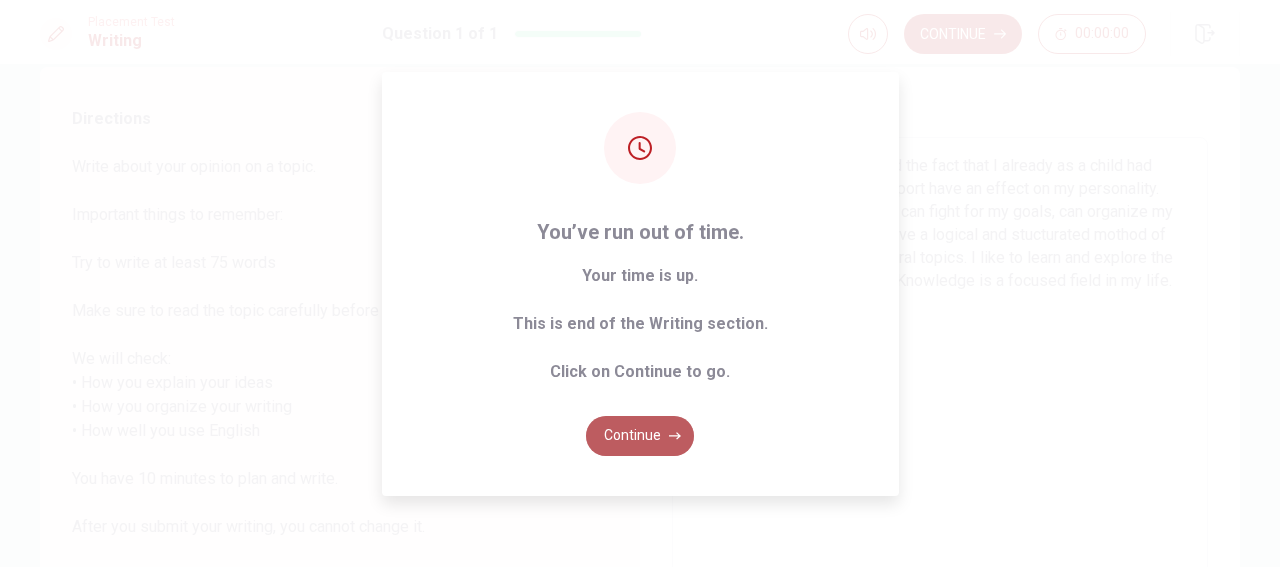 click on "Continue" at bounding box center [640, 436] 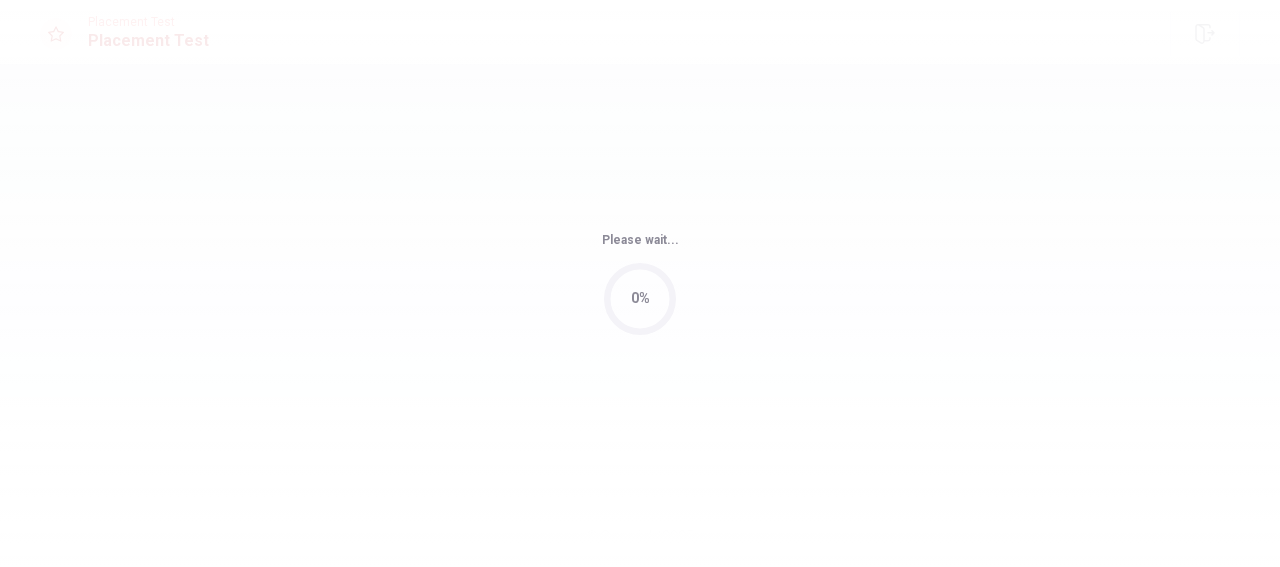 scroll, scrollTop: 0, scrollLeft: 0, axis: both 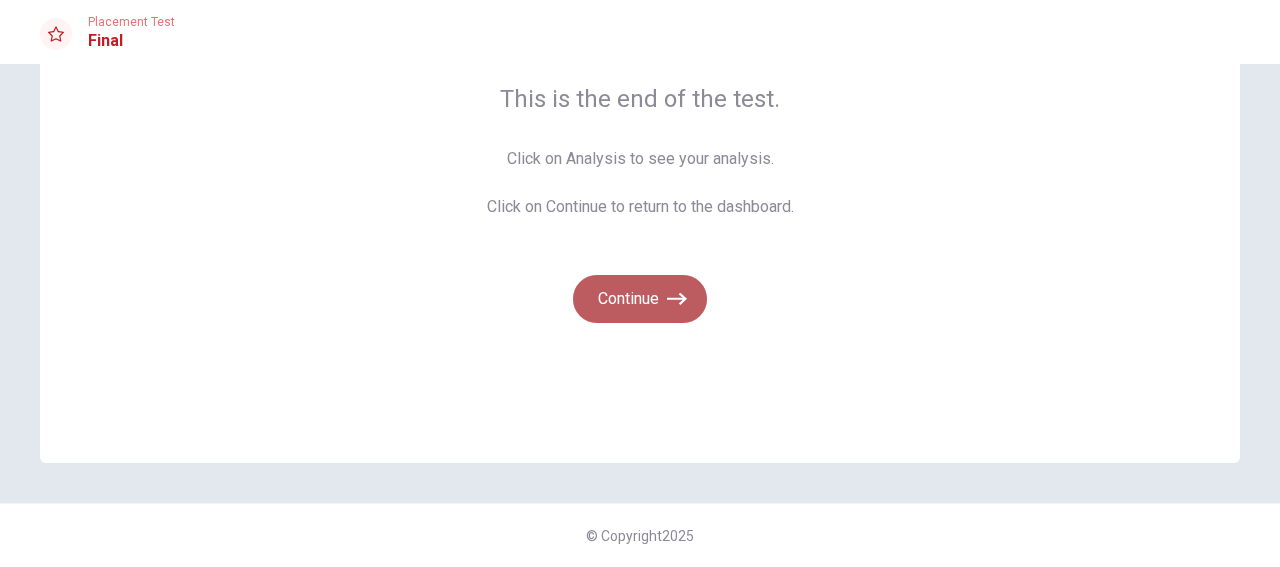 click on "Continue" at bounding box center [640, 299] 